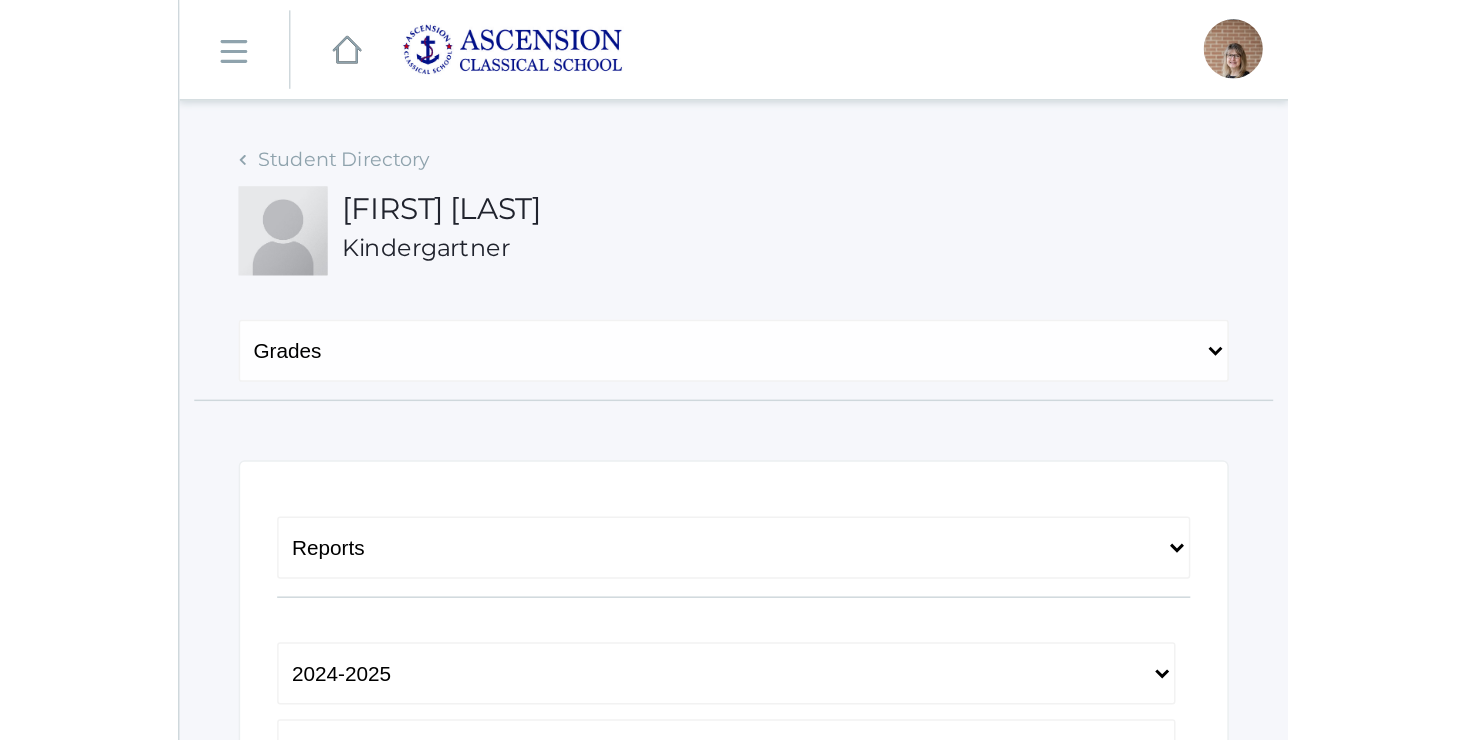 scroll, scrollTop: 0, scrollLeft: 0, axis: both 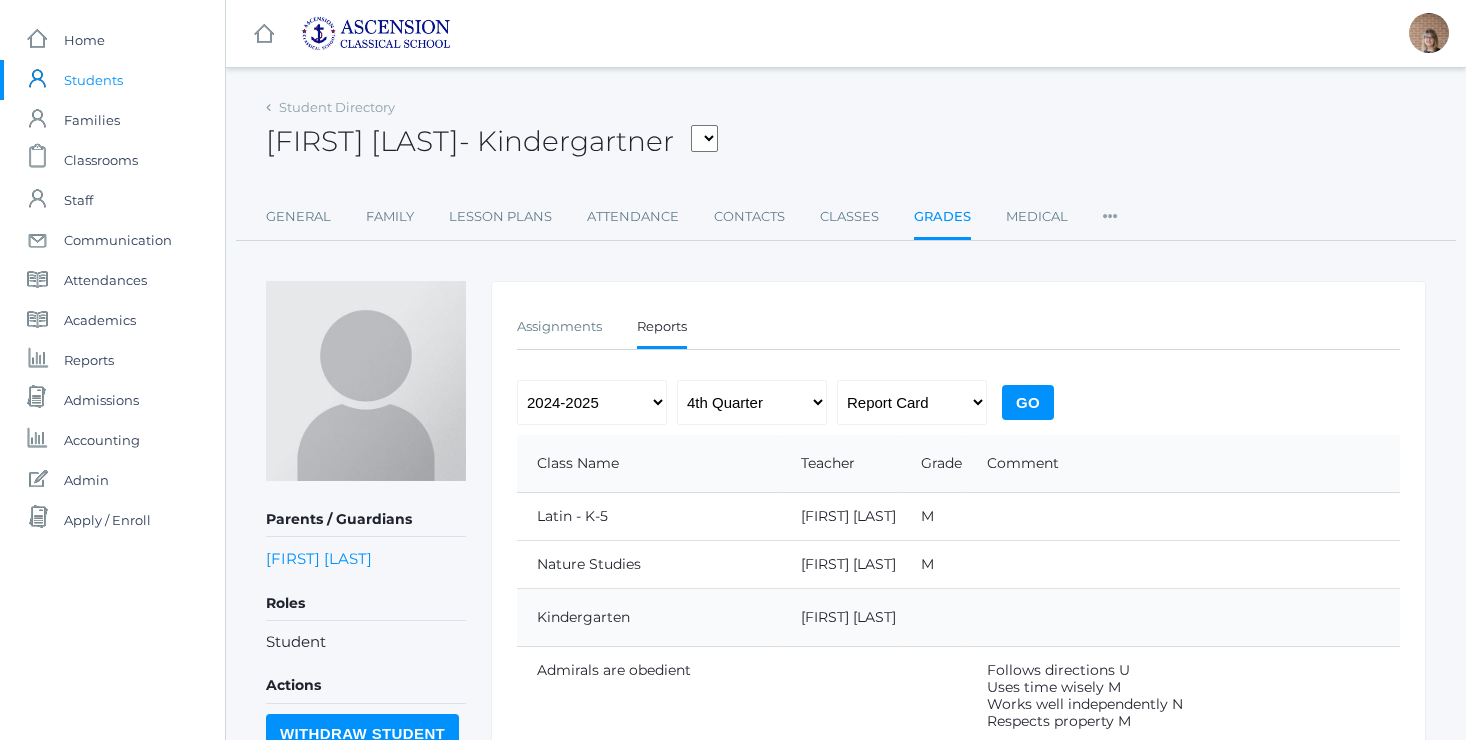 select on "report" 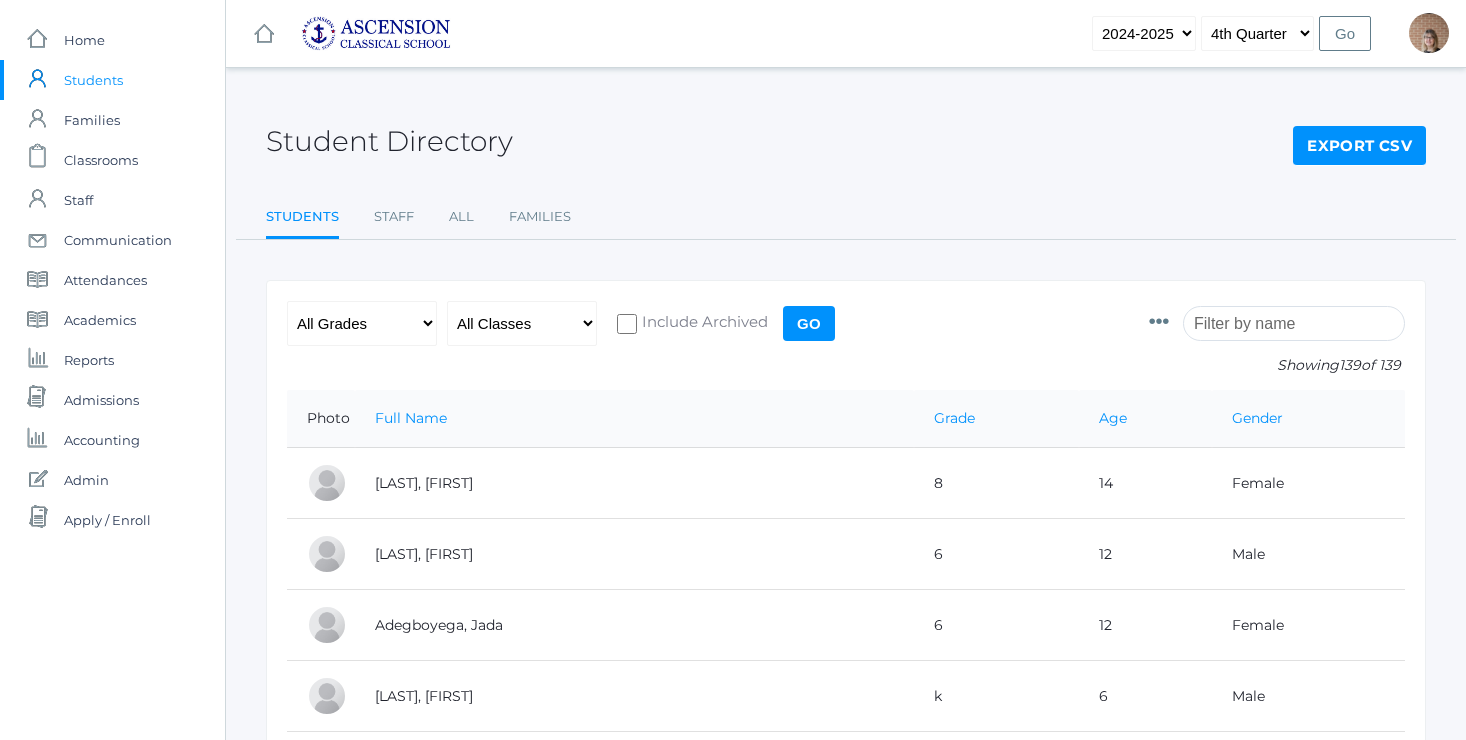 scroll, scrollTop: 3507, scrollLeft: 0, axis: vertical 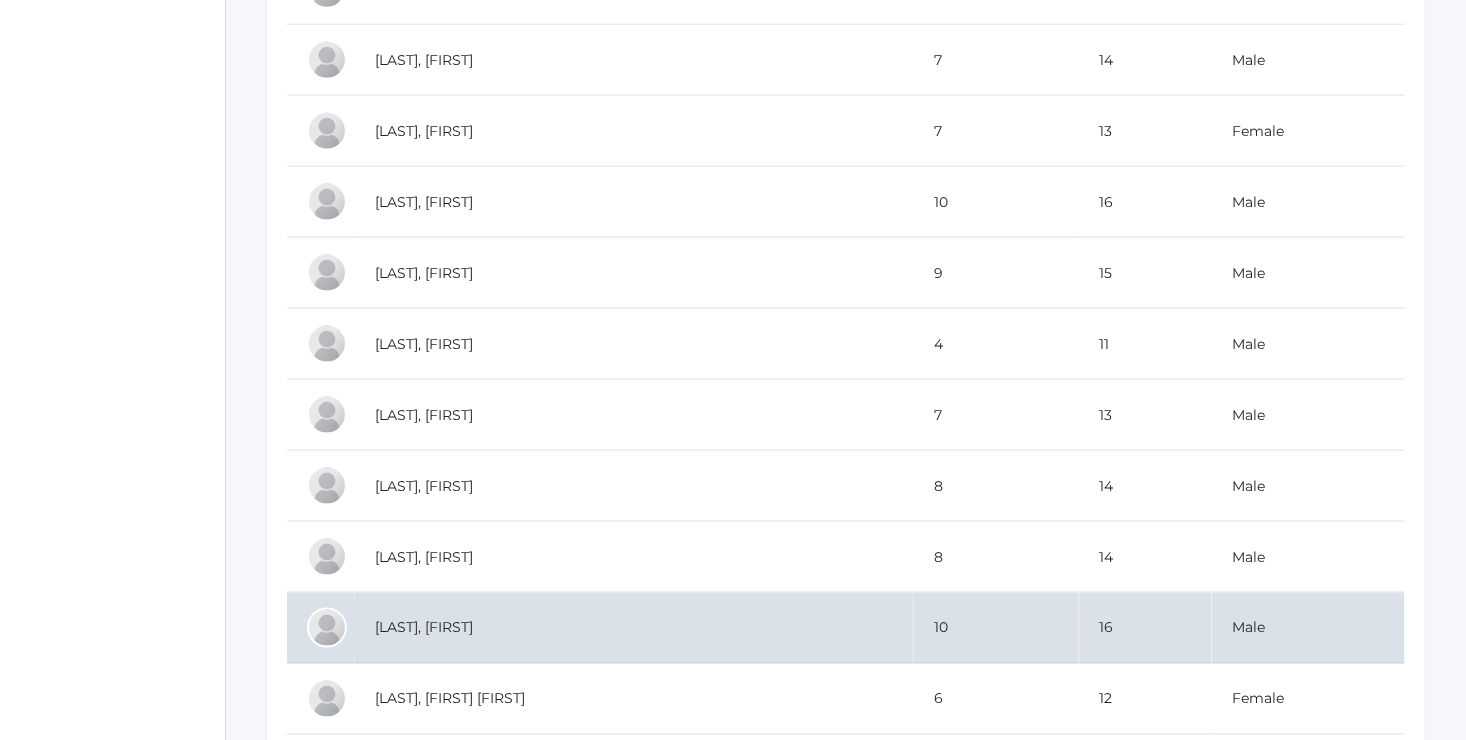 click on "[LAST], [FIRST]" at bounding box center [634, 628] 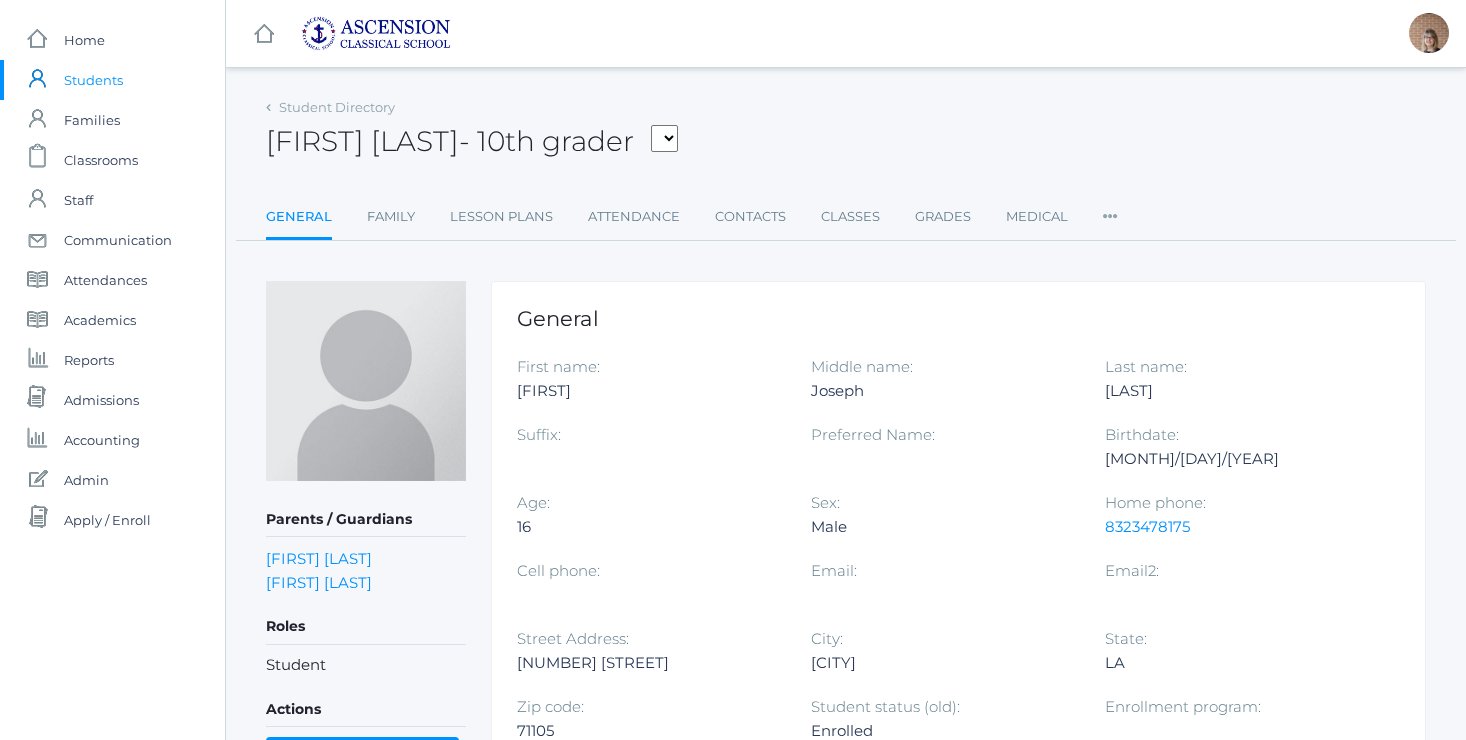 scroll, scrollTop: 0, scrollLeft: 0, axis: both 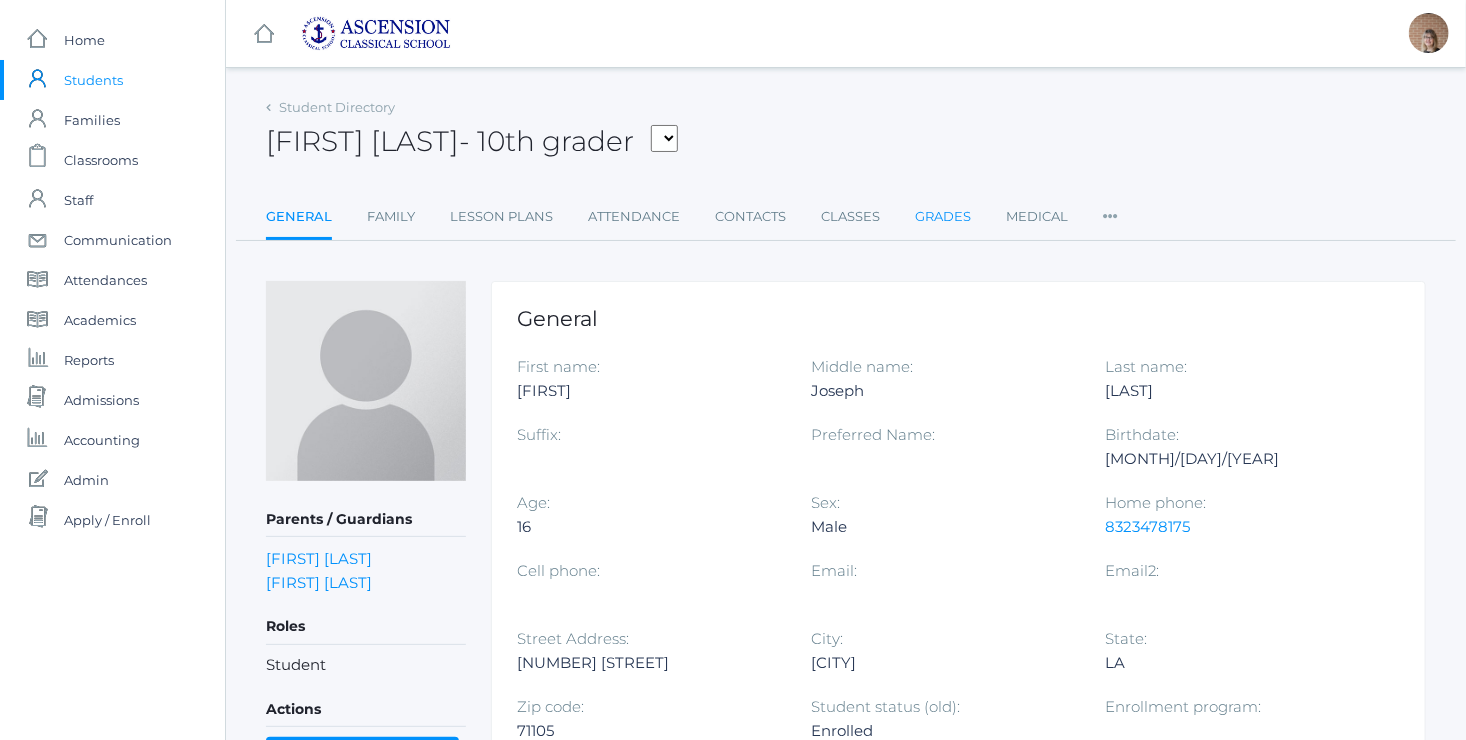 click on "Grades" at bounding box center (943, 217) 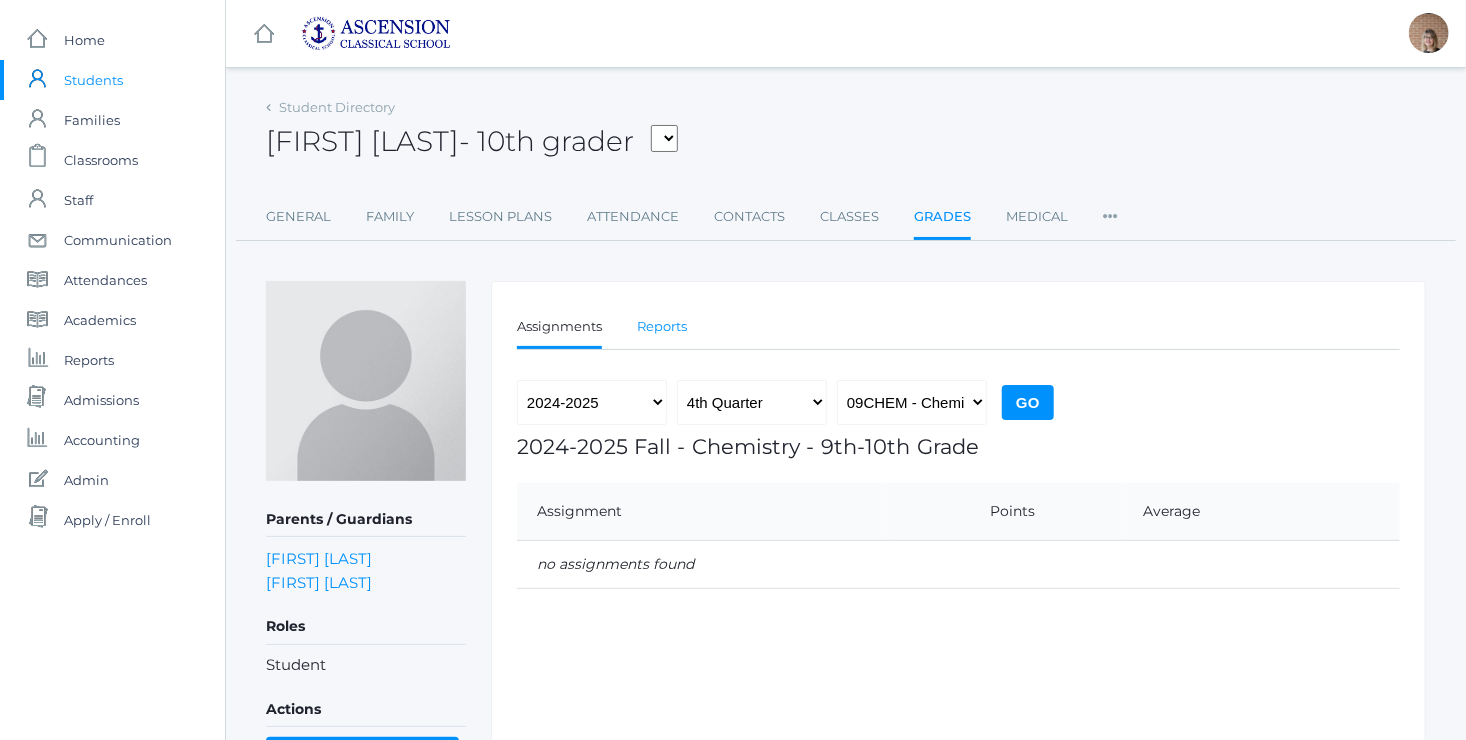 click on "Reports" at bounding box center (662, 327) 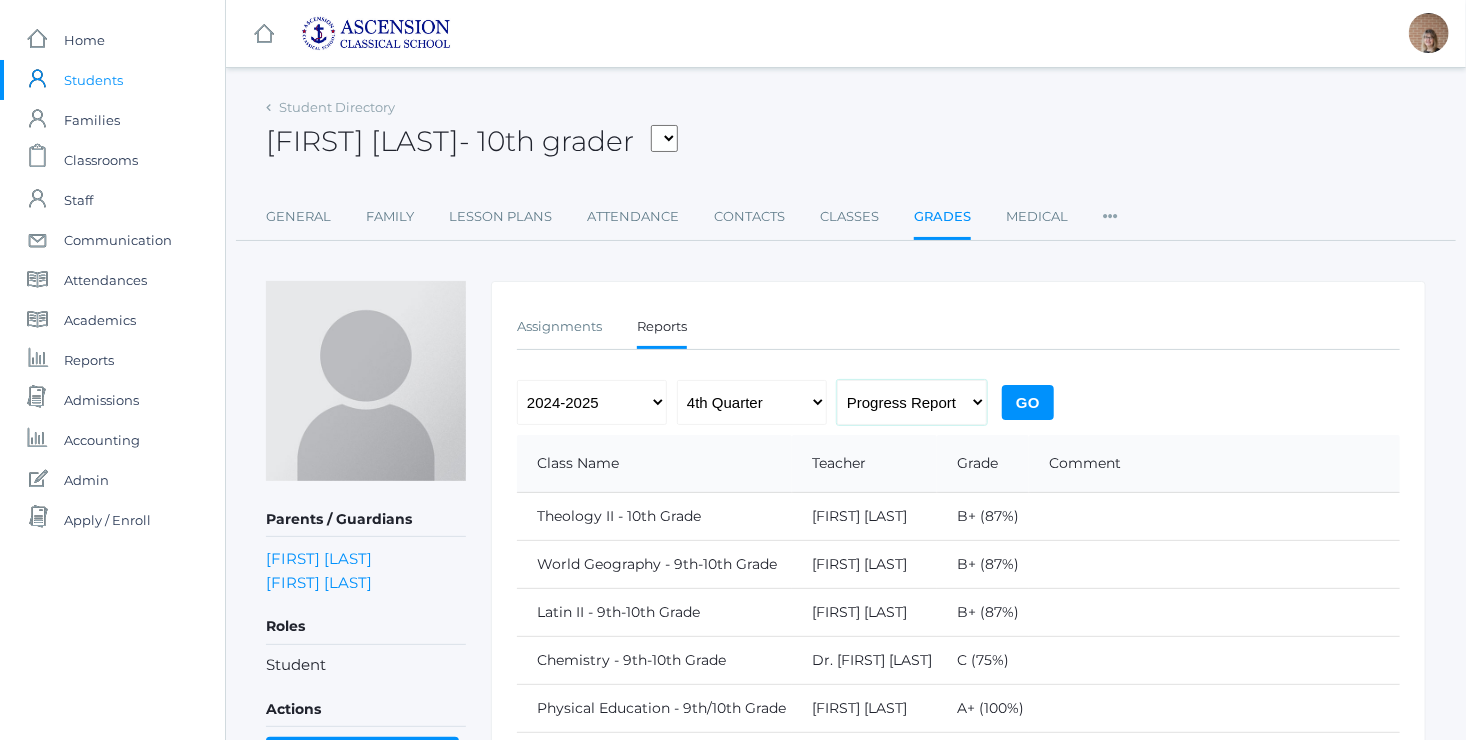 click on "Progress Report
Report Card" at bounding box center (912, 402) 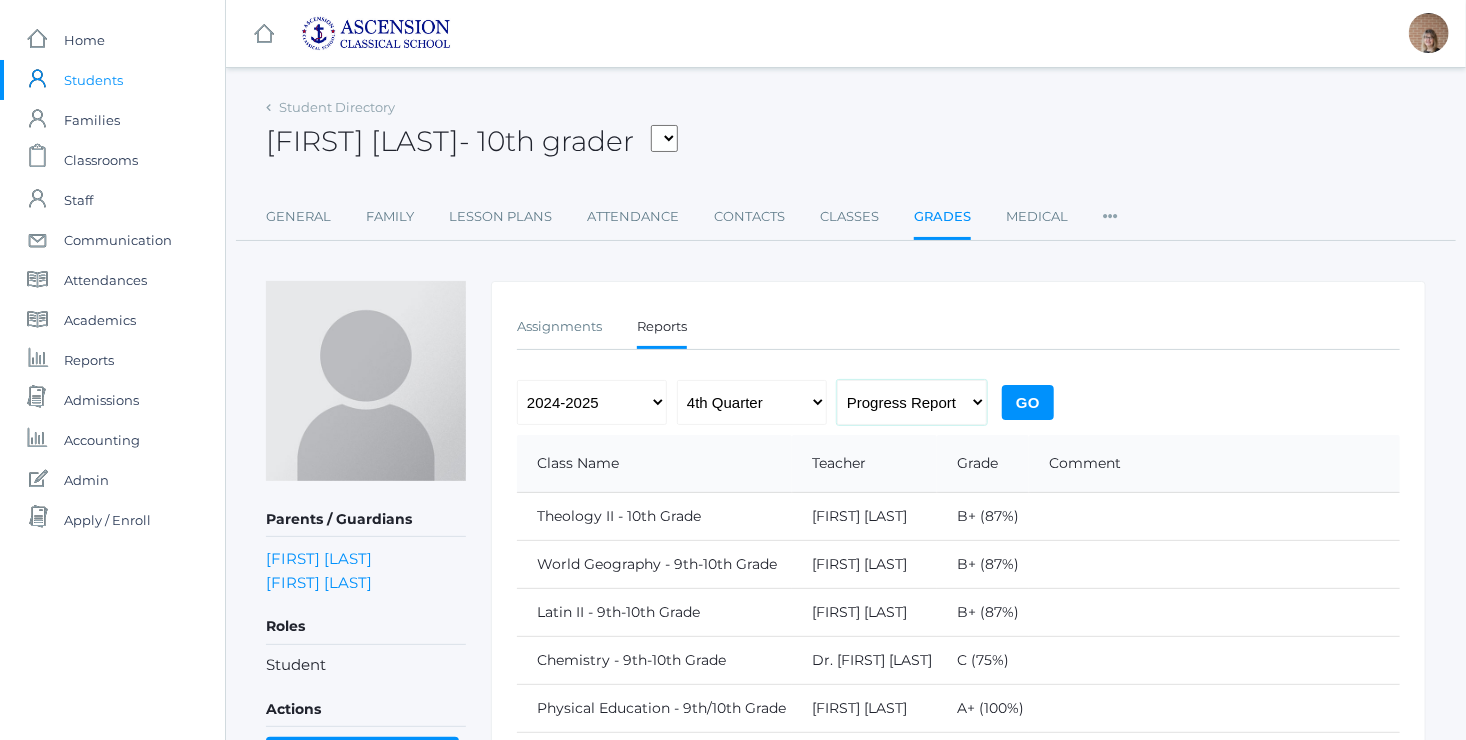 select on "report" 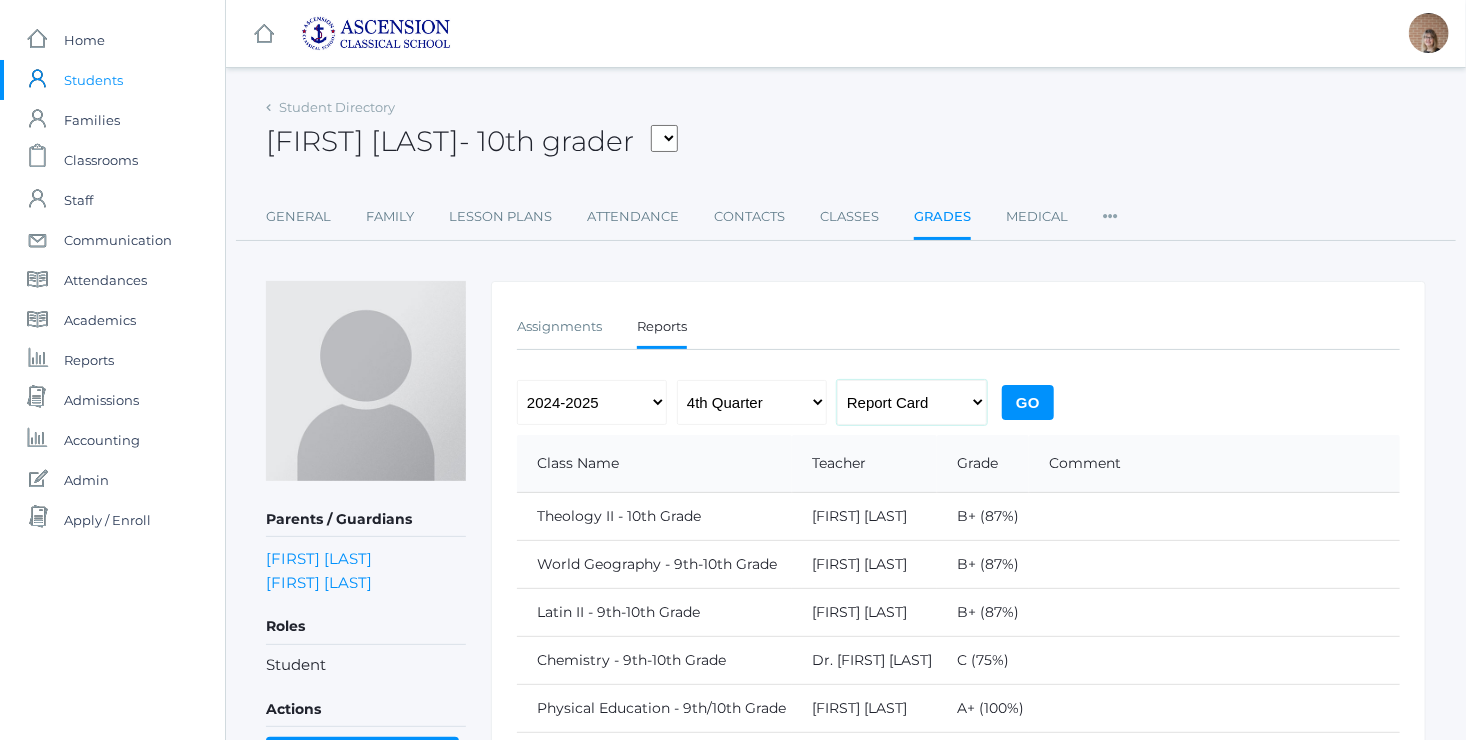click on "Progress Report
Report Card" at bounding box center (912, 402) 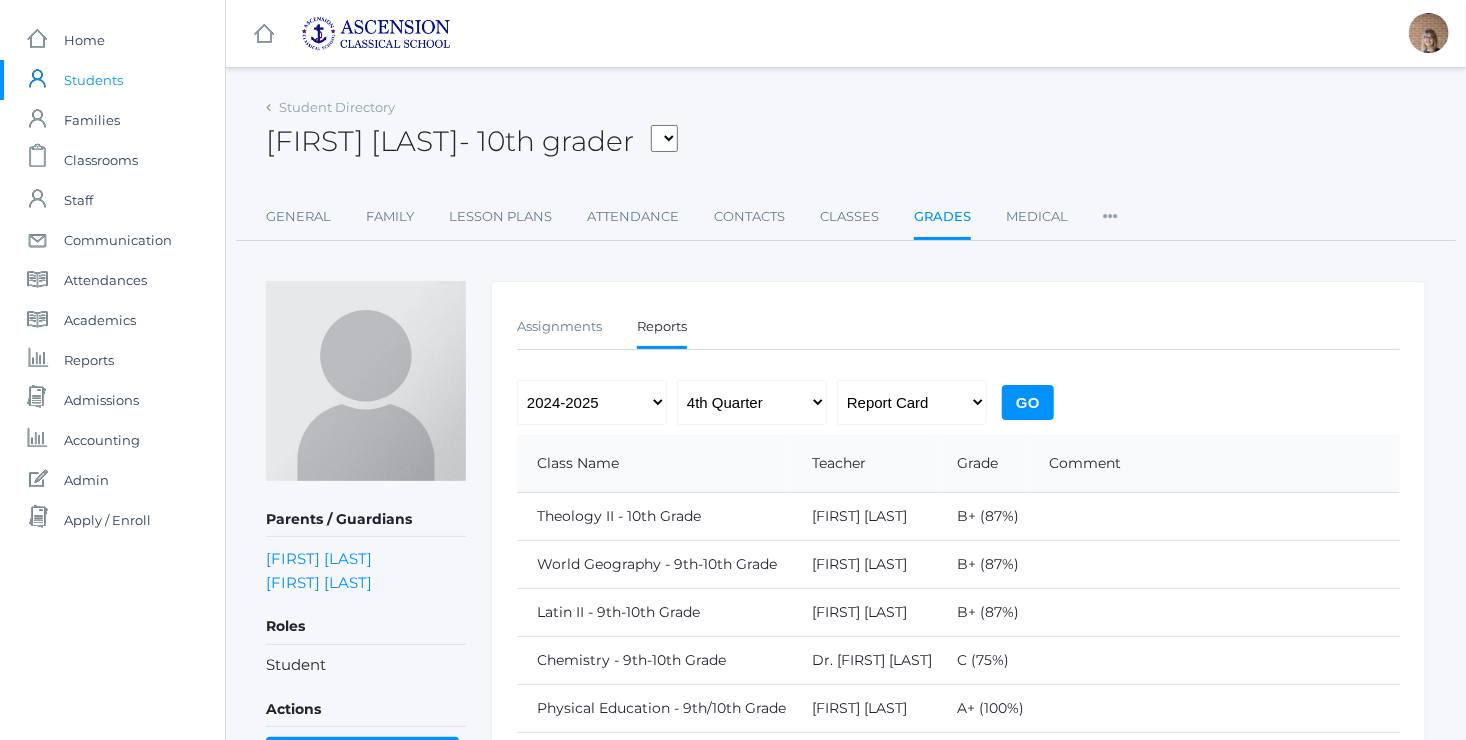 click on "Go" at bounding box center [1028, 402] 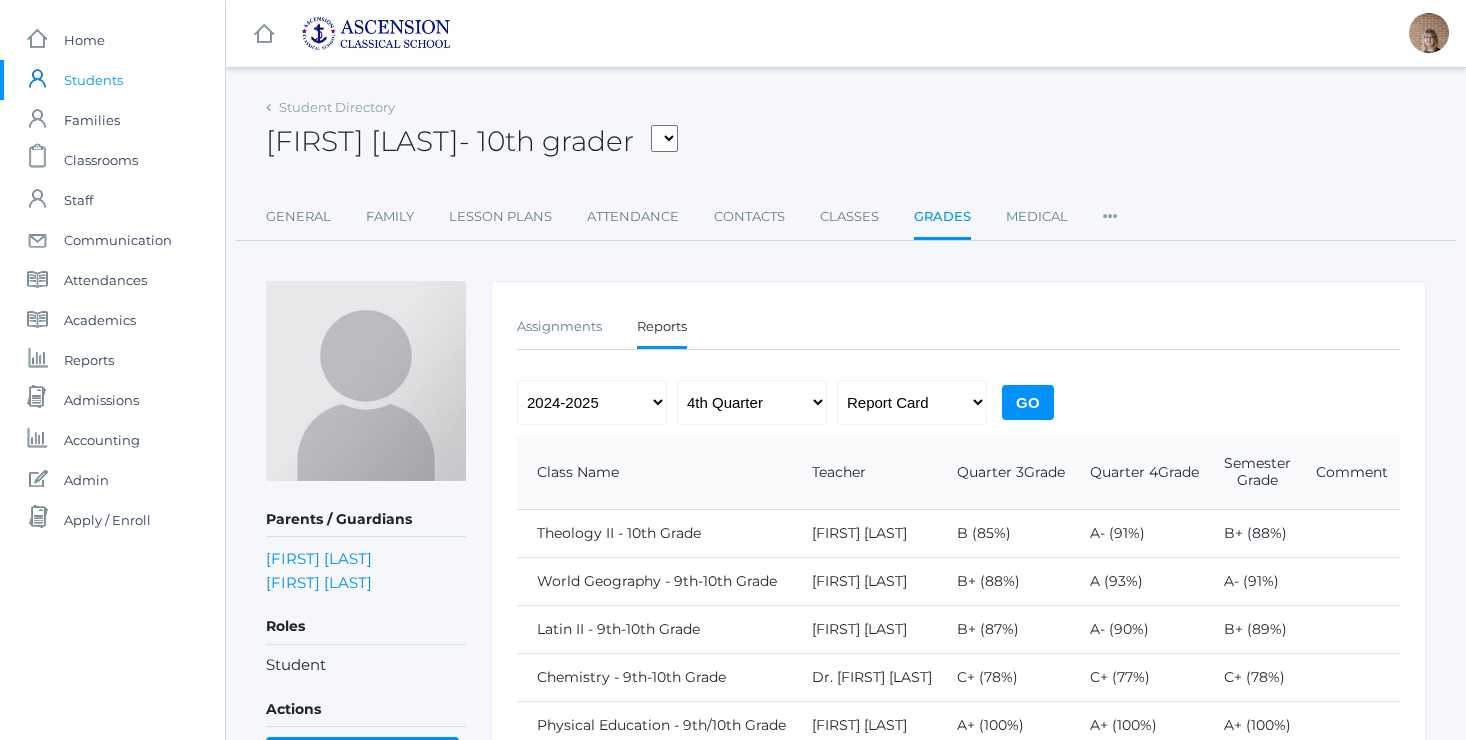 scroll, scrollTop: 0, scrollLeft: 0, axis: both 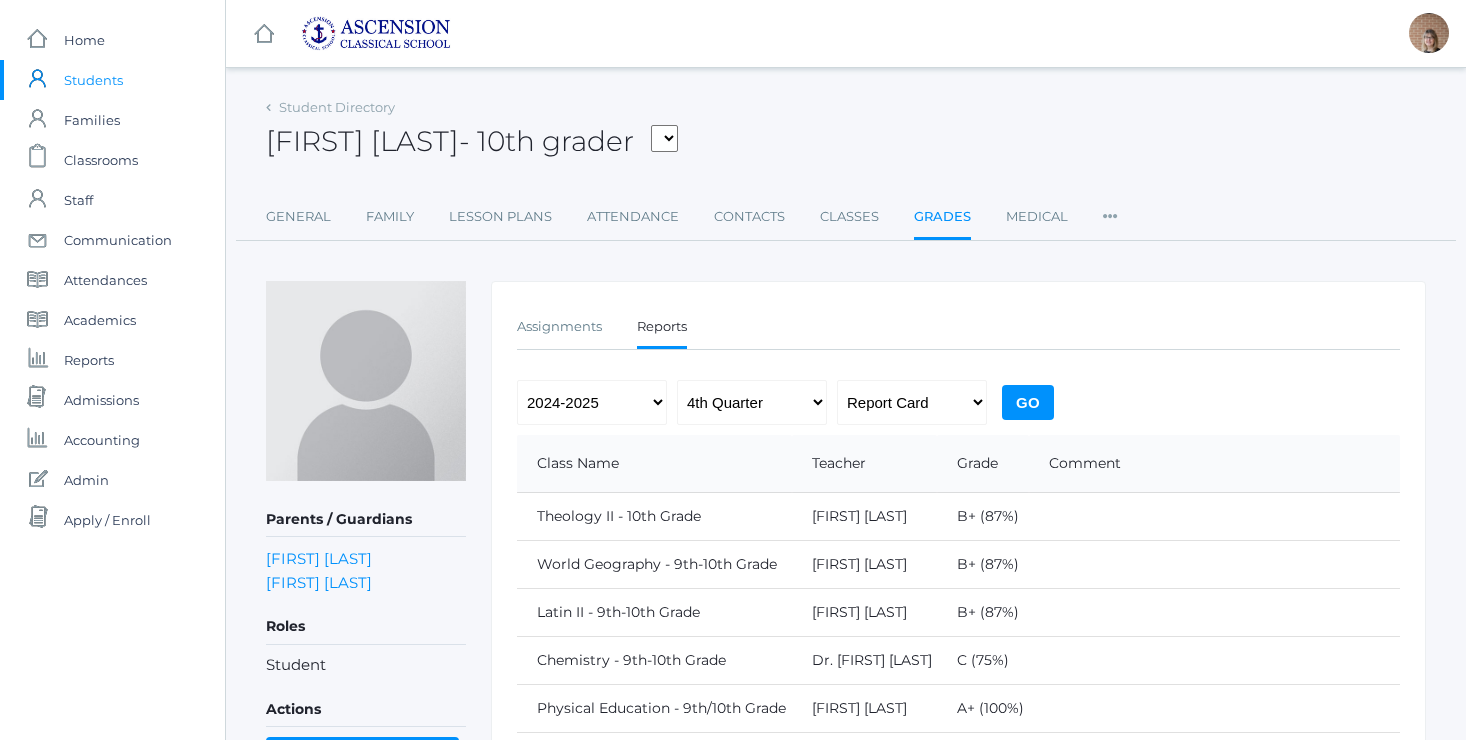 select on "report" 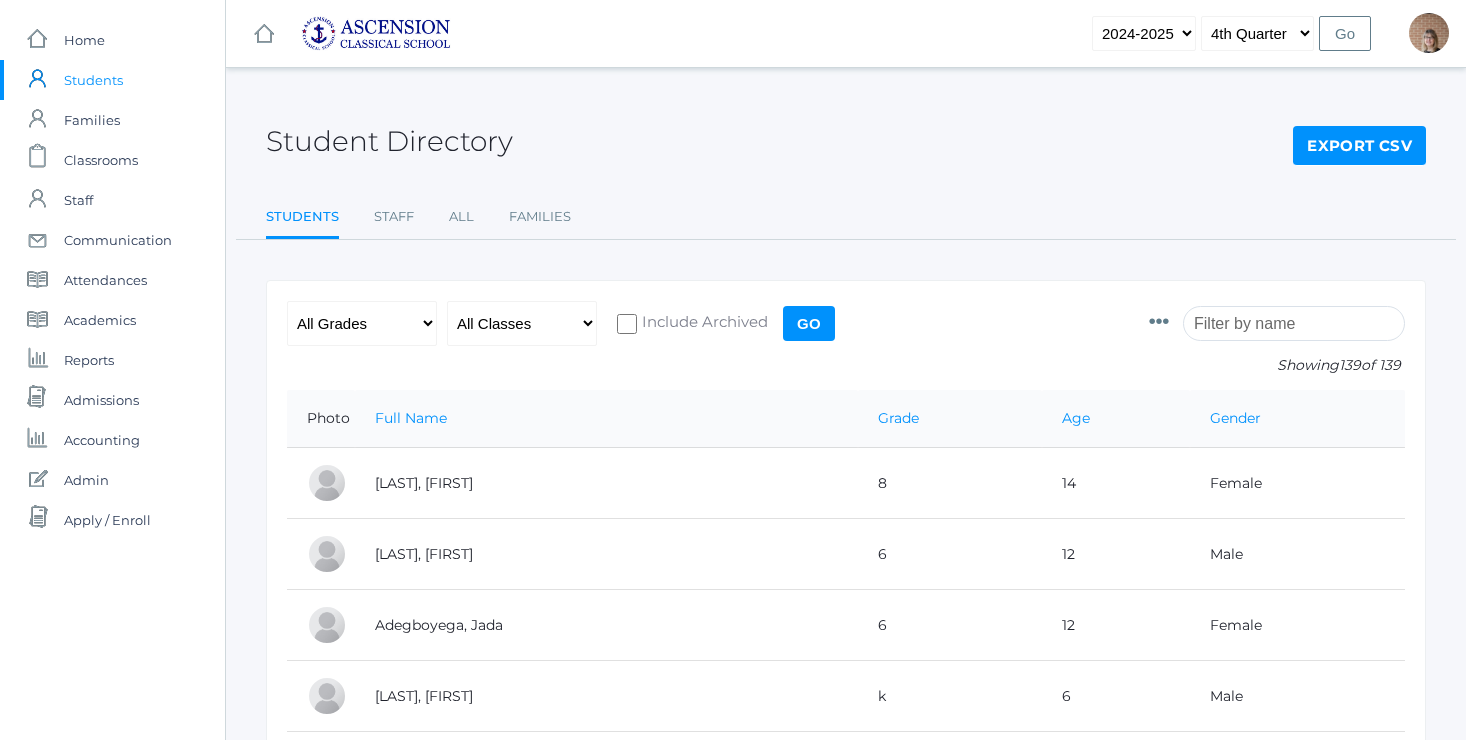 scroll, scrollTop: 1204, scrollLeft: 0, axis: vertical 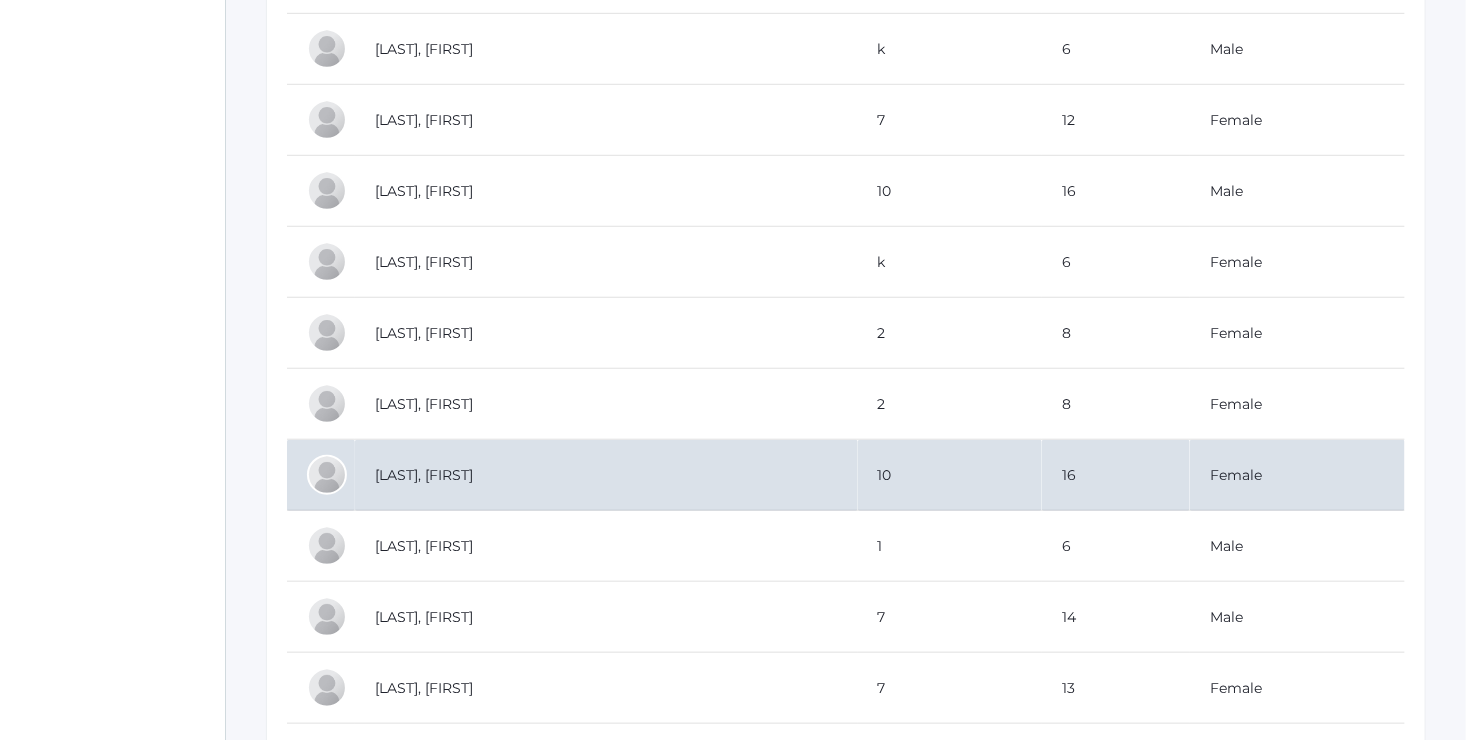 click on "[LAST], [FIRST]" at bounding box center [606, 475] 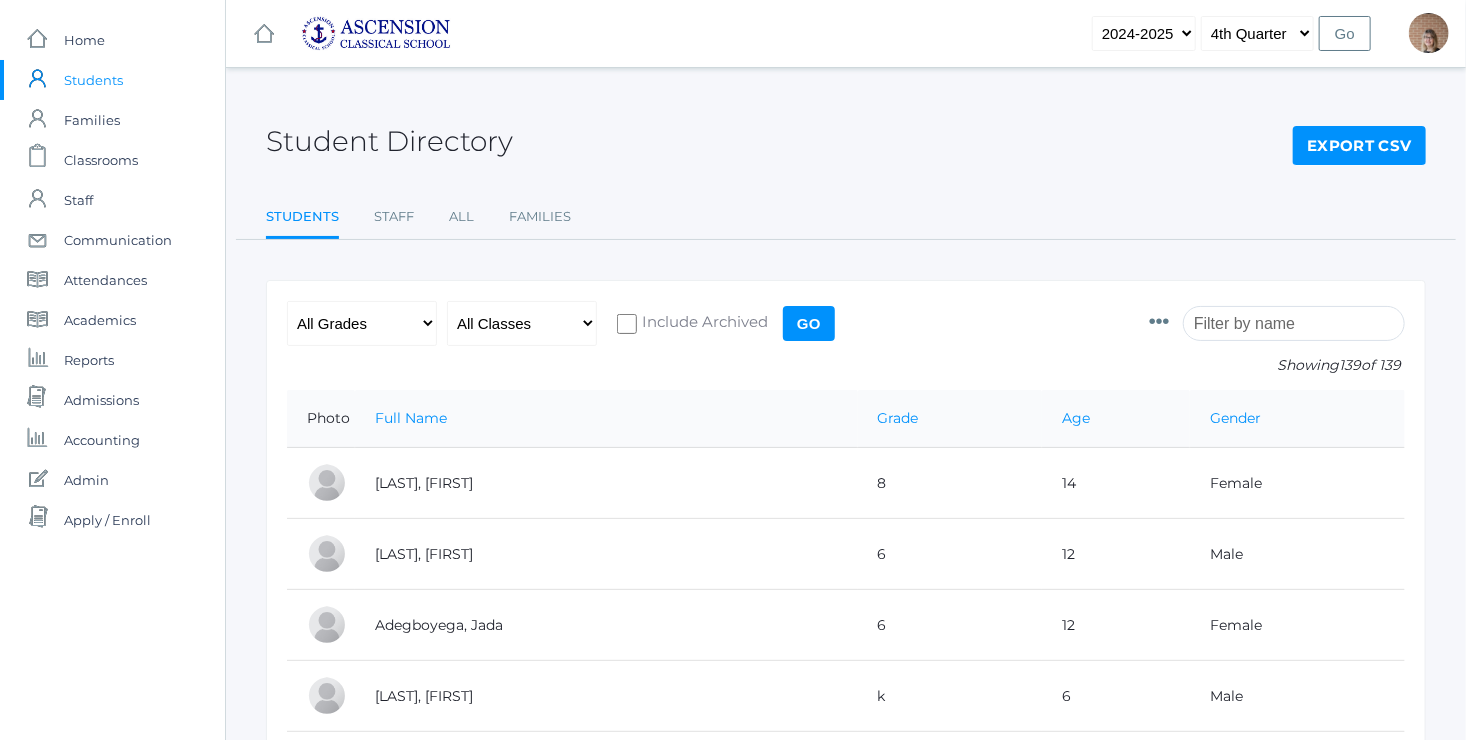 scroll, scrollTop: 683, scrollLeft: 0, axis: vertical 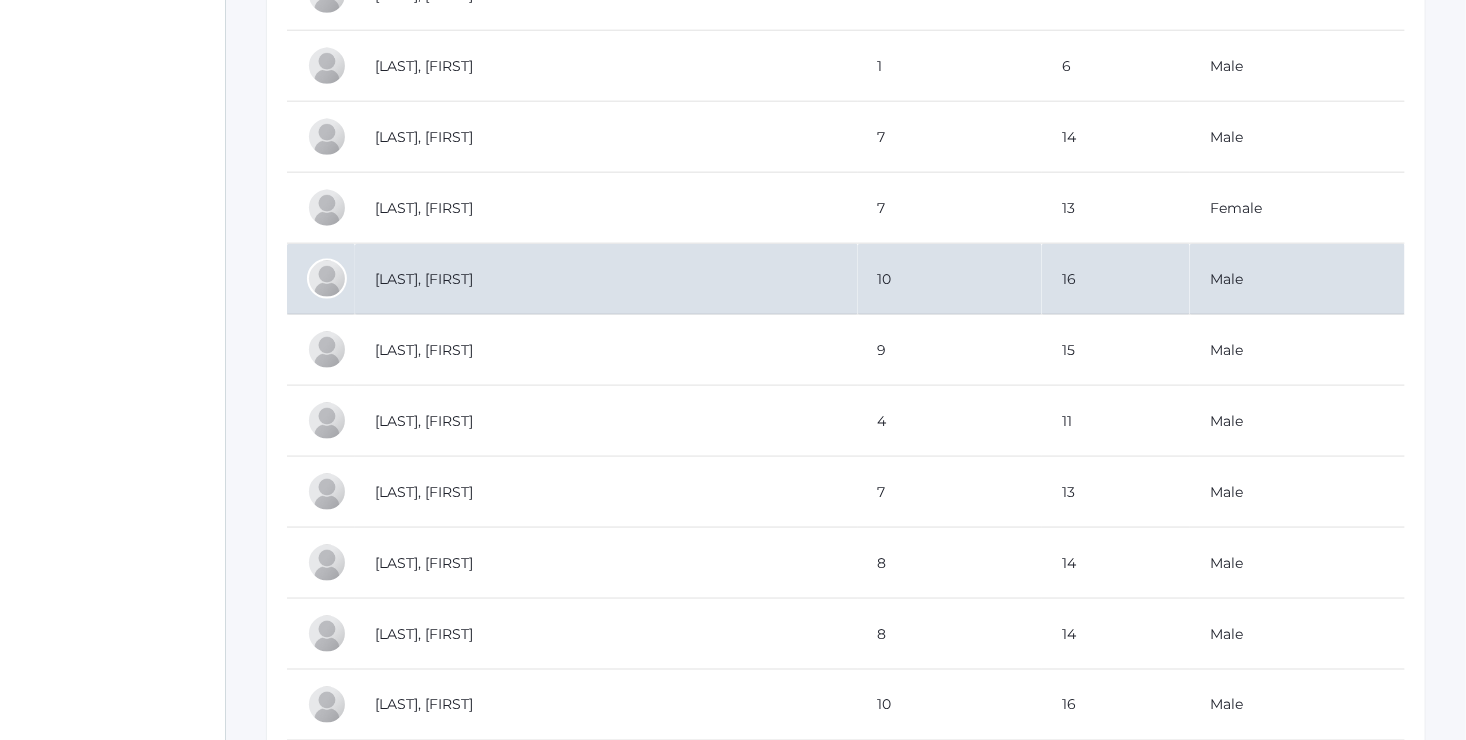 click on "[LAST], [FIRST]" at bounding box center [606, 279] 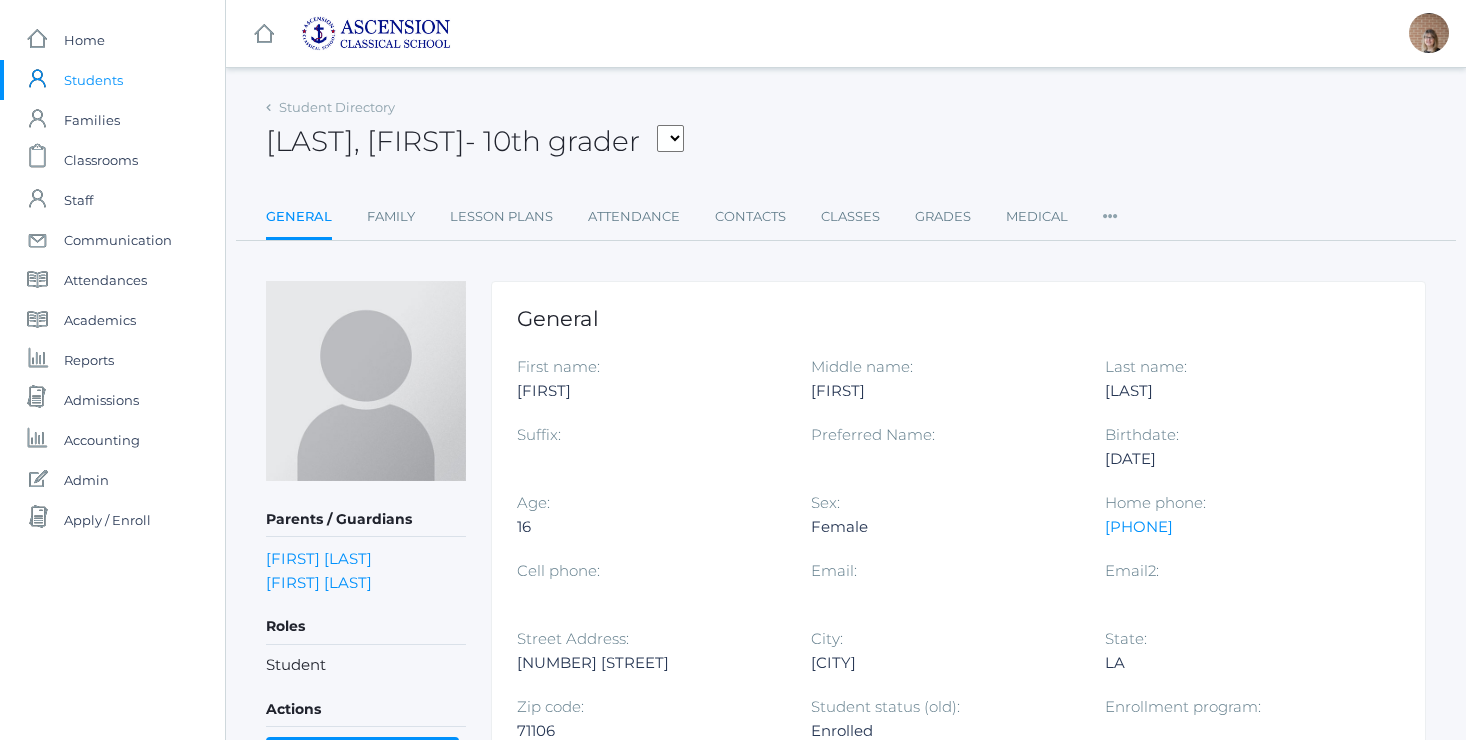 scroll, scrollTop: 0, scrollLeft: 0, axis: both 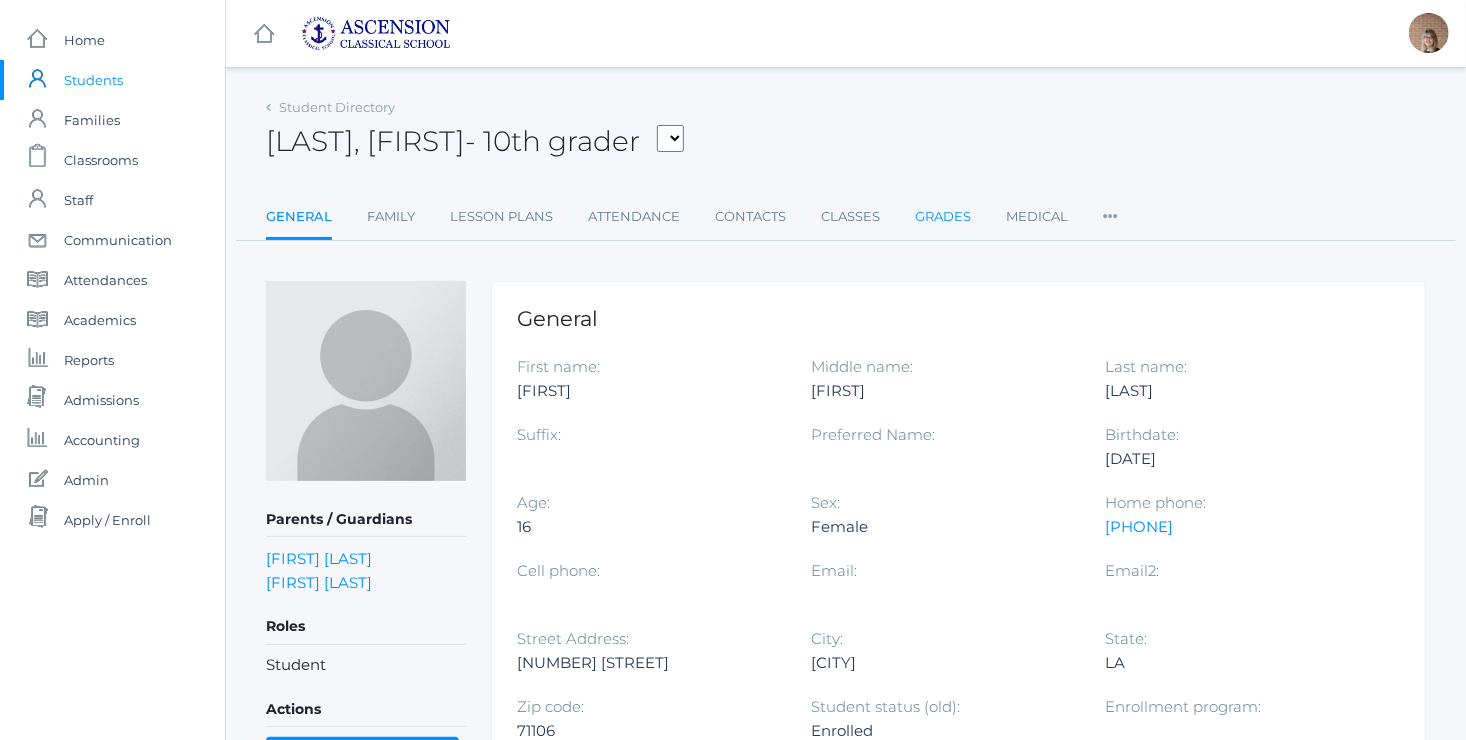 click on "Grades" at bounding box center [943, 217] 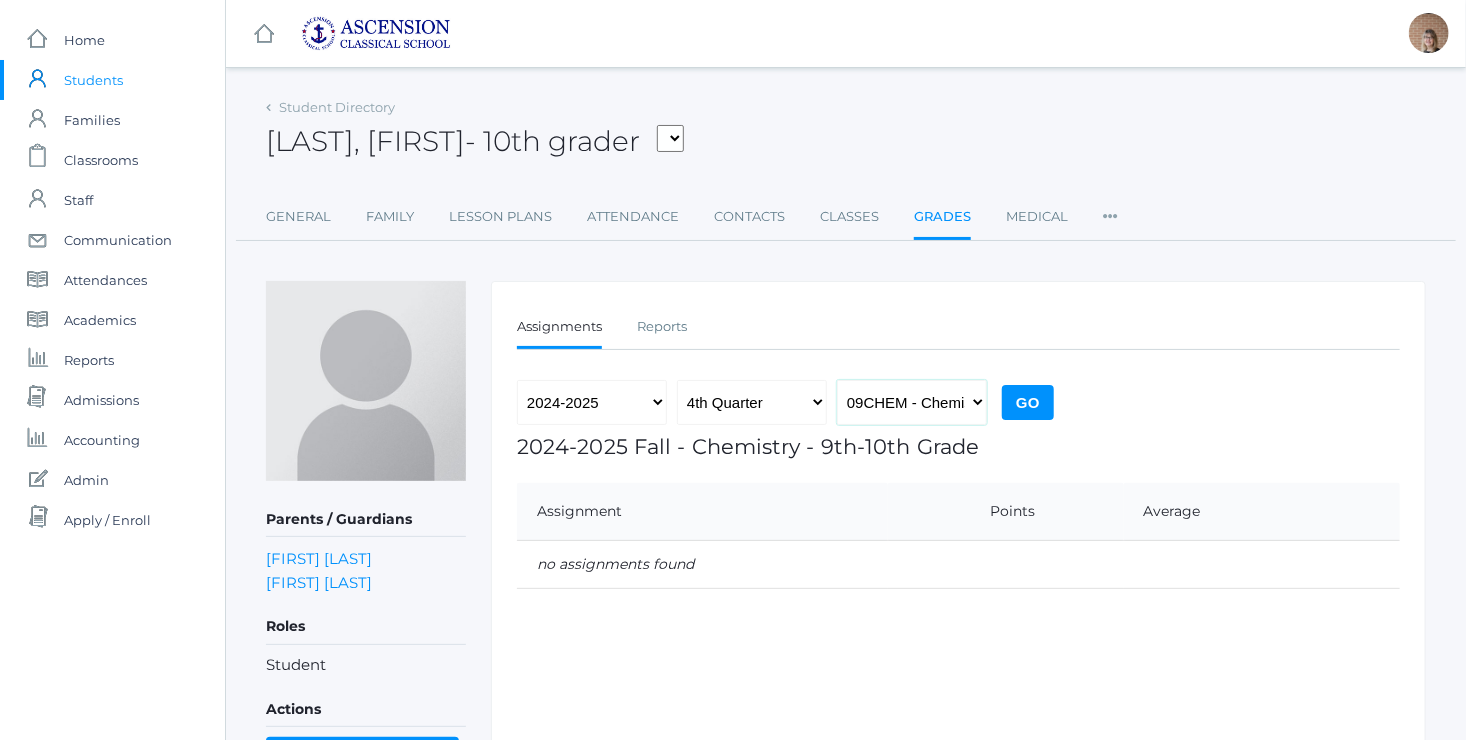 click on "09CHEM - Chemistry  9th-10th Grade
English II  - English II 10th Grade
09HIS - European History 10th Grade
09GEO - Geometry 9th-10th Geometry
10HOME - Homeroom-10
MUSICRHET - Musicianship/Choir  9th/10th Grade
PERHET - Physical Education 9th/10th  Grade
10THEO - Theology II 10th Grade
09LWH - World Geography 9th-10th Grade" at bounding box center [912, 402] 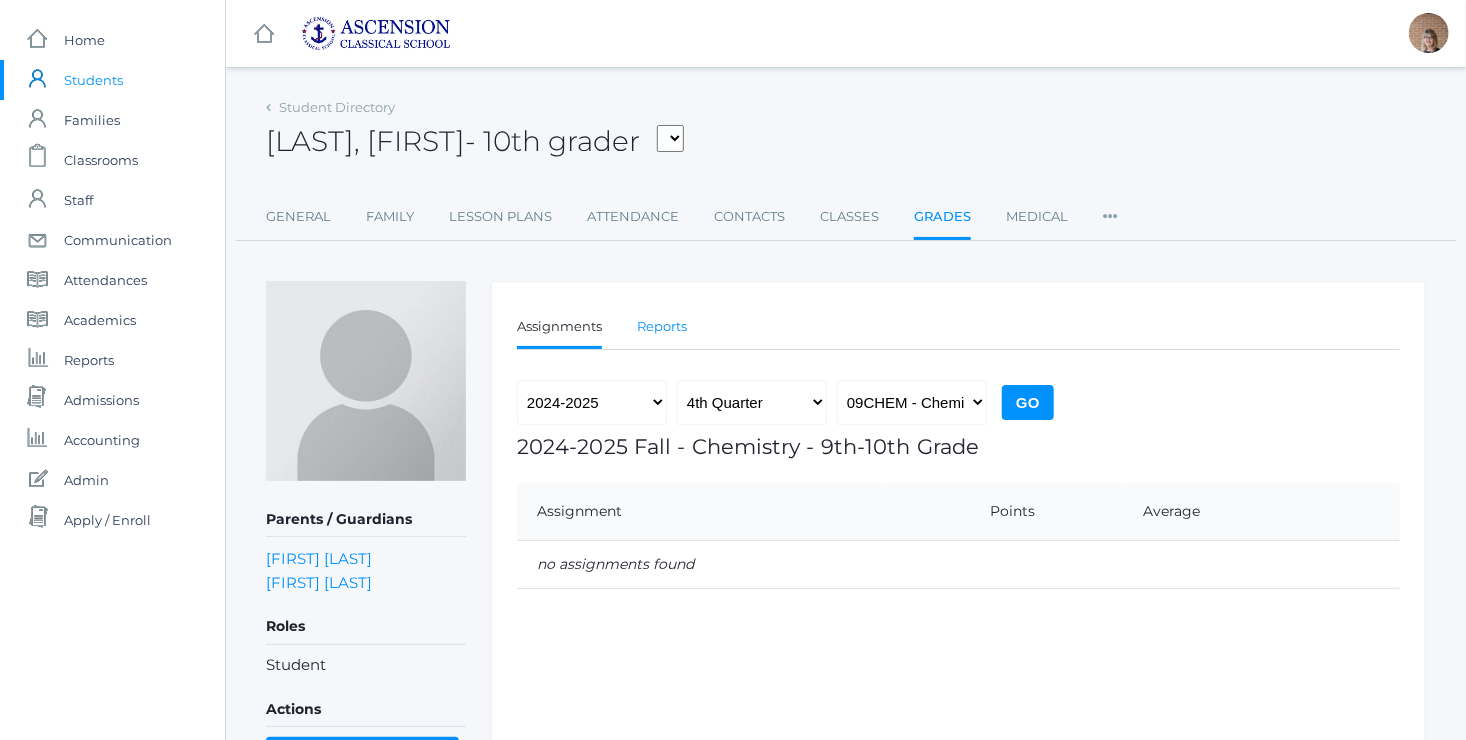 click on "Reports" at bounding box center (662, 327) 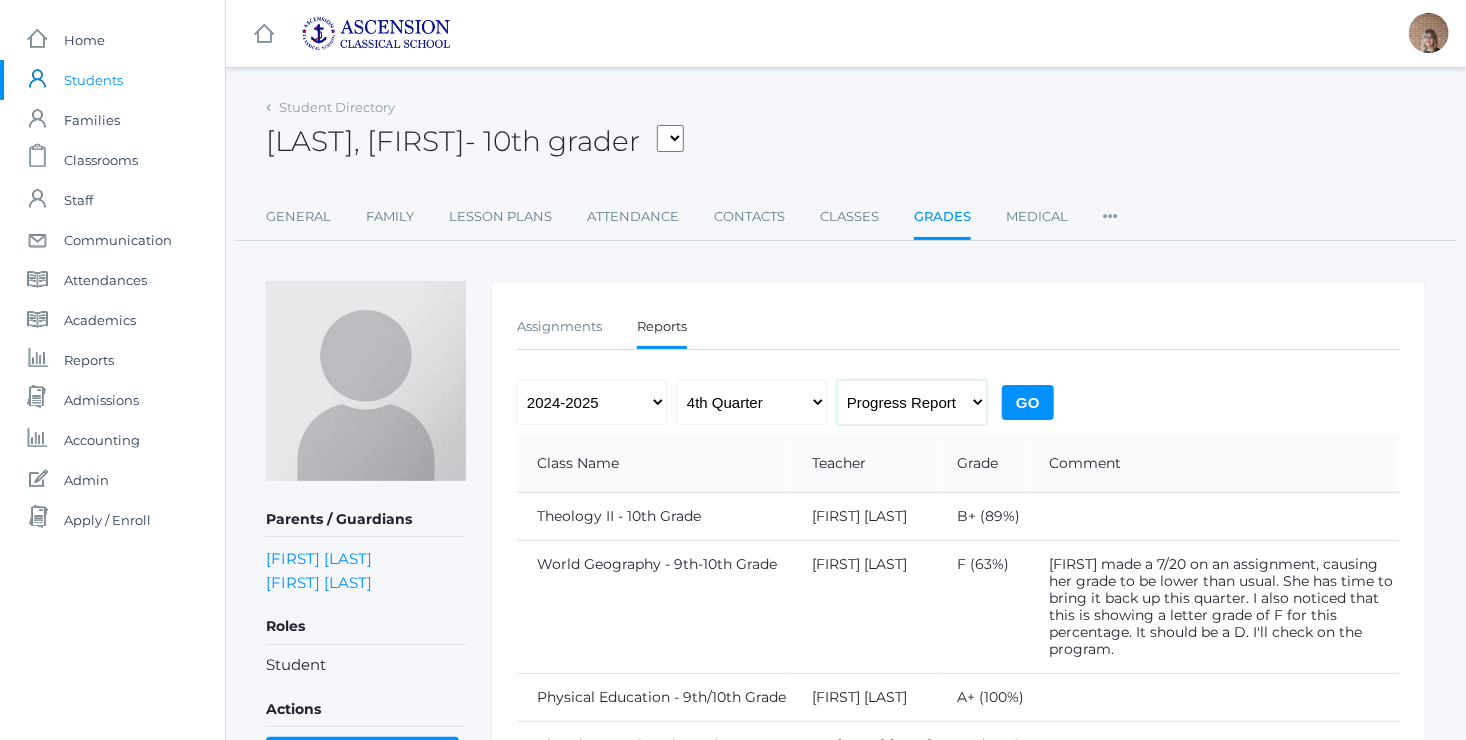 click on "Progress Report
Report Card" at bounding box center [912, 402] 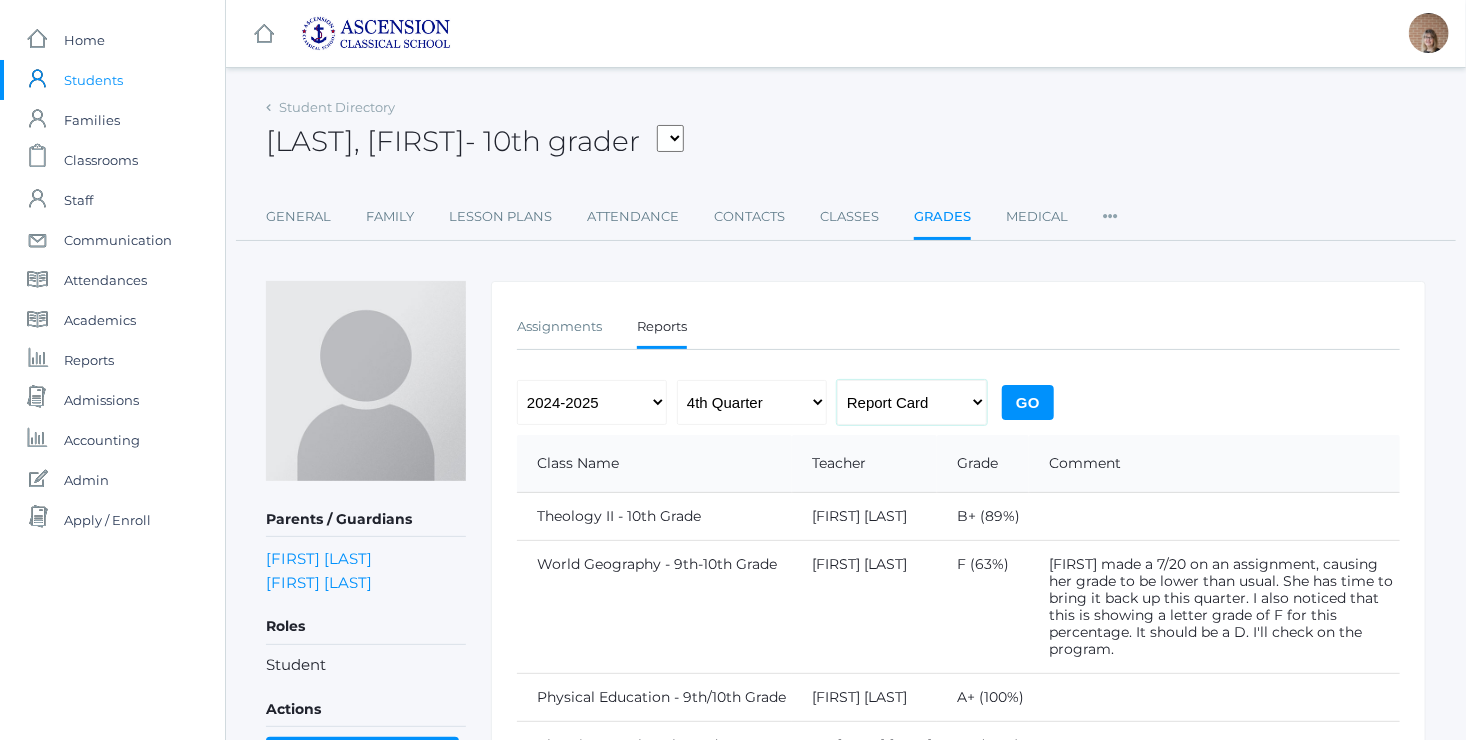click on "Progress Report
Report Card" at bounding box center (912, 402) 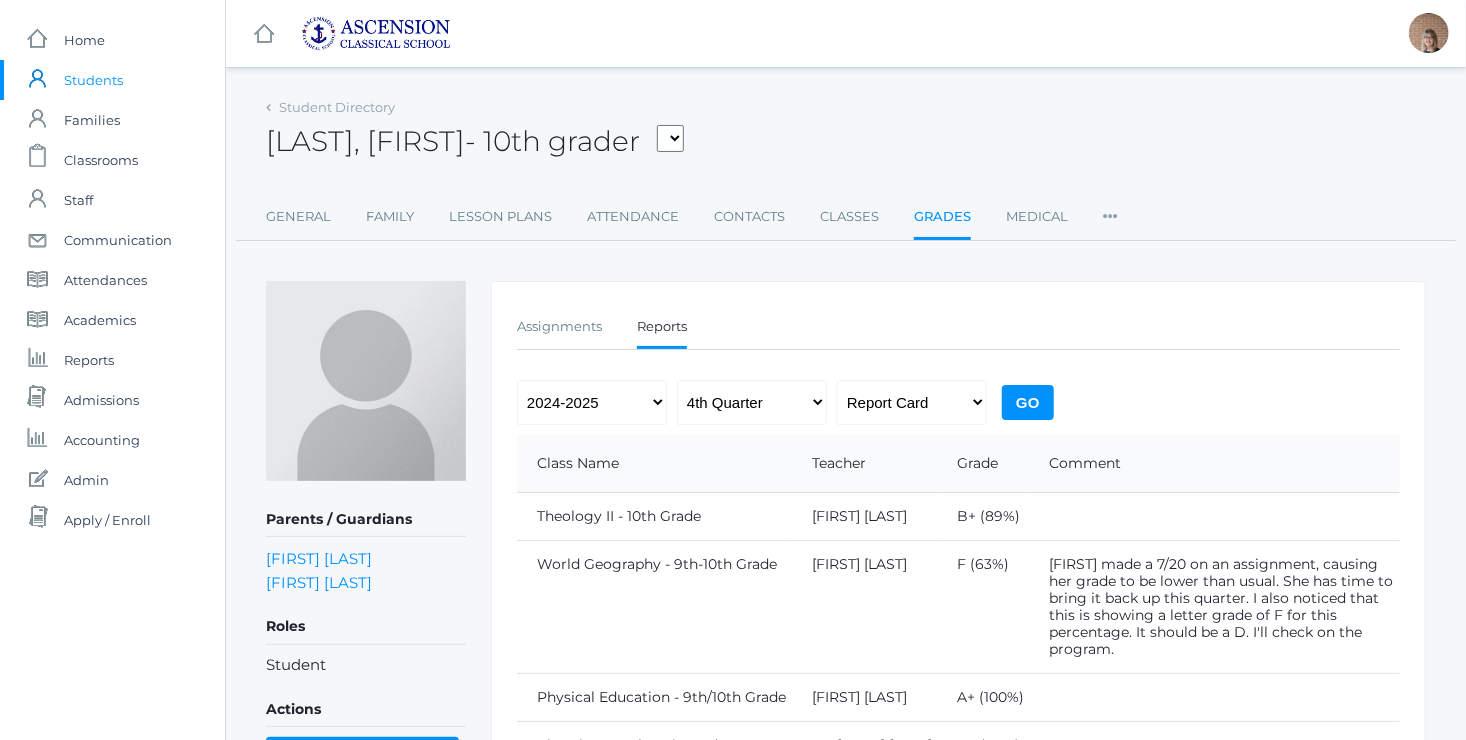 click on "Go" at bounding box center (1028, 402) 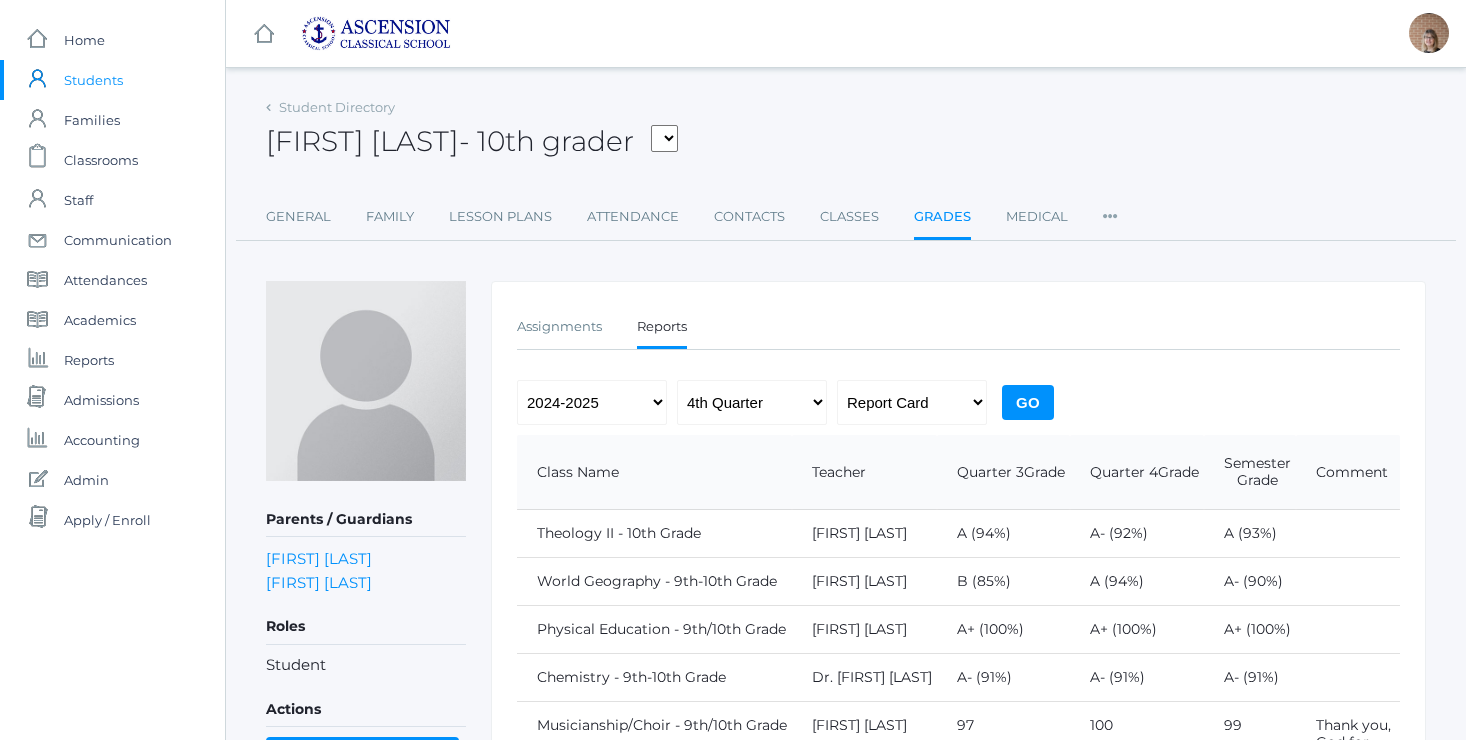 scroll, scrollTop: 0, scrollLeft: 0, axis: both 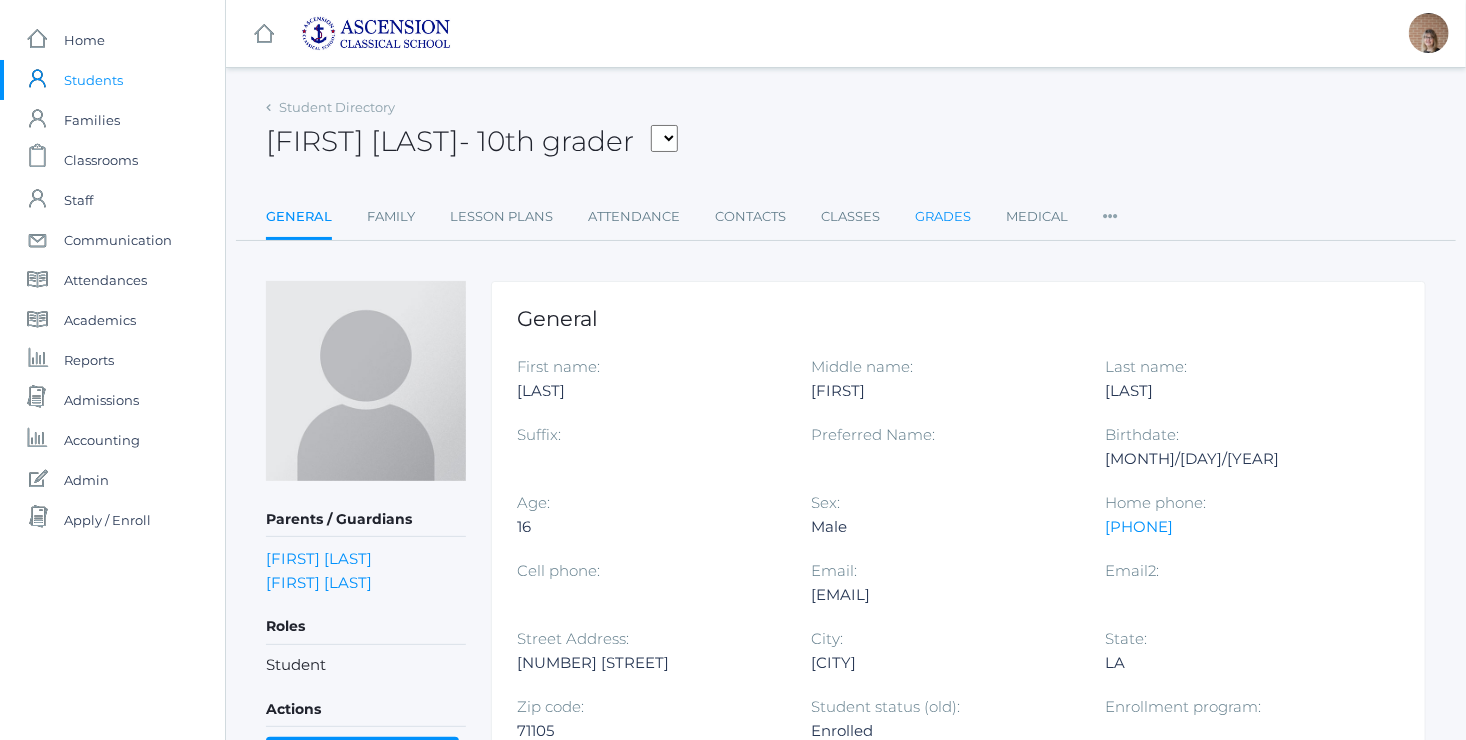 click on "Grades" at bounding box center [943, 217] 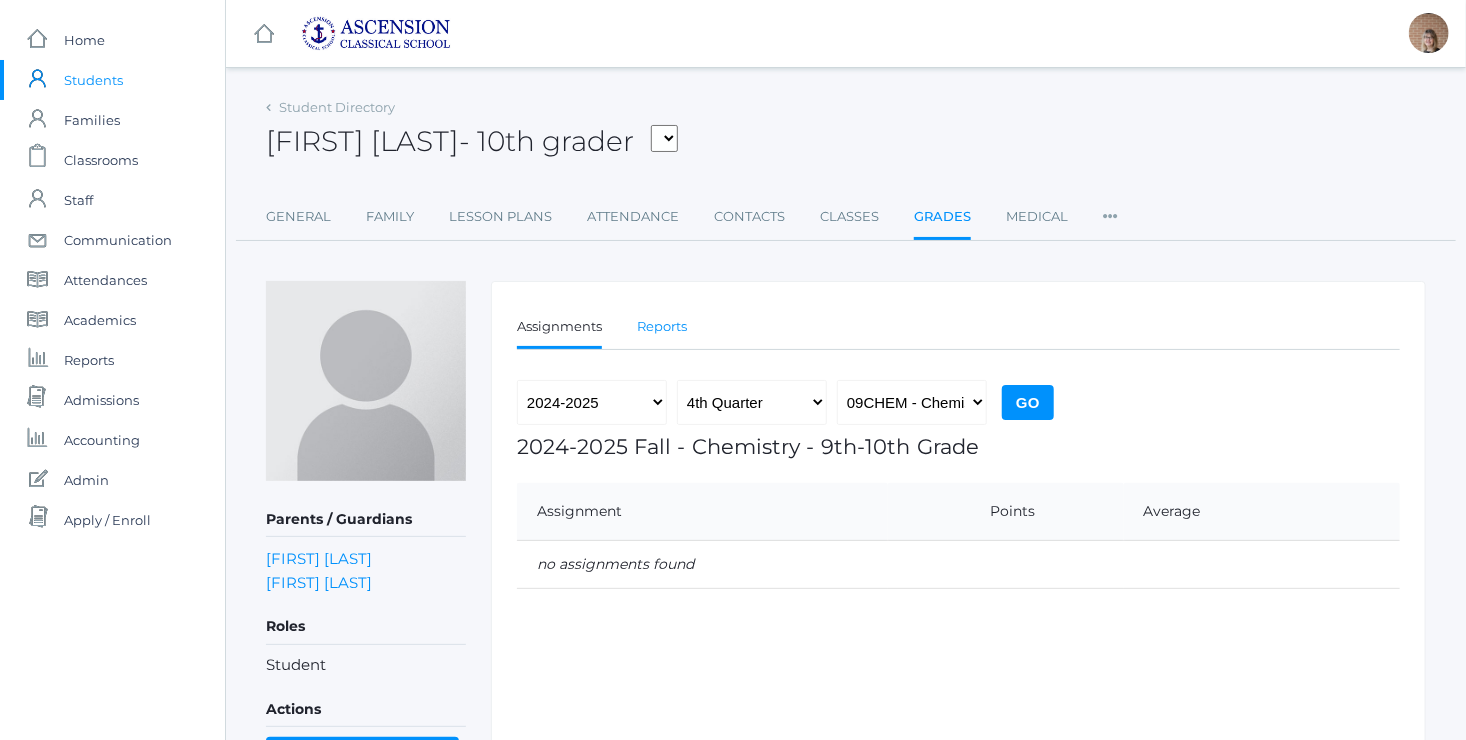 click on "Reports" at bounding box center [662, 327] 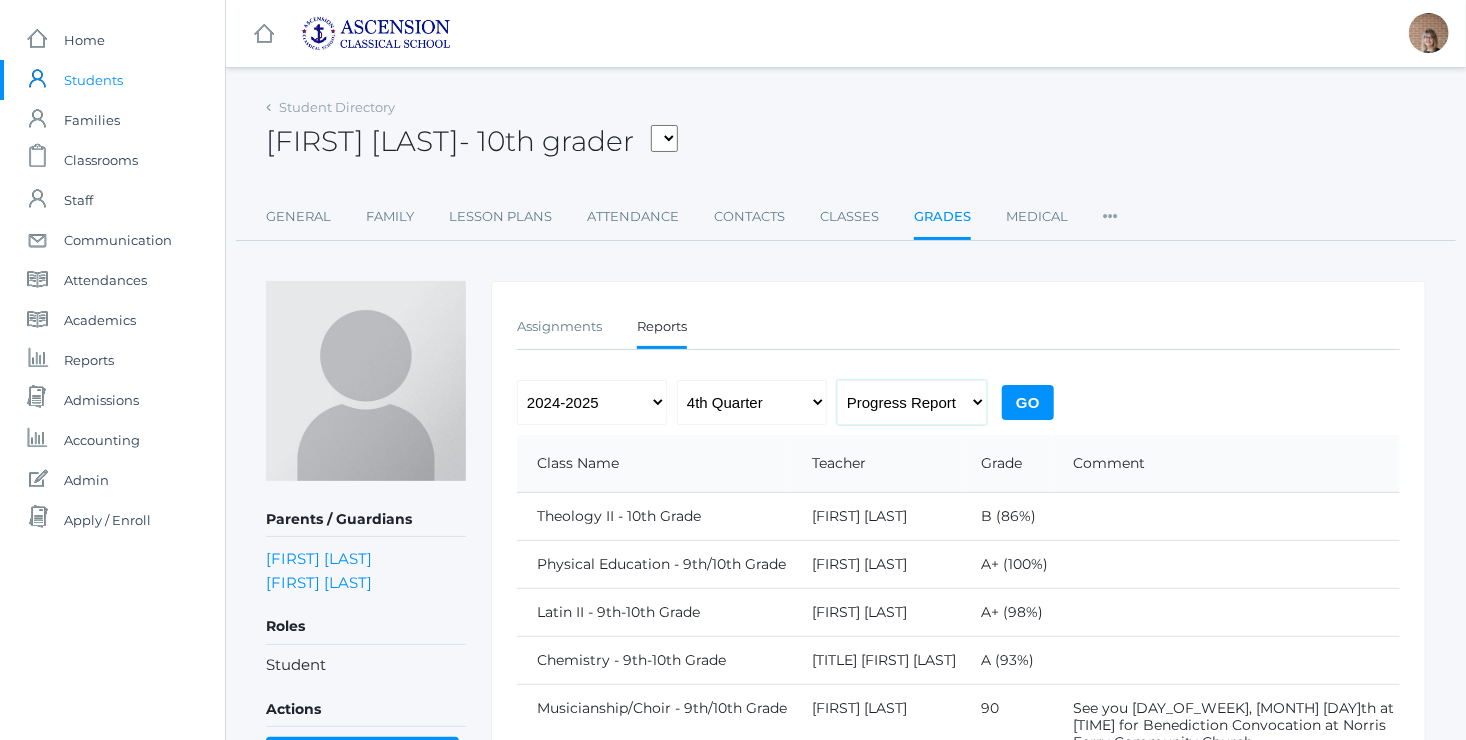 click on "Progress Report
Report Card" at bounding box center [912, 402] 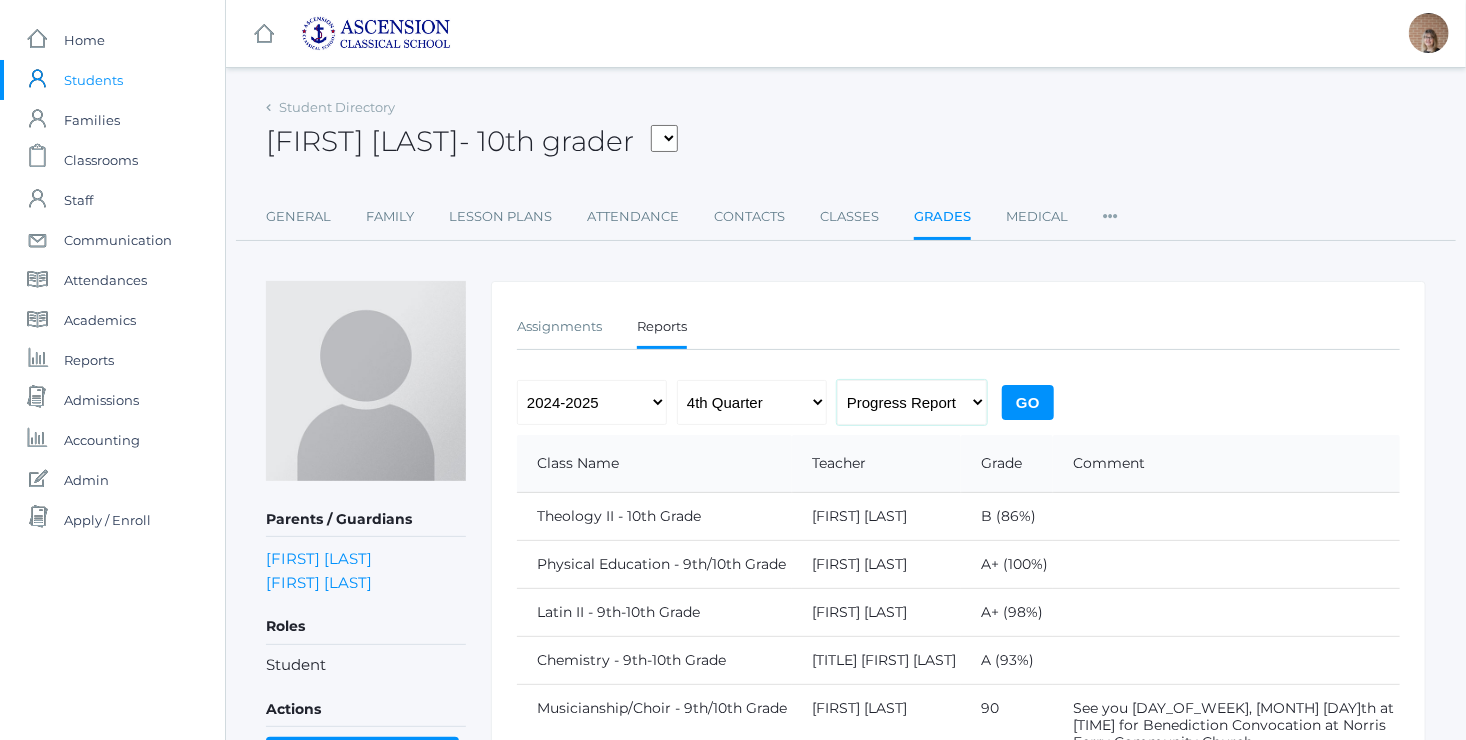 select on "report" 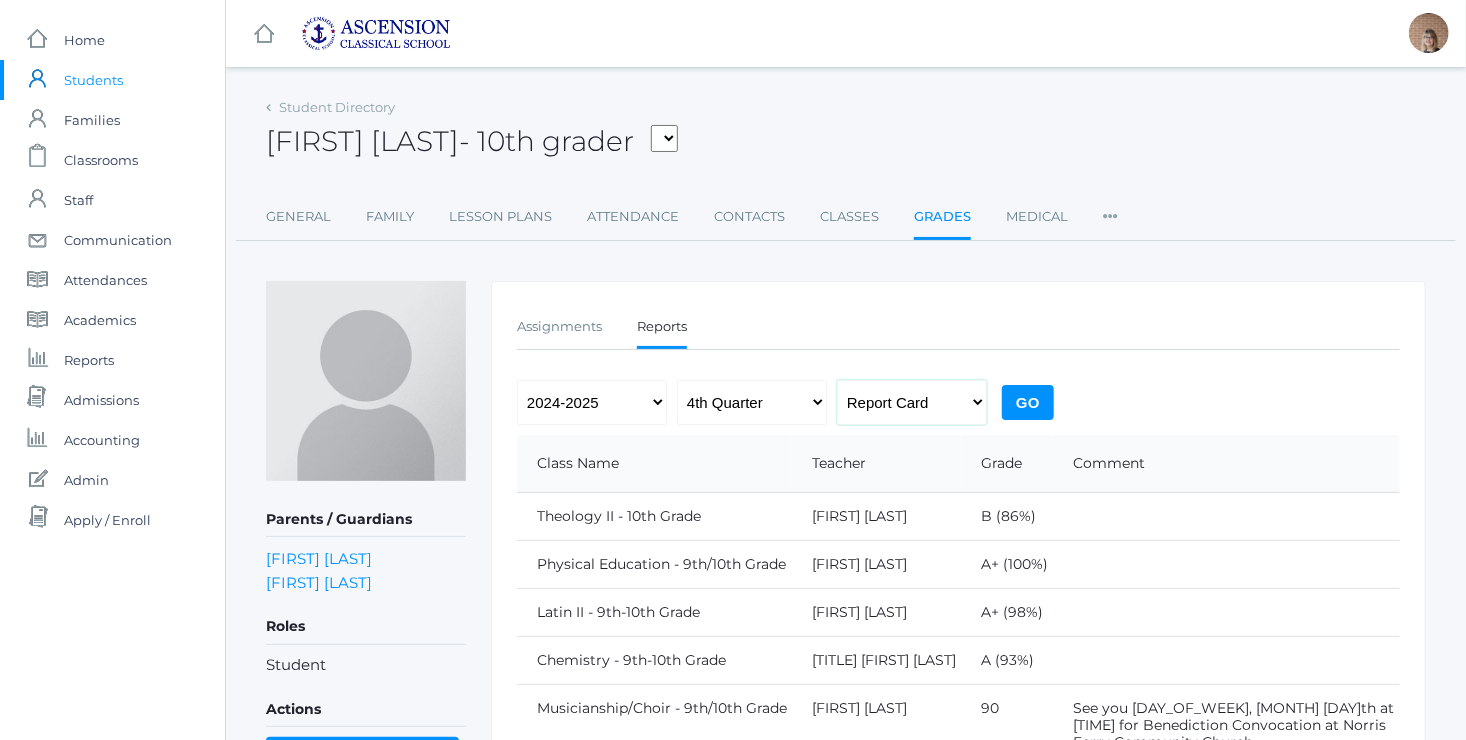 click on "Progress Report
Report Card" at bounding box center (912, 402) 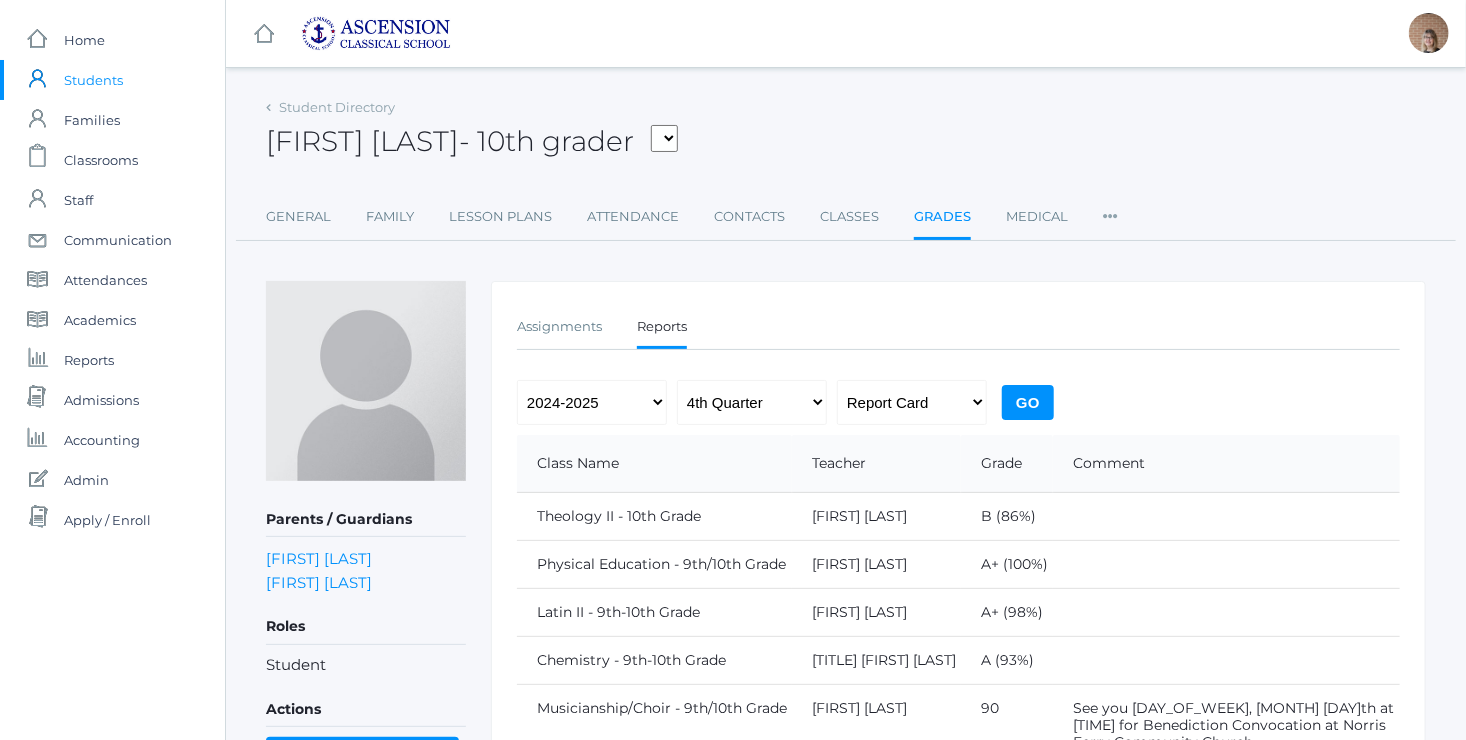 click on "Go" at bounding box center (1028, 402) 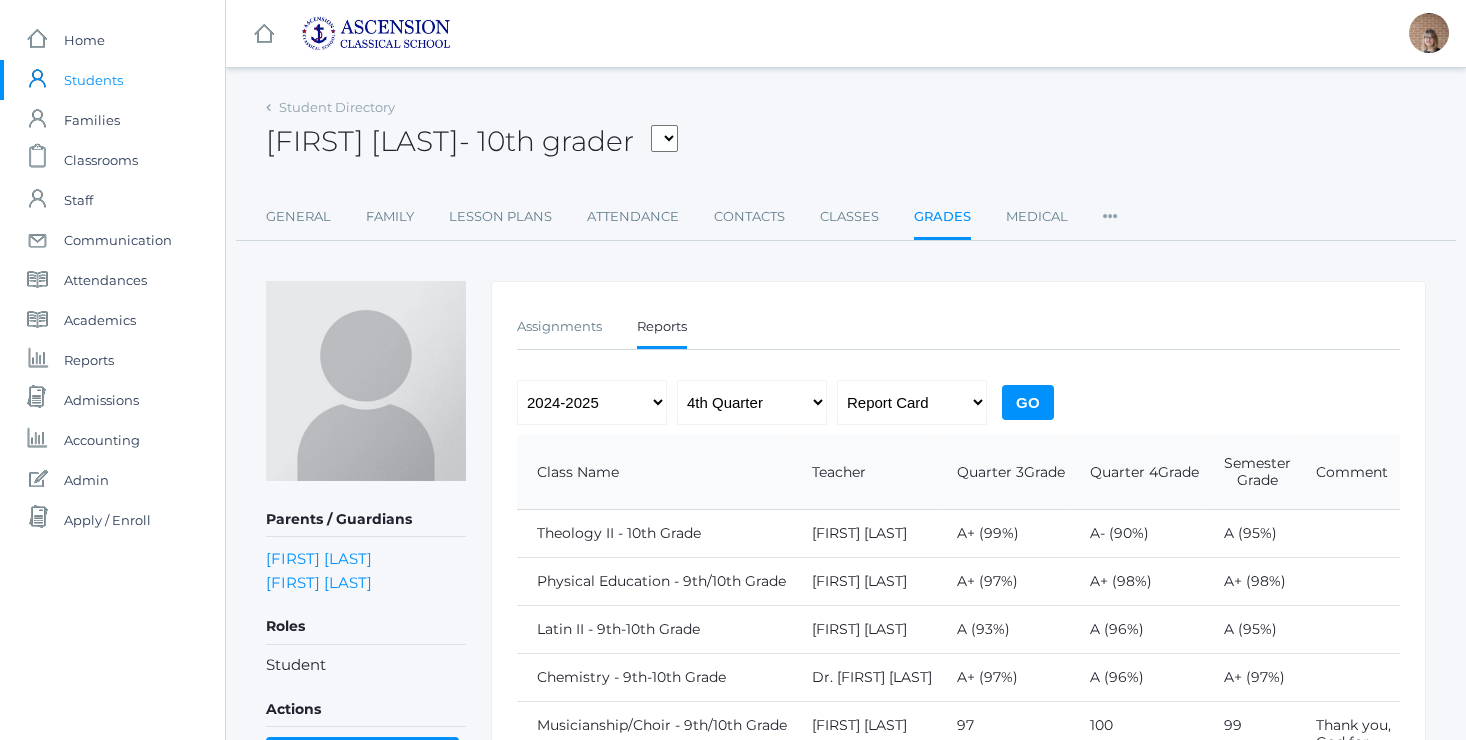 scroll, scrollTop: 0, scrollLeft: 0, axis: both 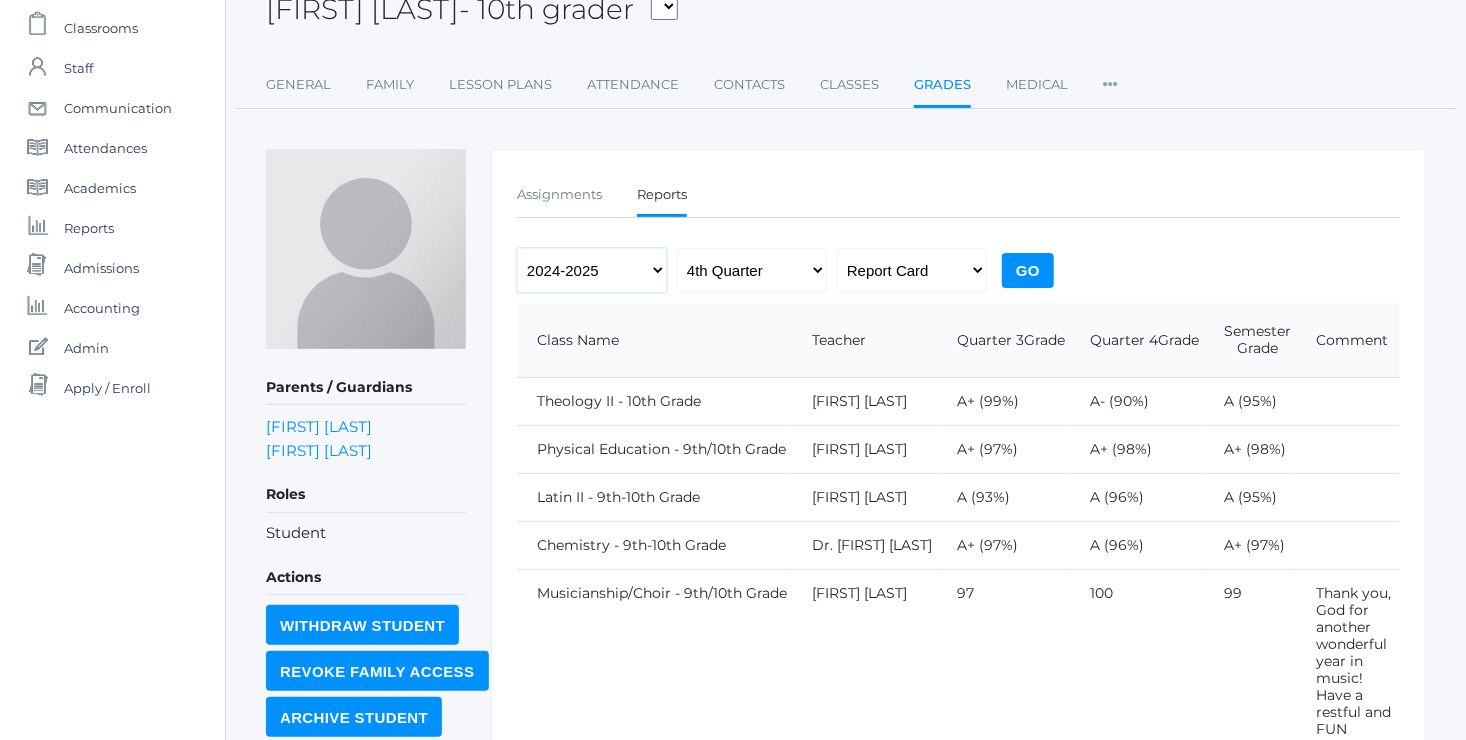 click on "2022-2023
2023-2024
2024-2025" at bounding box center (592, 270) 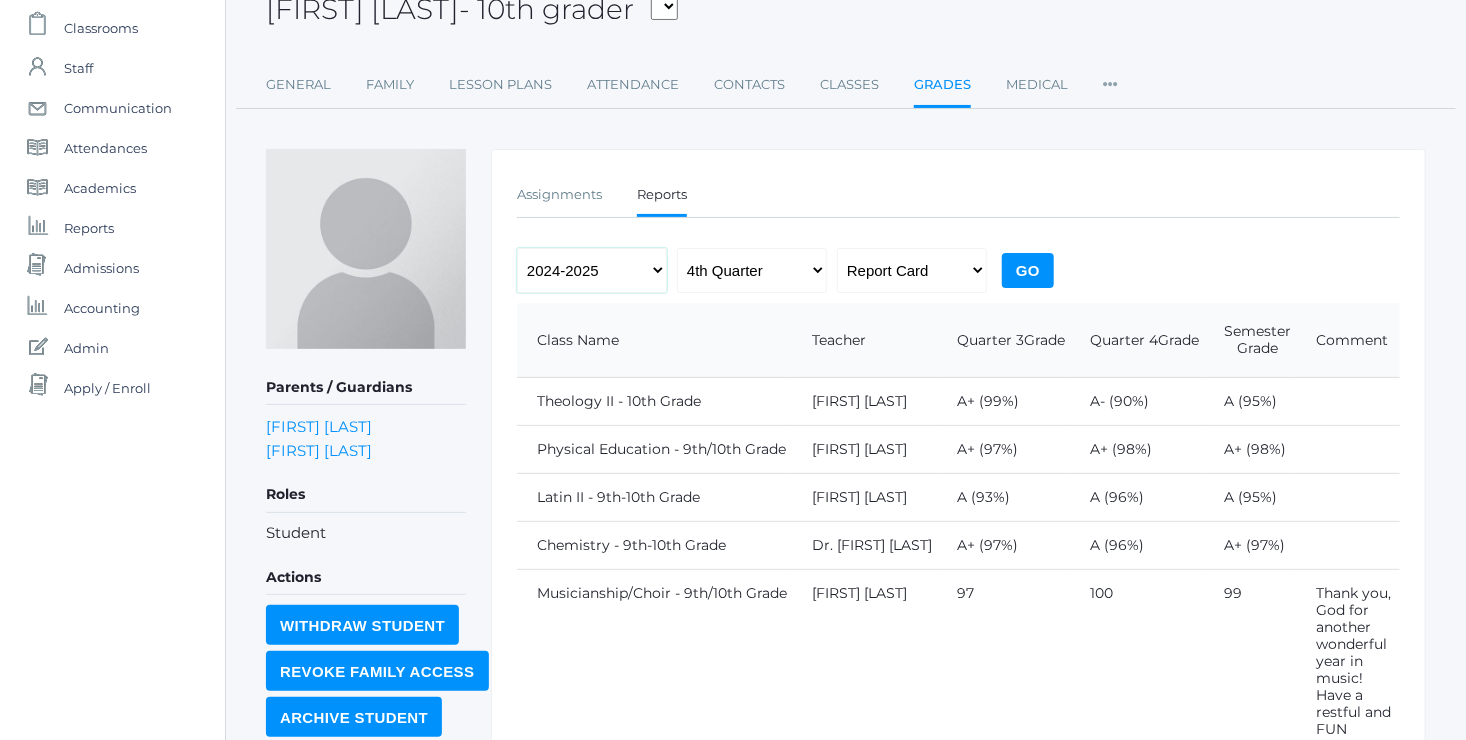 select on "2023-2024" 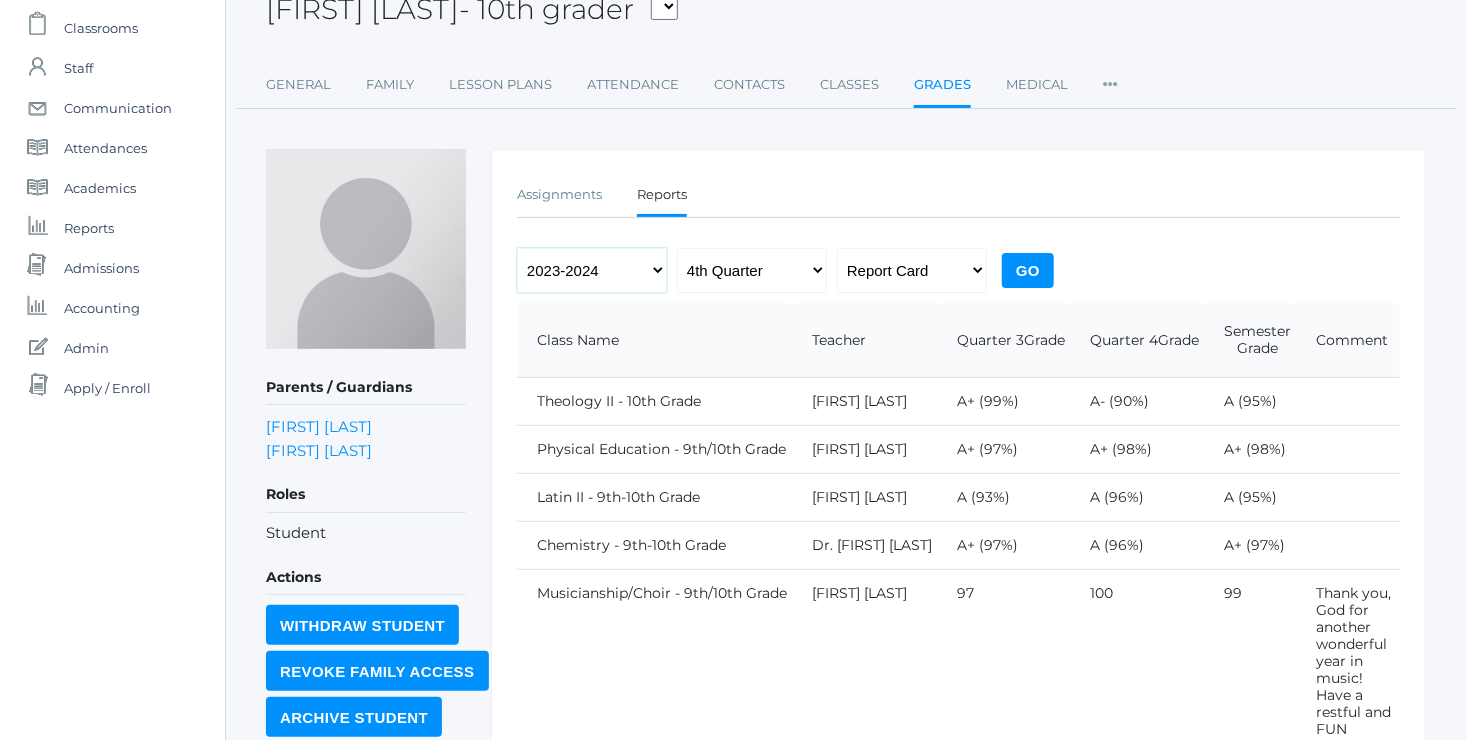 click on "2022-2023
2023-2024
2024-2025" at bounding box center [592, 270] 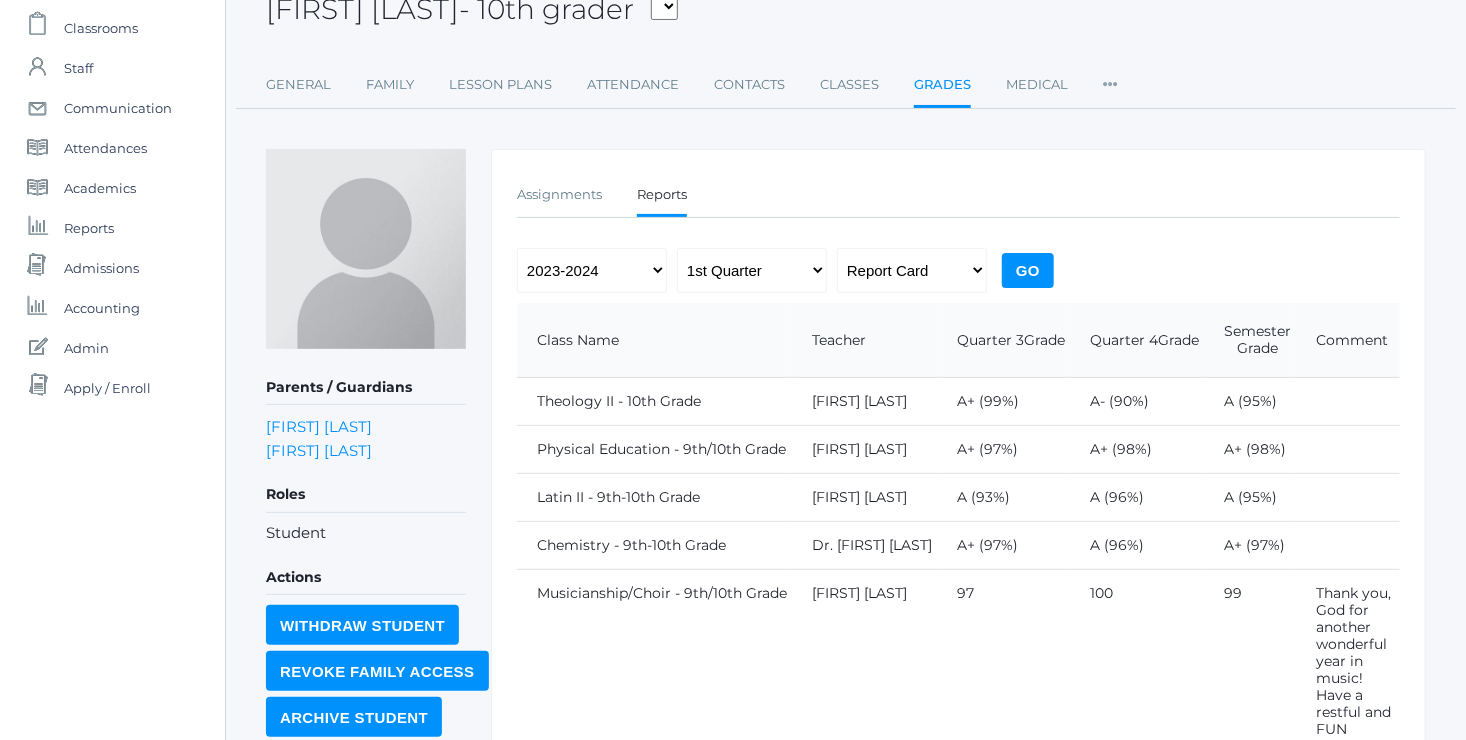 click on "Go" at bounding box center [1028, 270] 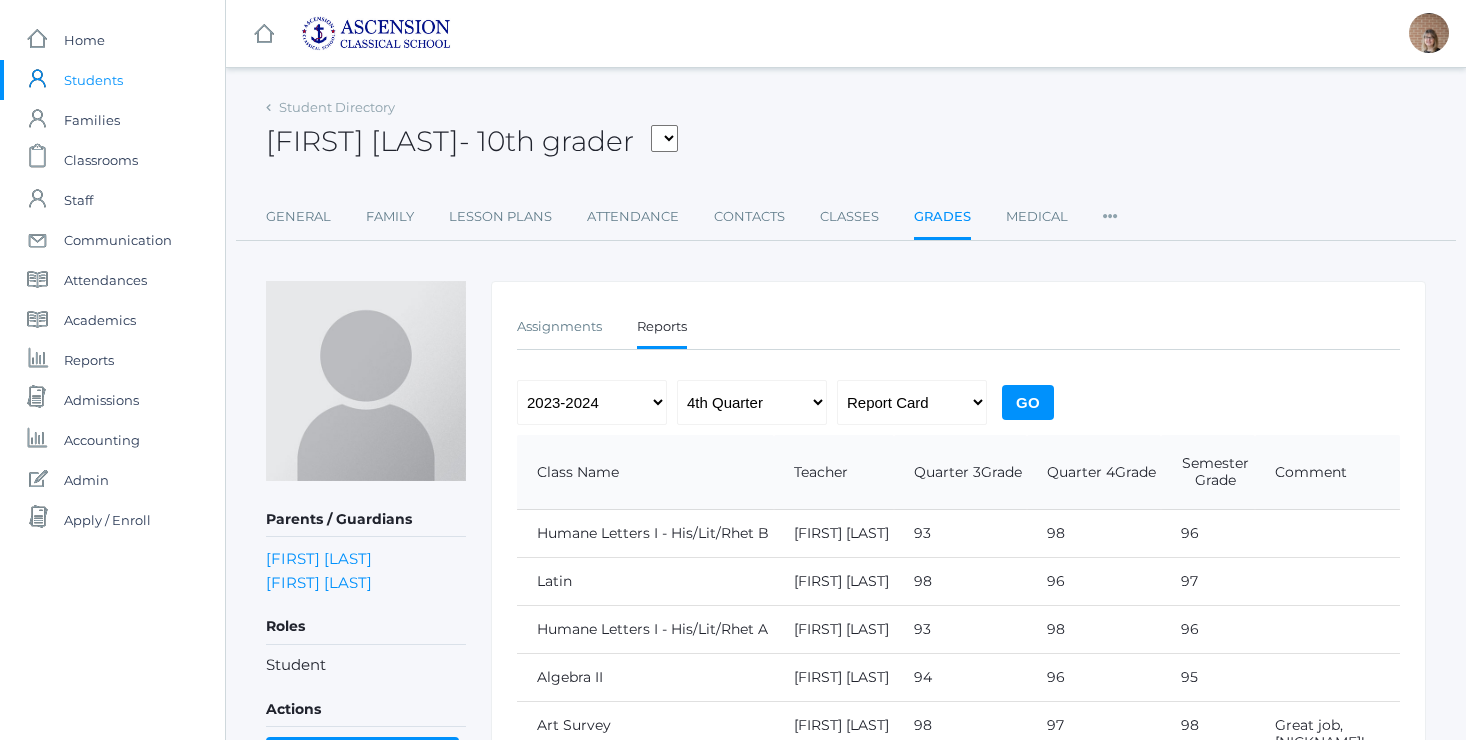scroll, scrollTop: 0, scrollLeft: 0, axis: both 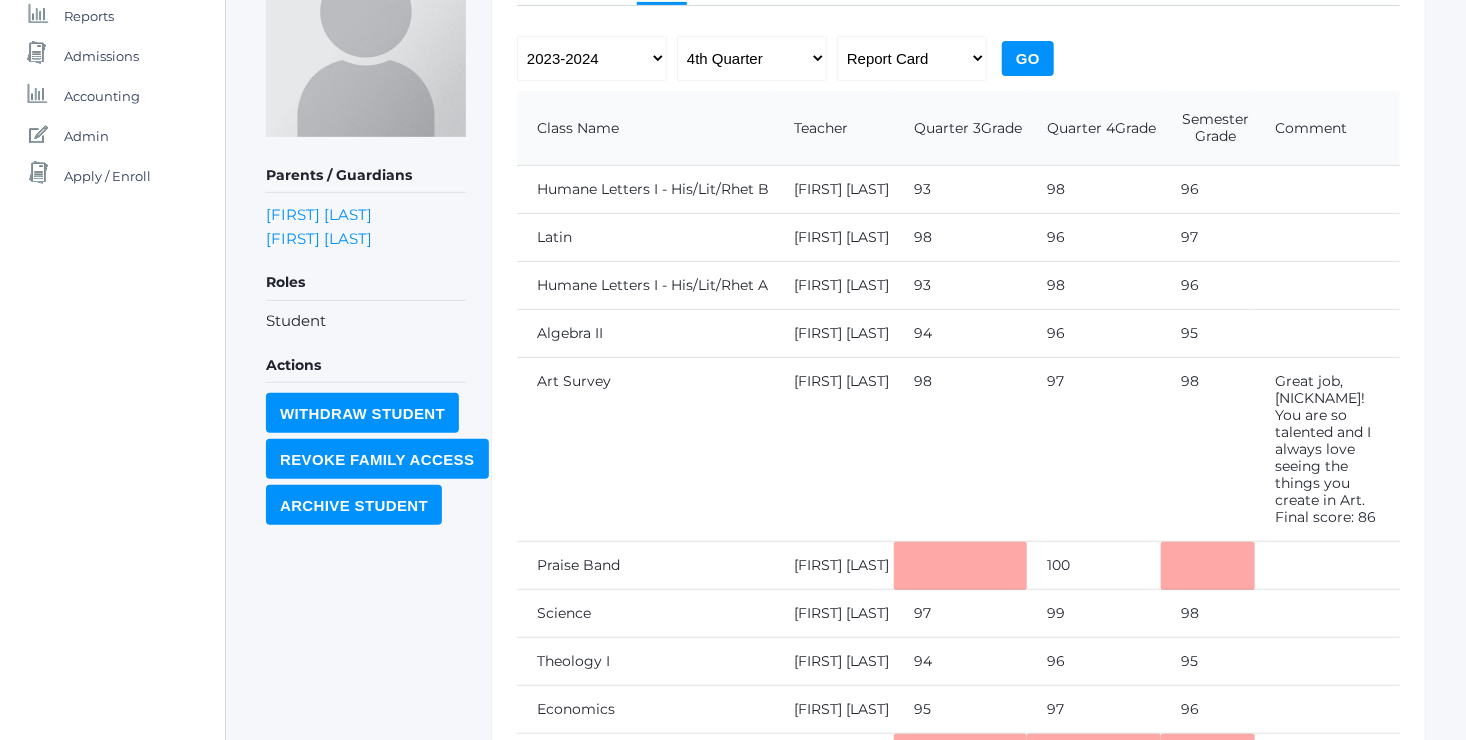 drag, startPoint x: 1462, startPoint y: 396, endPoint x: 1449, endPoint y: 437, distance: 43.011627 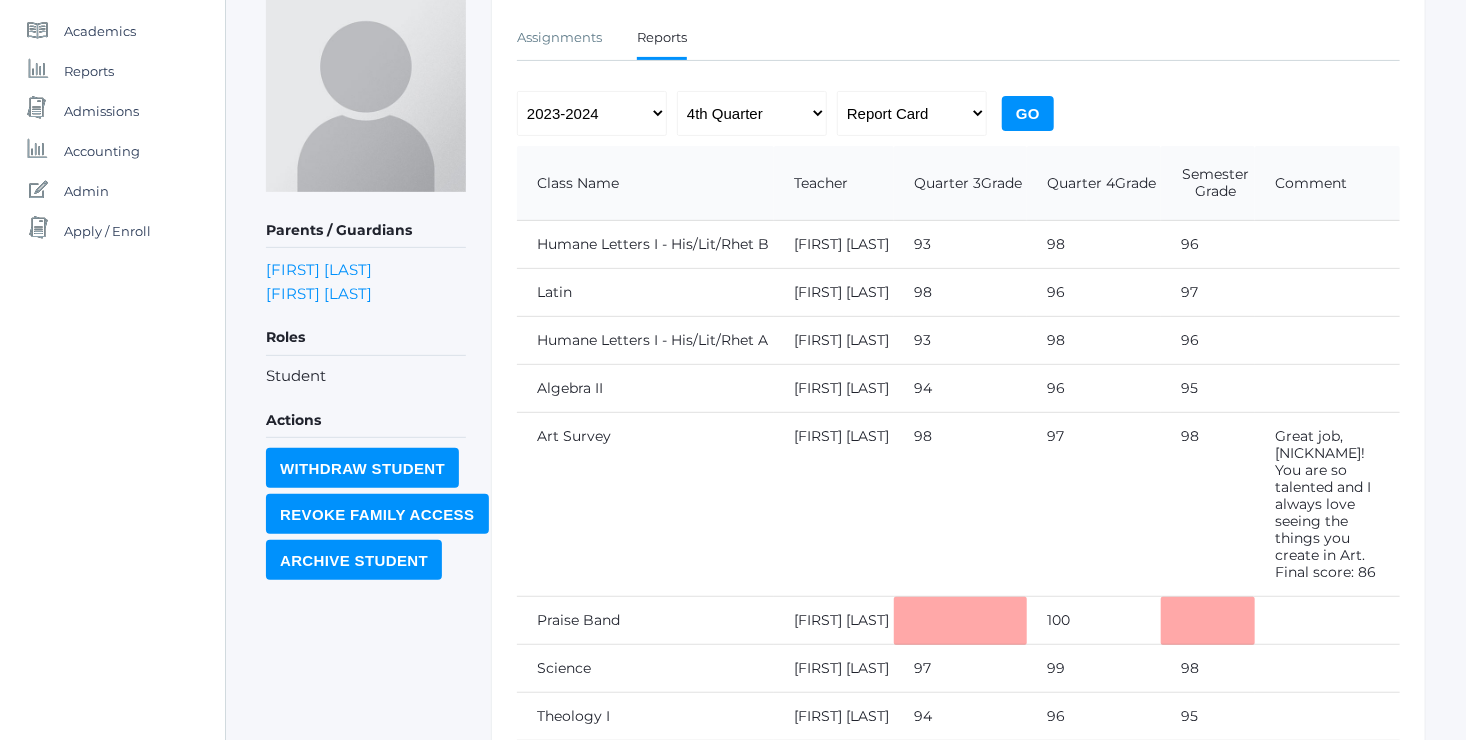 scroll, scrollTop: 290, scrollLeft: 0, axis: vertical 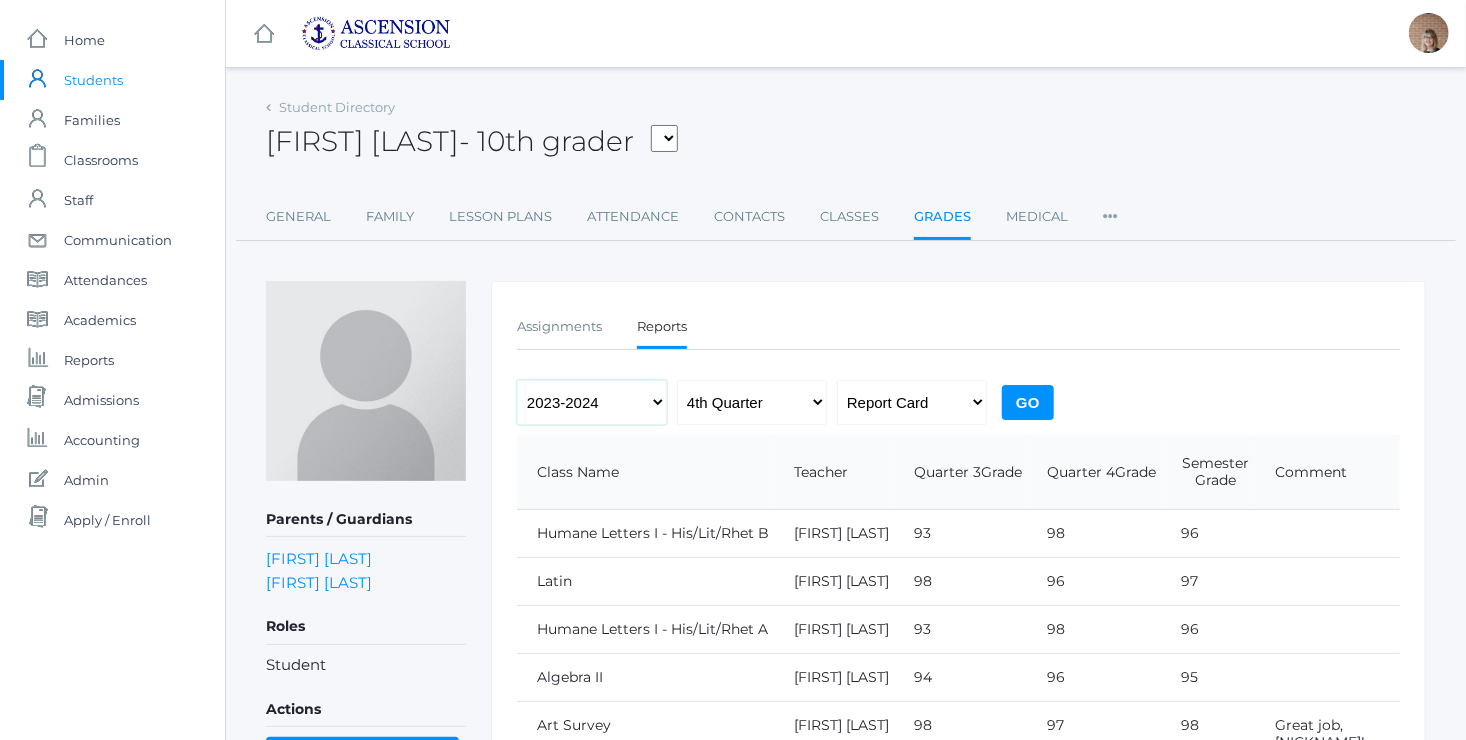 click on "2022-2023
2023-2024
2024-2025" at bounding box center (592, 402) 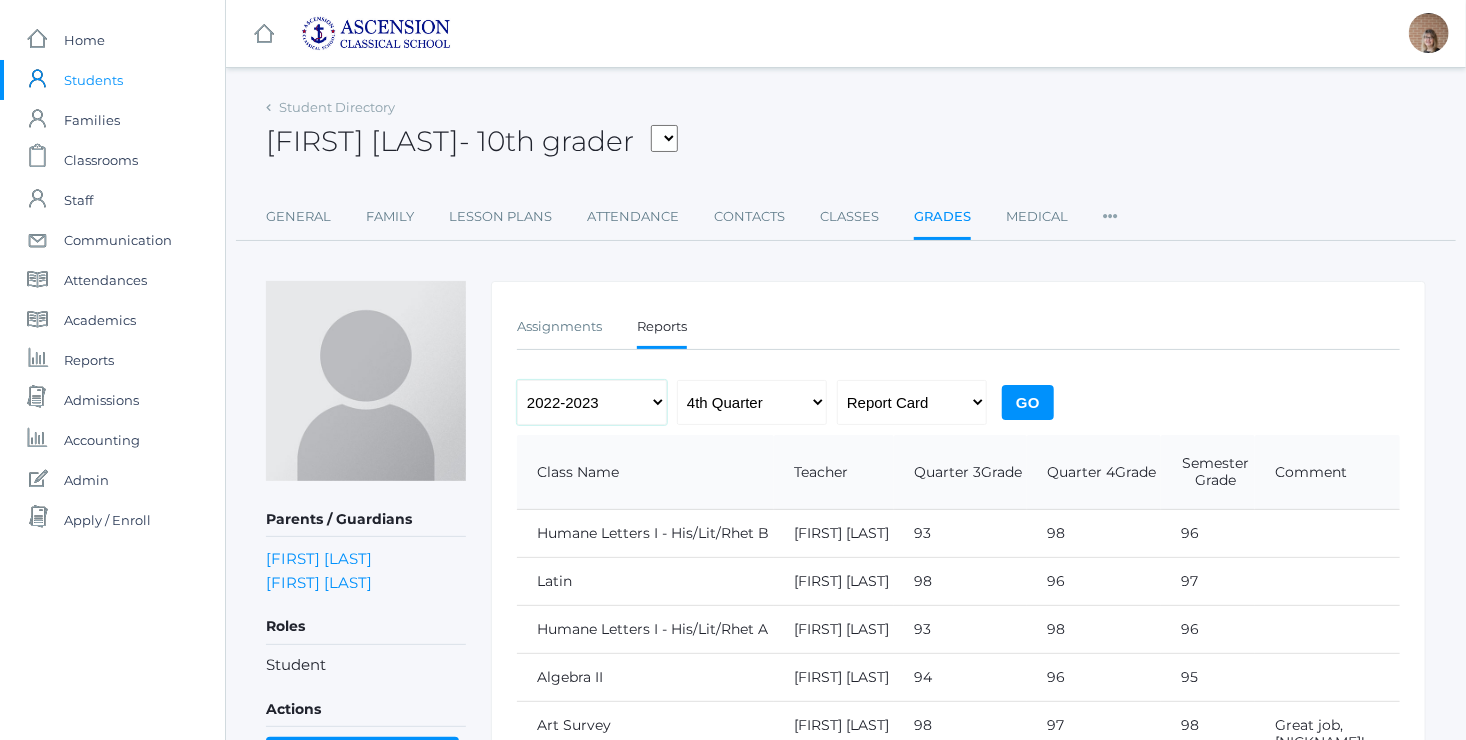 click on "2022-2023
2023-2024
2024-2025" at bounding box center [592, 402] 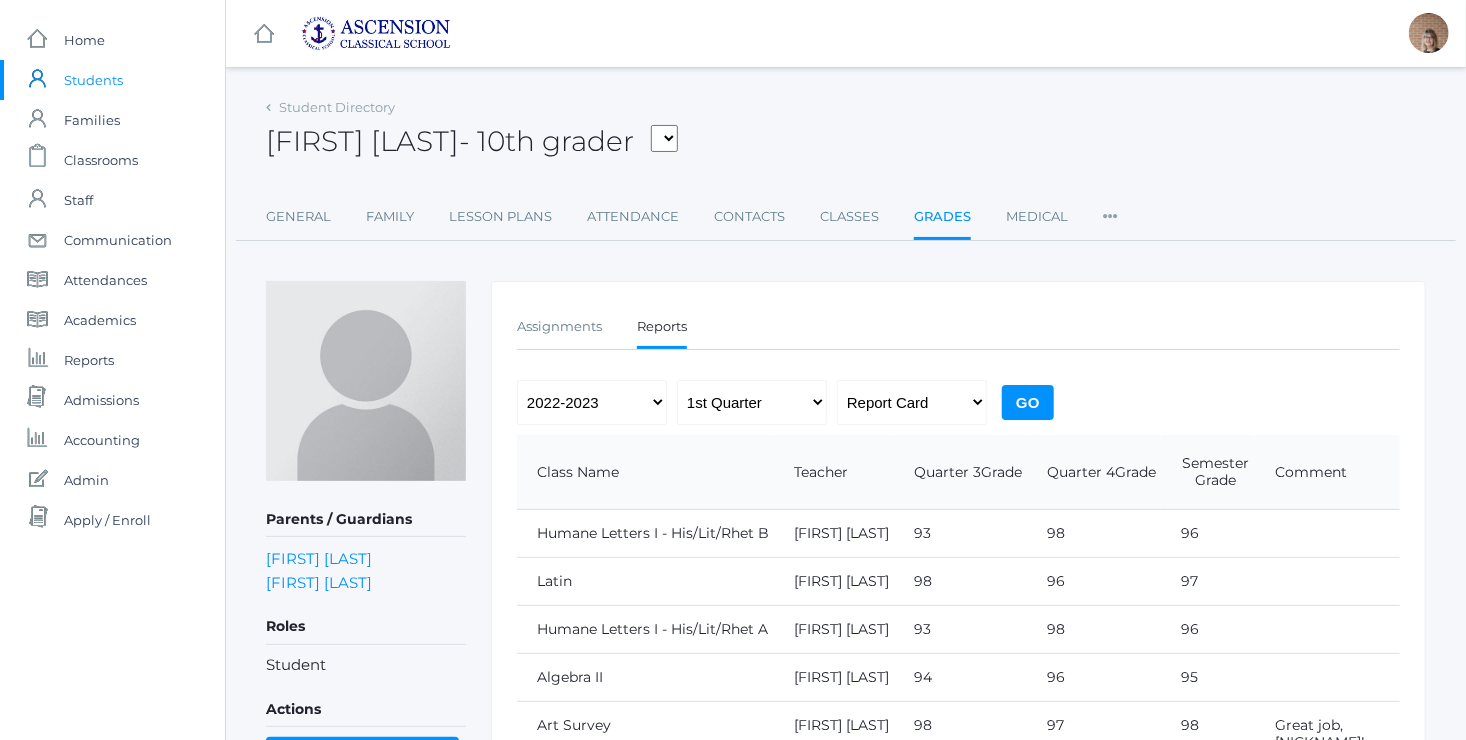 click on "Go" at bounding box center (1028, 402) 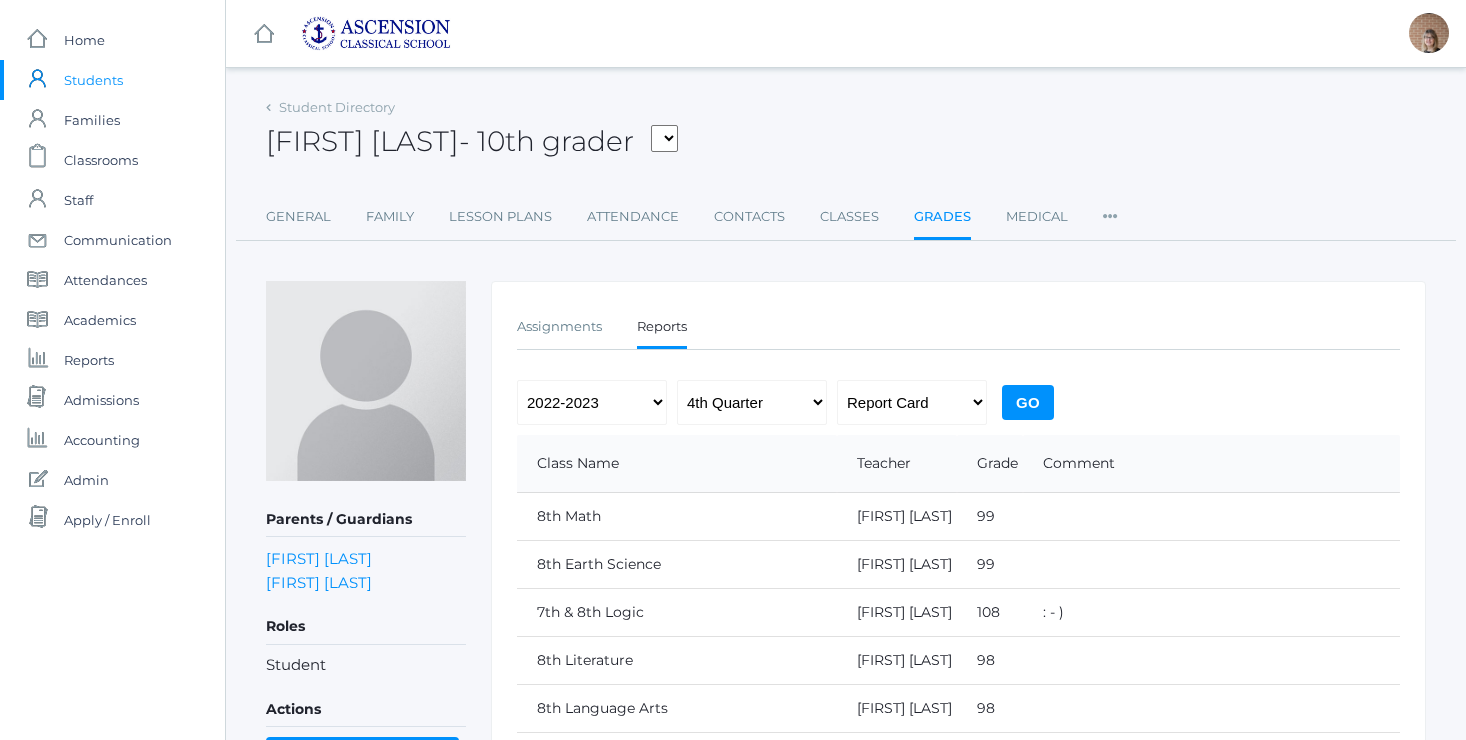 scroll, scrollTop: 0, scrollLeft: 0, axis: both 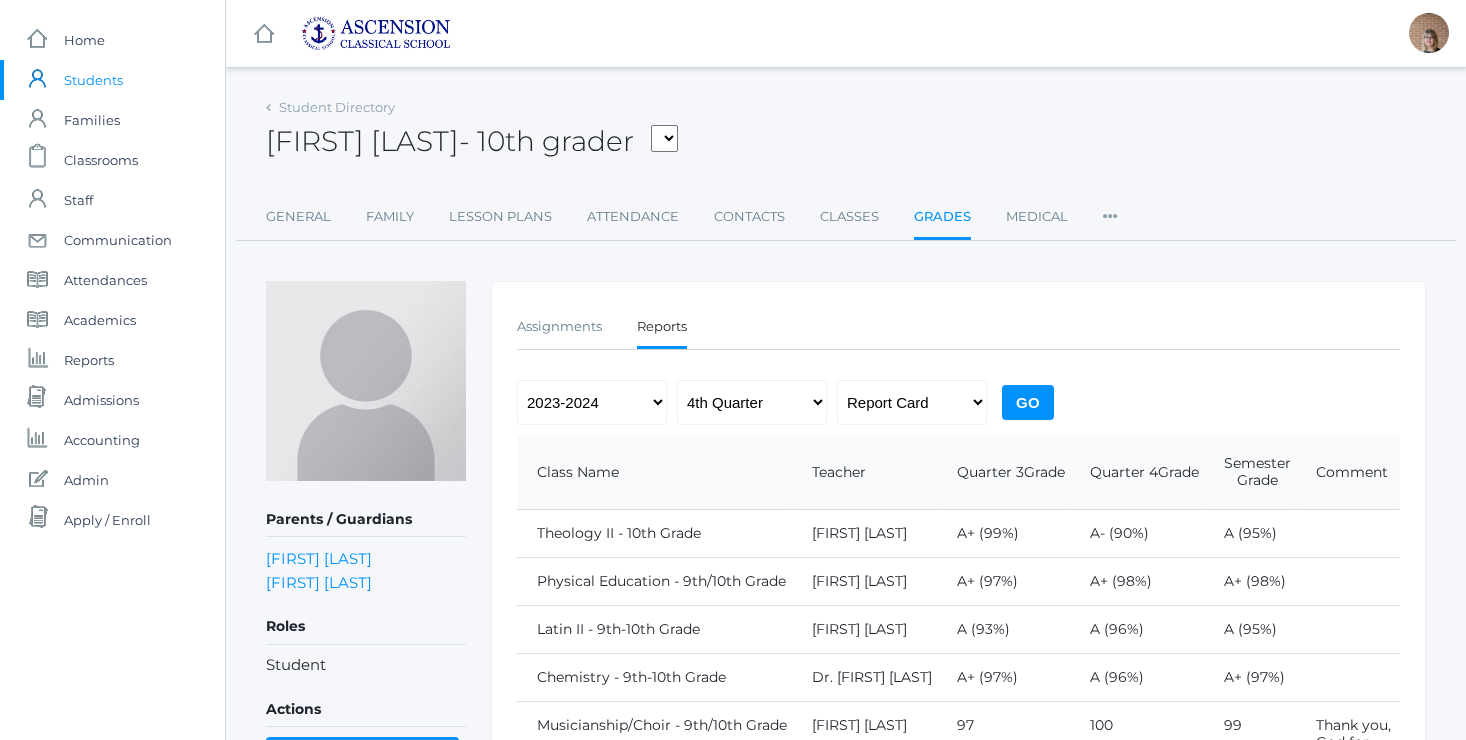 select on "2023-2024" 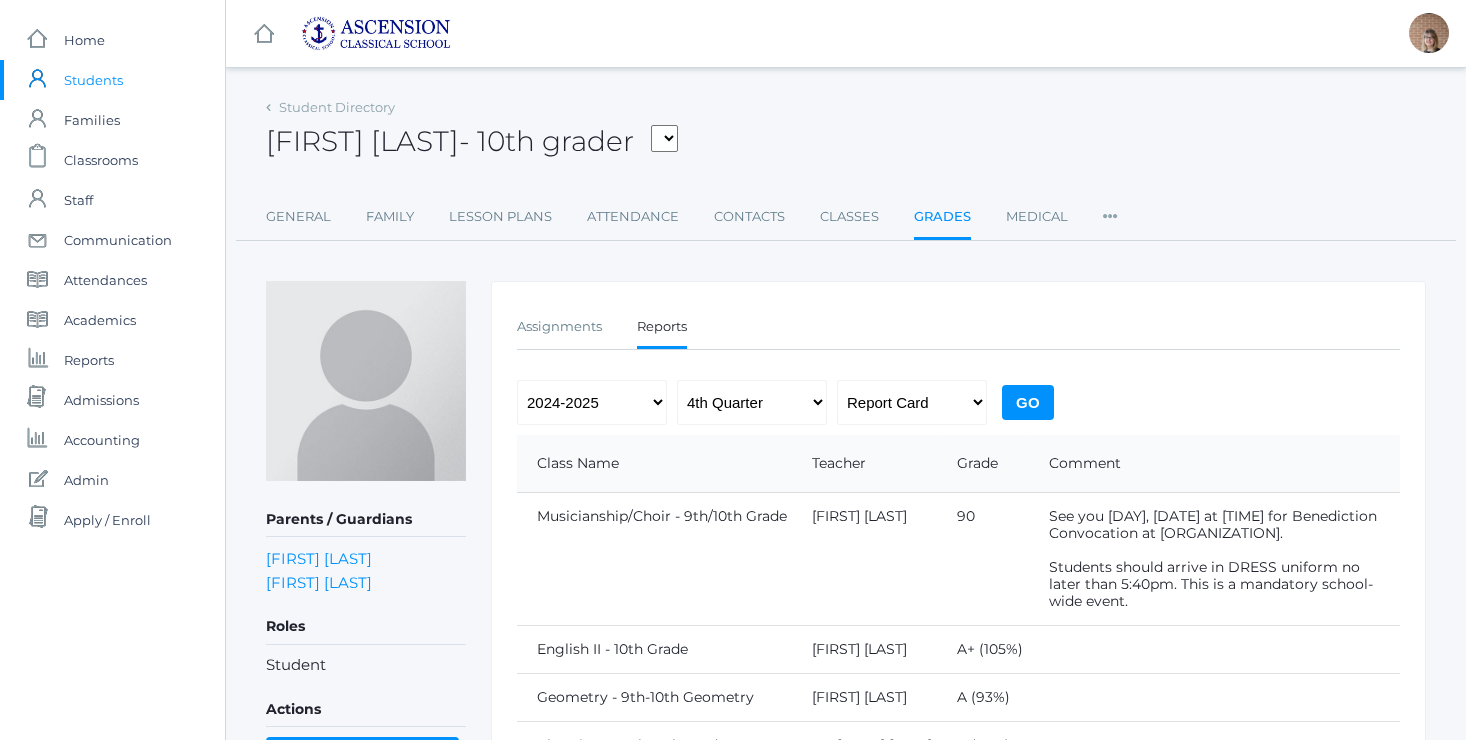 select on "report" 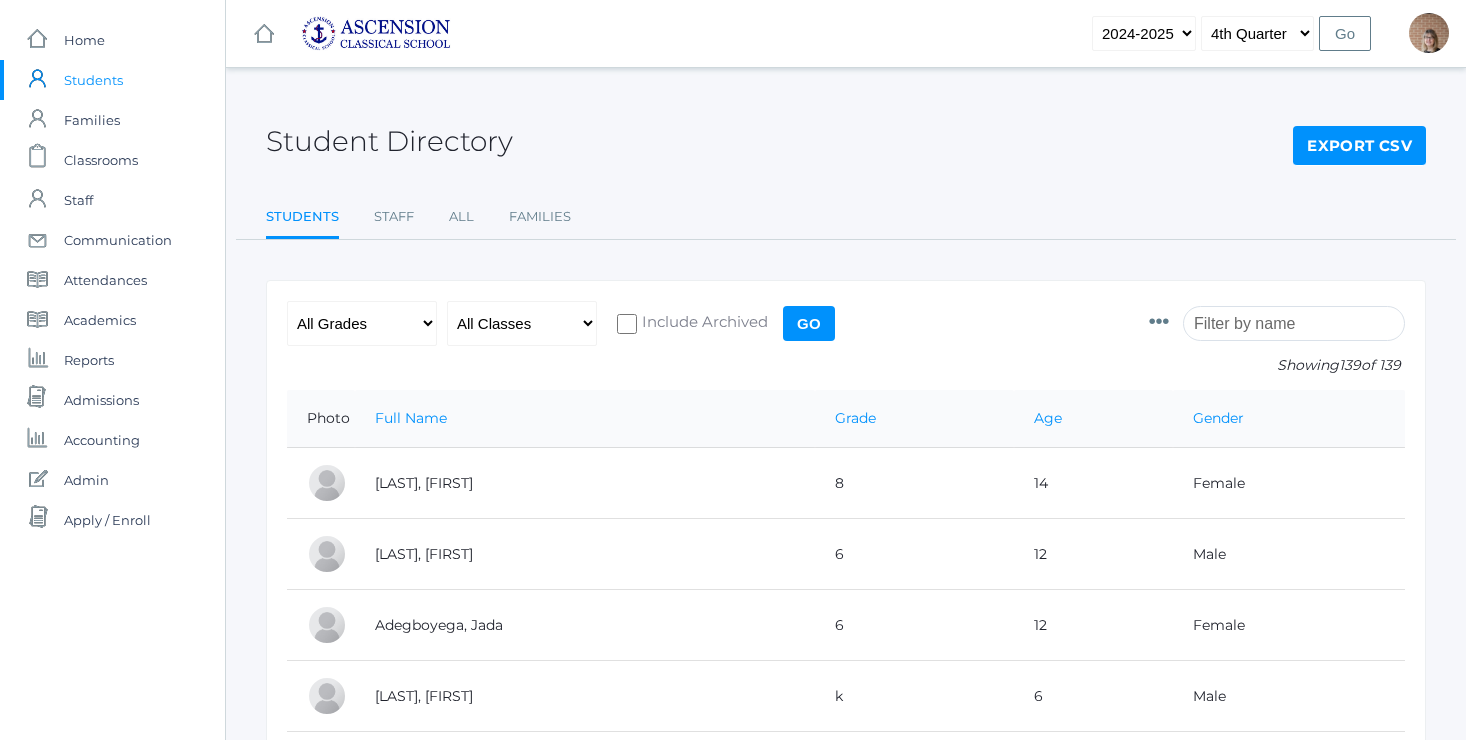 scroll, scrollTop: 1127, scrollLeft: 0, axis: vertical 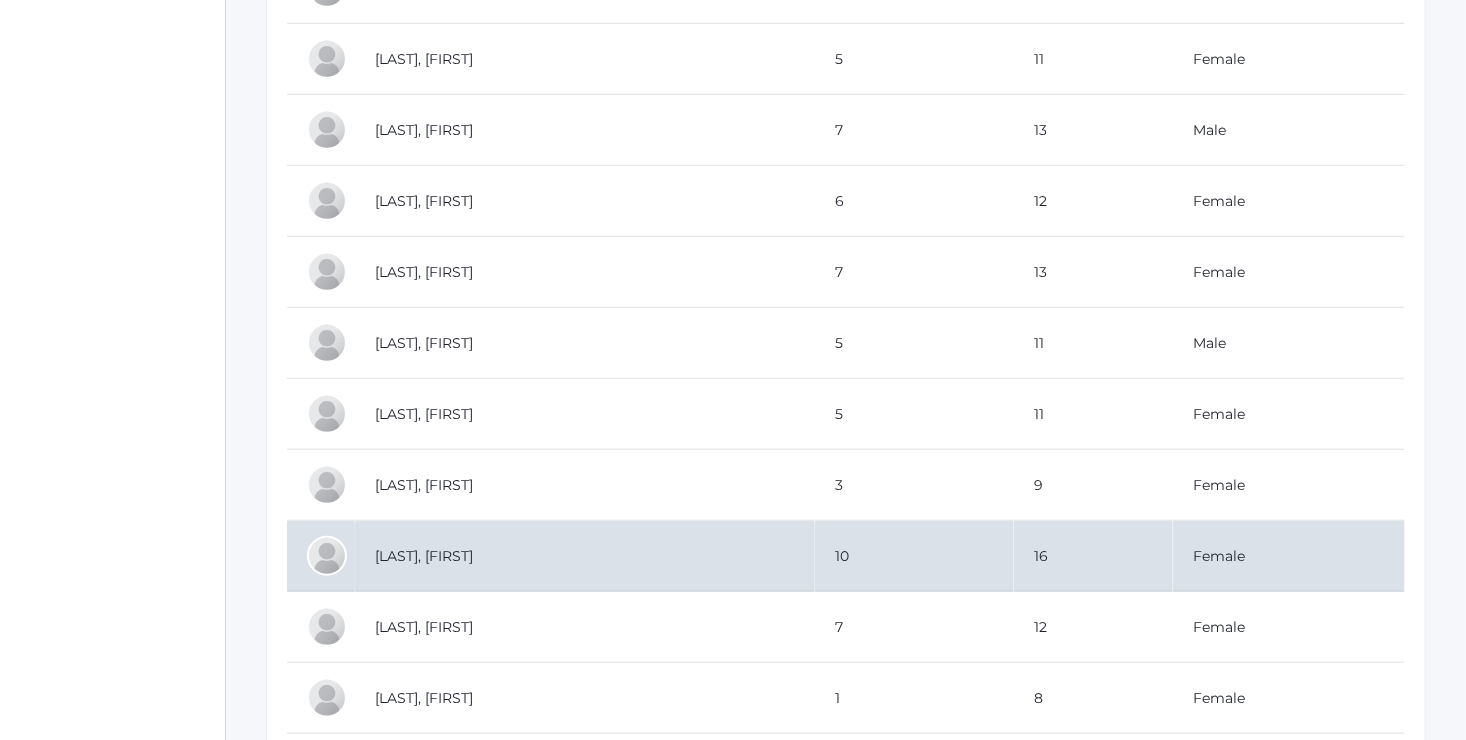 click on "[LAST], [FIRST]" at bounding box center [585, 556] 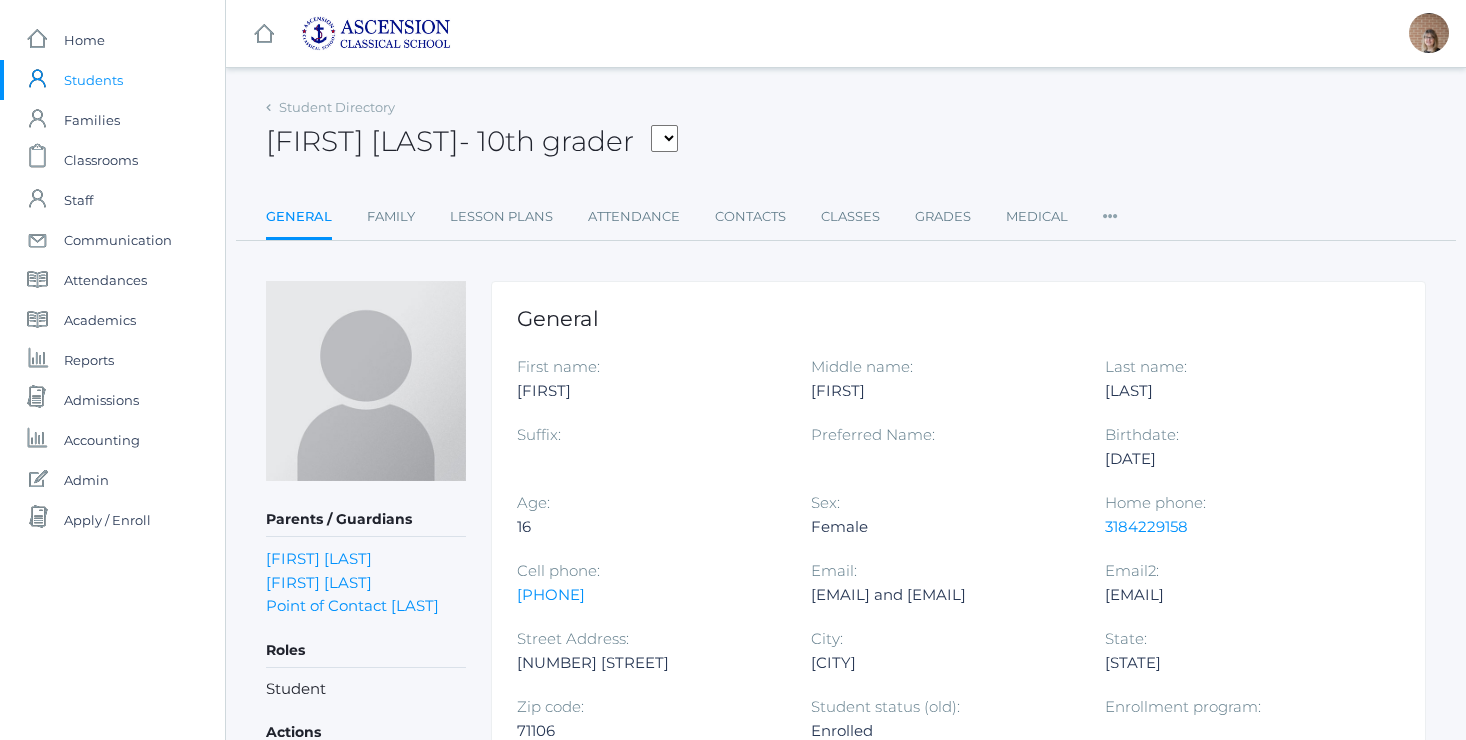 scroll, scrollTop: 0, scrollLeft: 0, axis: both 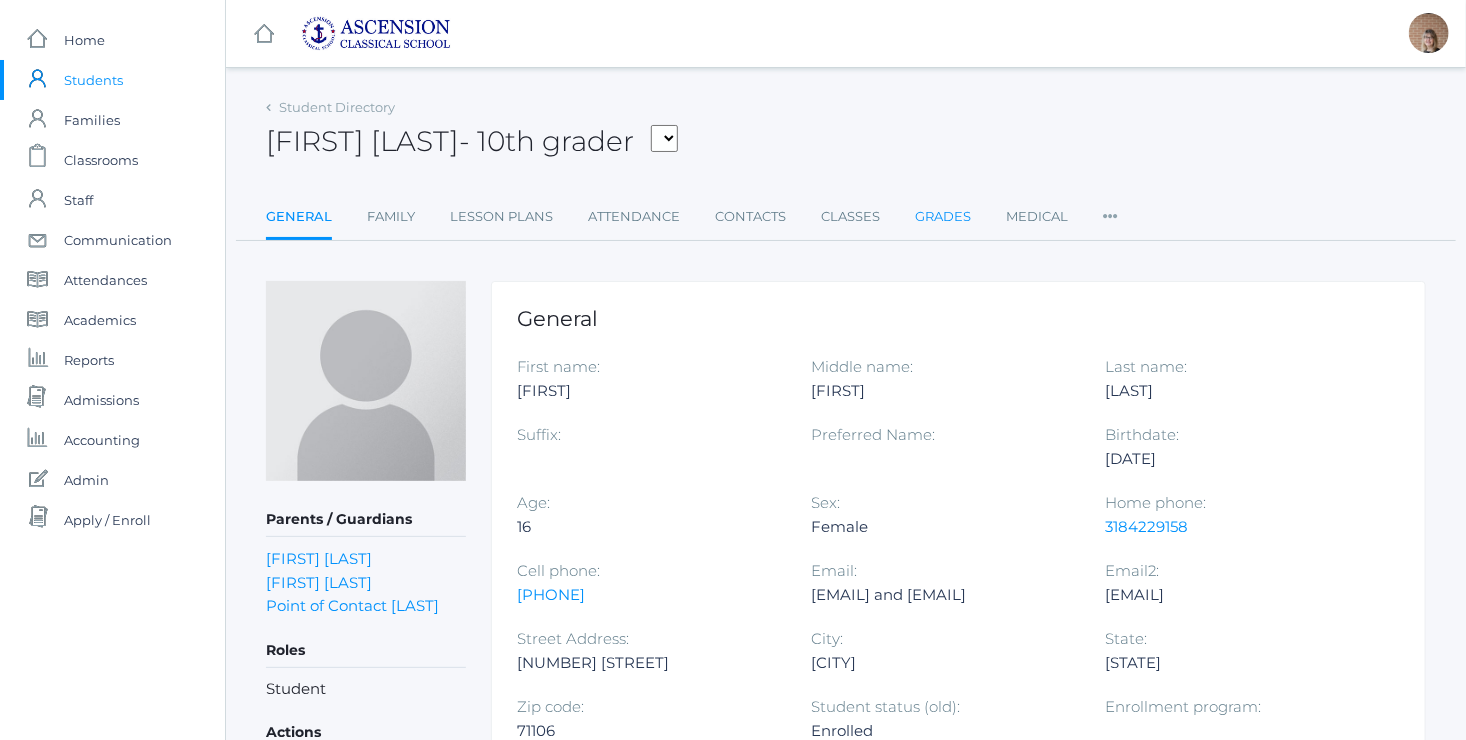 click on "Grades" at bounding box center (943, 217) 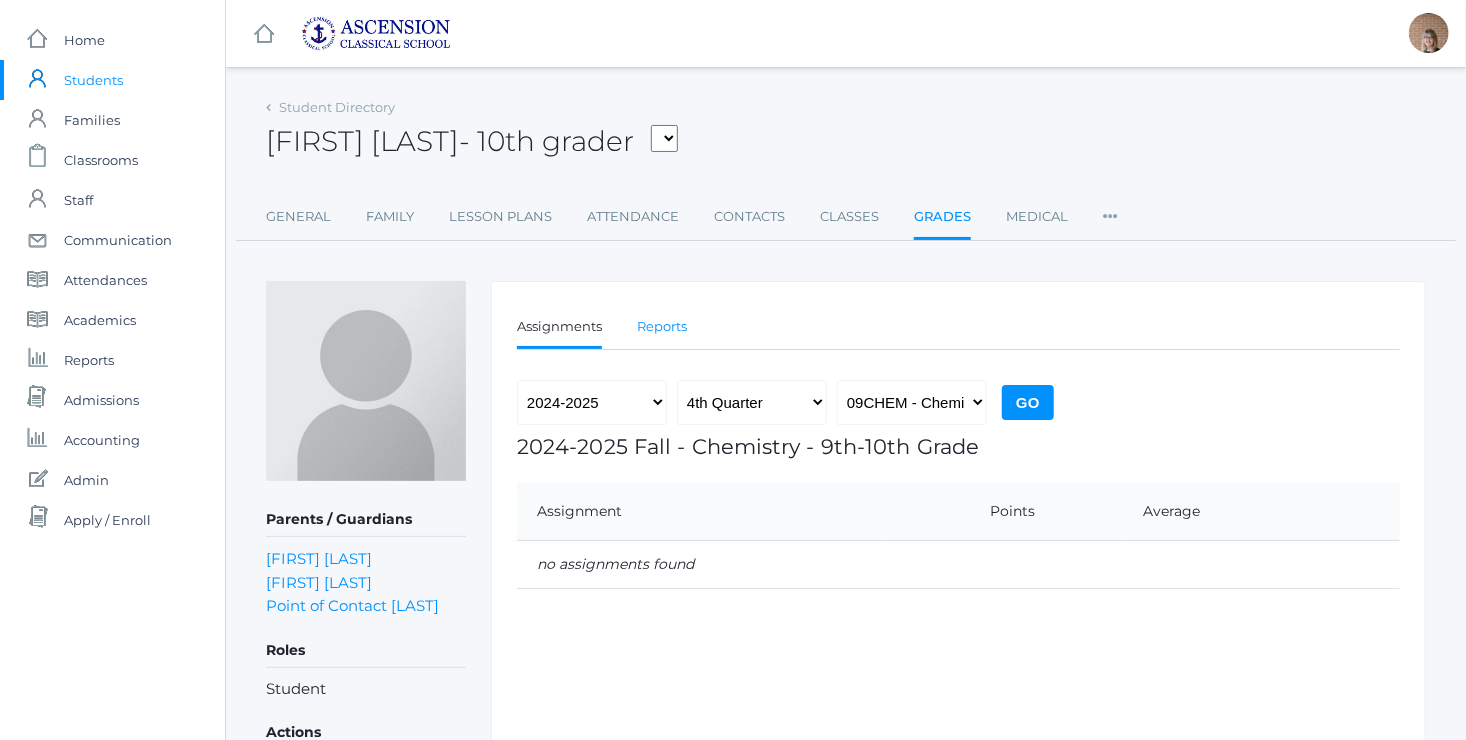 click on "Reports" at bounding box center [662, 327] 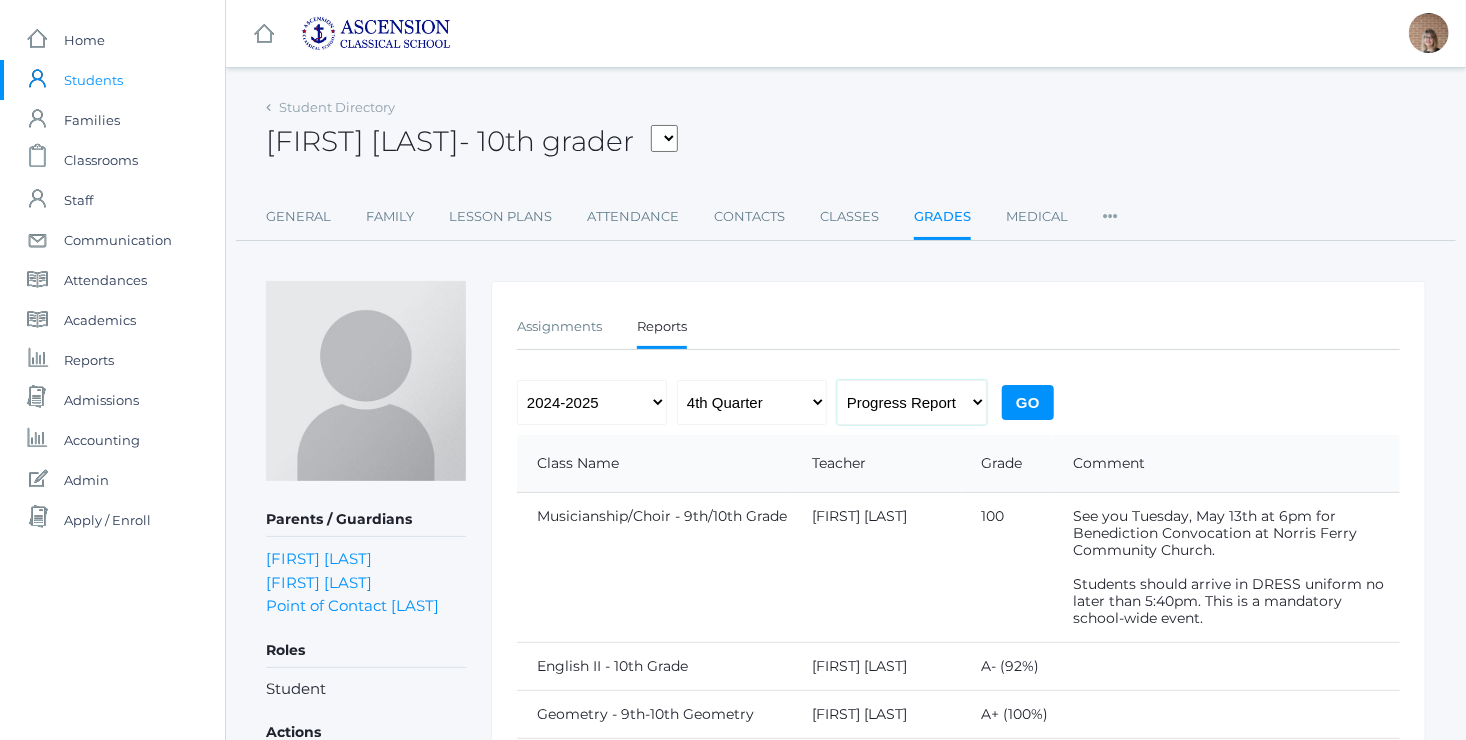 click on "Progress Report
Report Card" at bounding box center (912, 402) 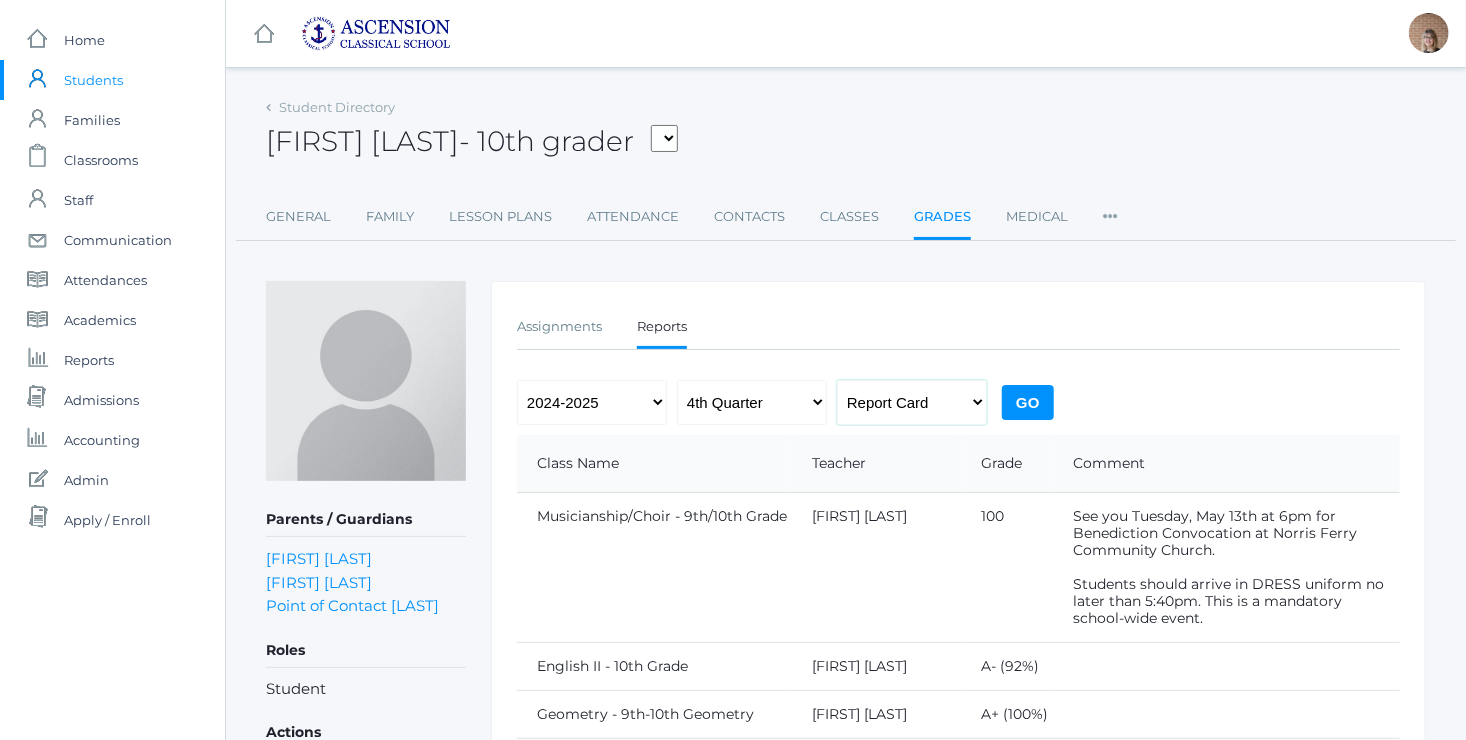 click on "Progress Report
Report Card" at bounding box center [912, 402] 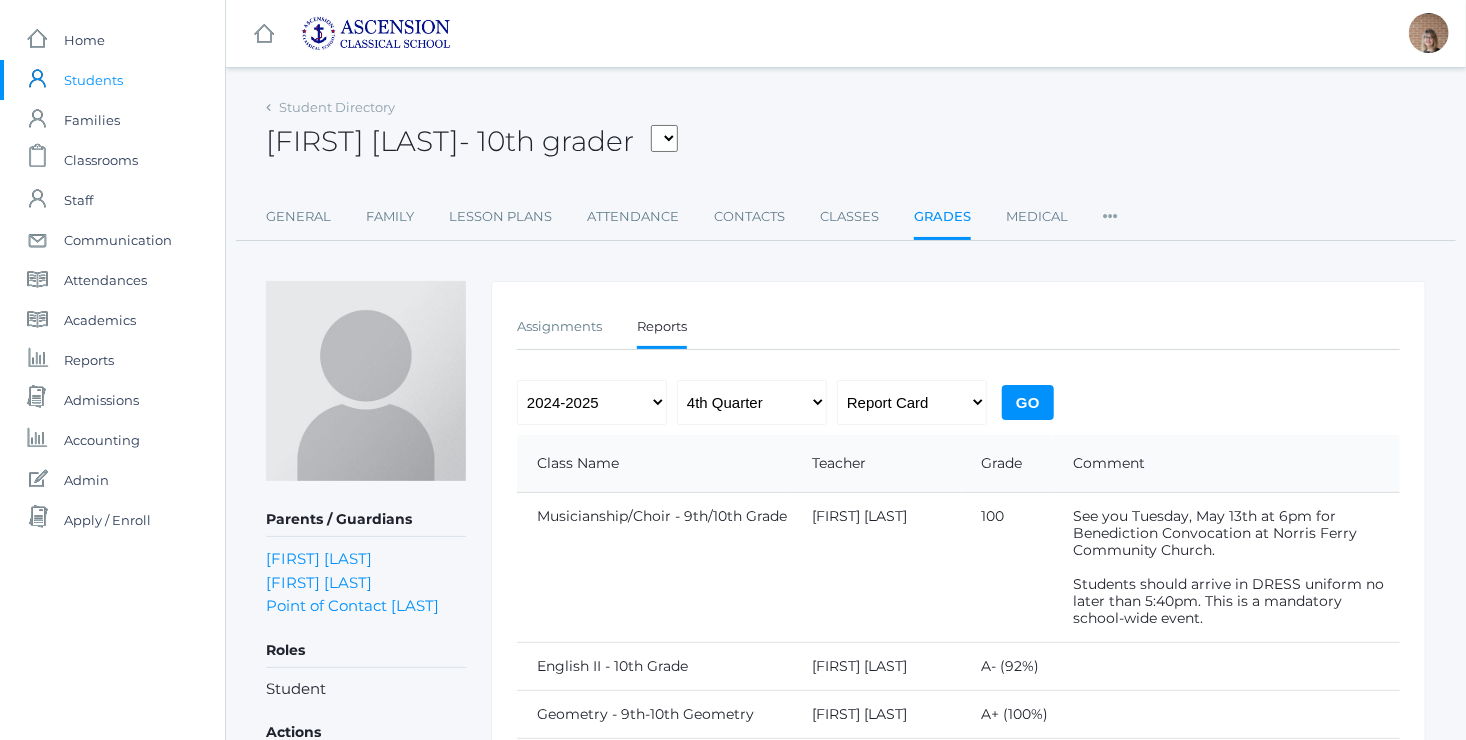 click on "Go" at bounding box center (1028, 402) 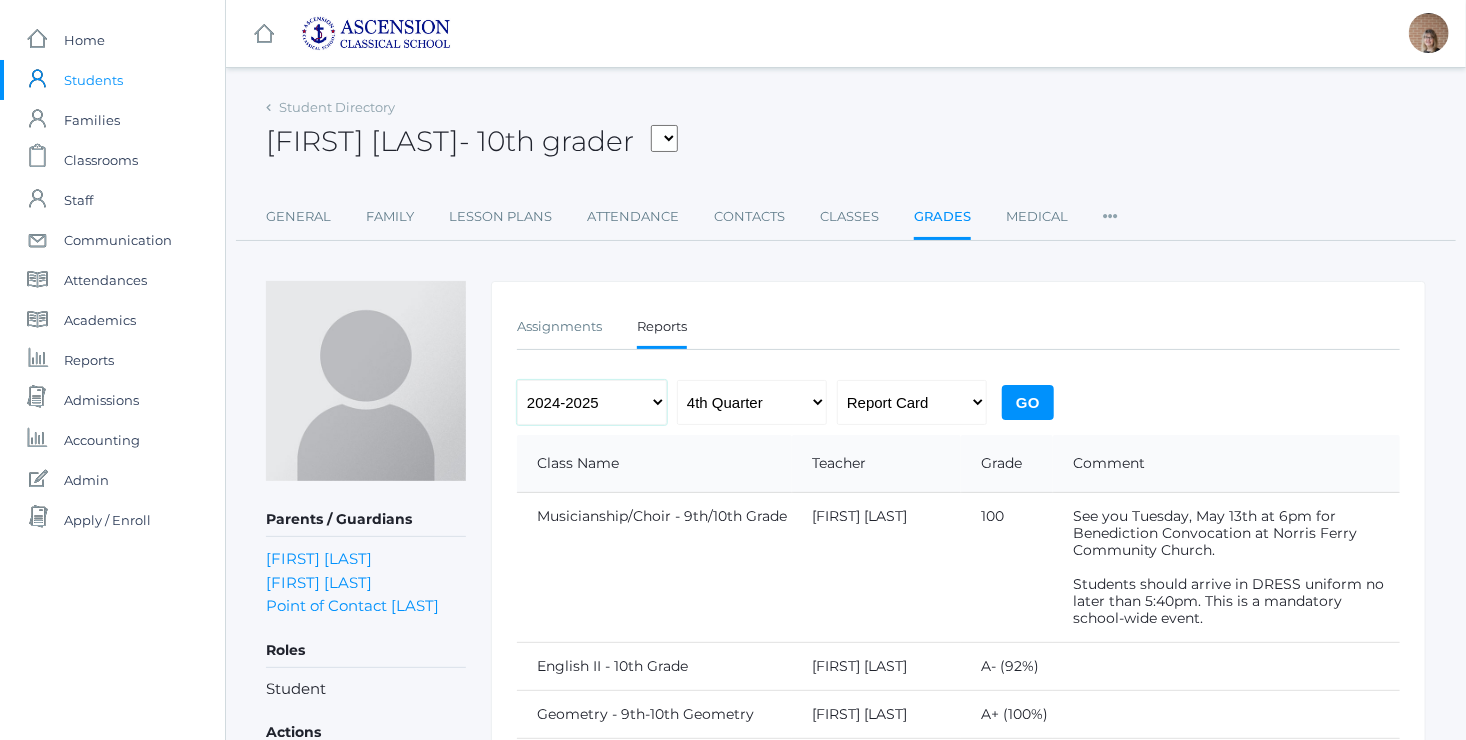 click on "2022-2023
2023-2024
2024-2025" at bounding box center [592, 402] 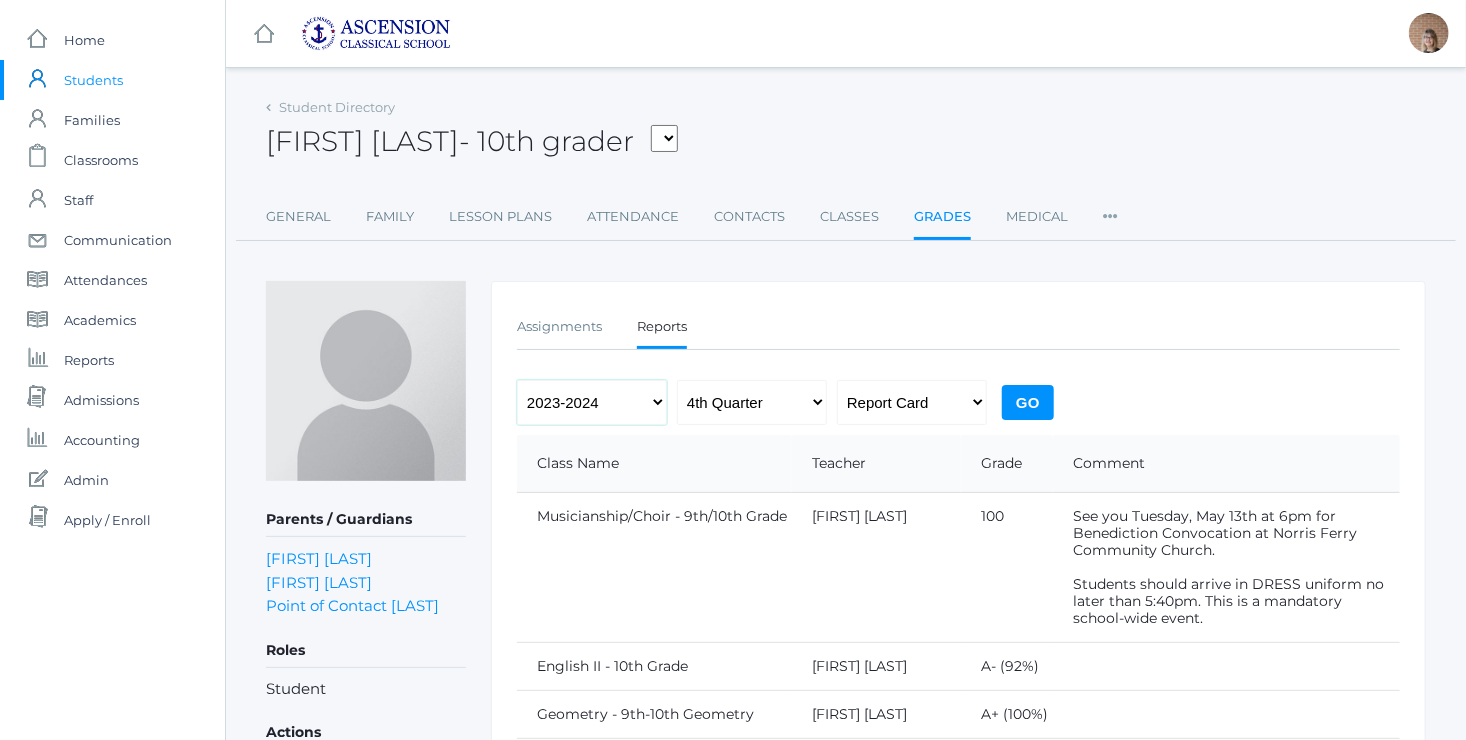 click on "2022-2023
2023-2024
2024-2025" at bounding box center [592, 402] 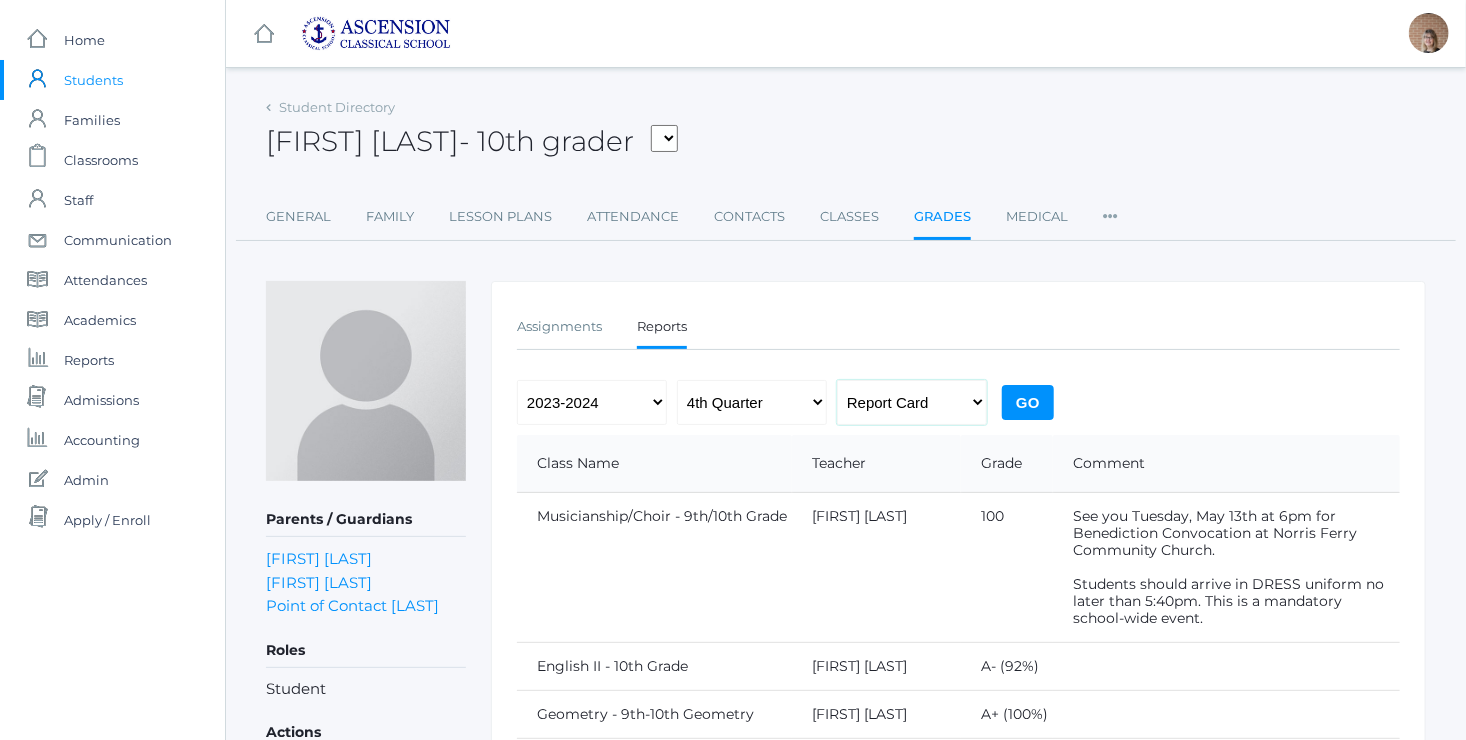 click on "Progress Report
Report Card" at bounding box center (912, 402) 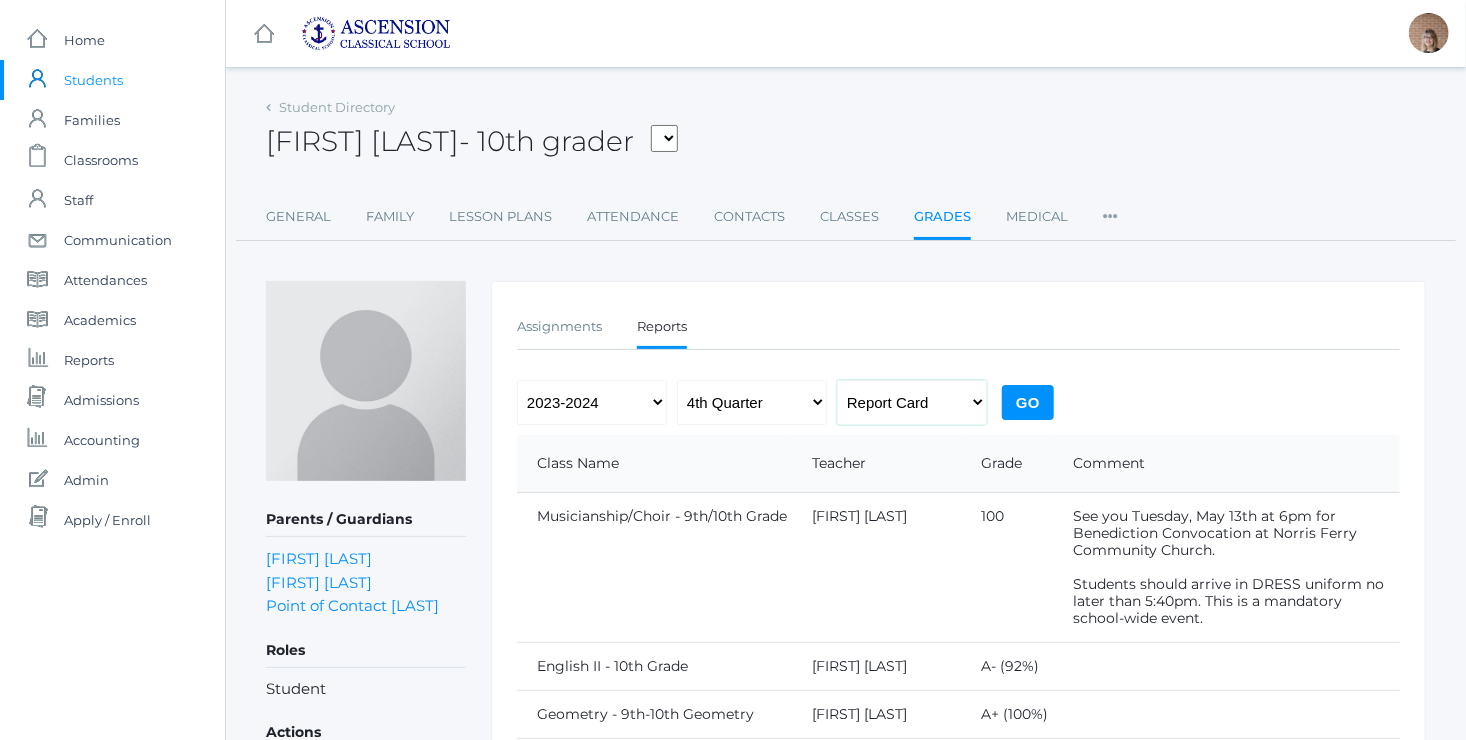 click on "Progress Report
Report Card" at bounding box center (912, 402) 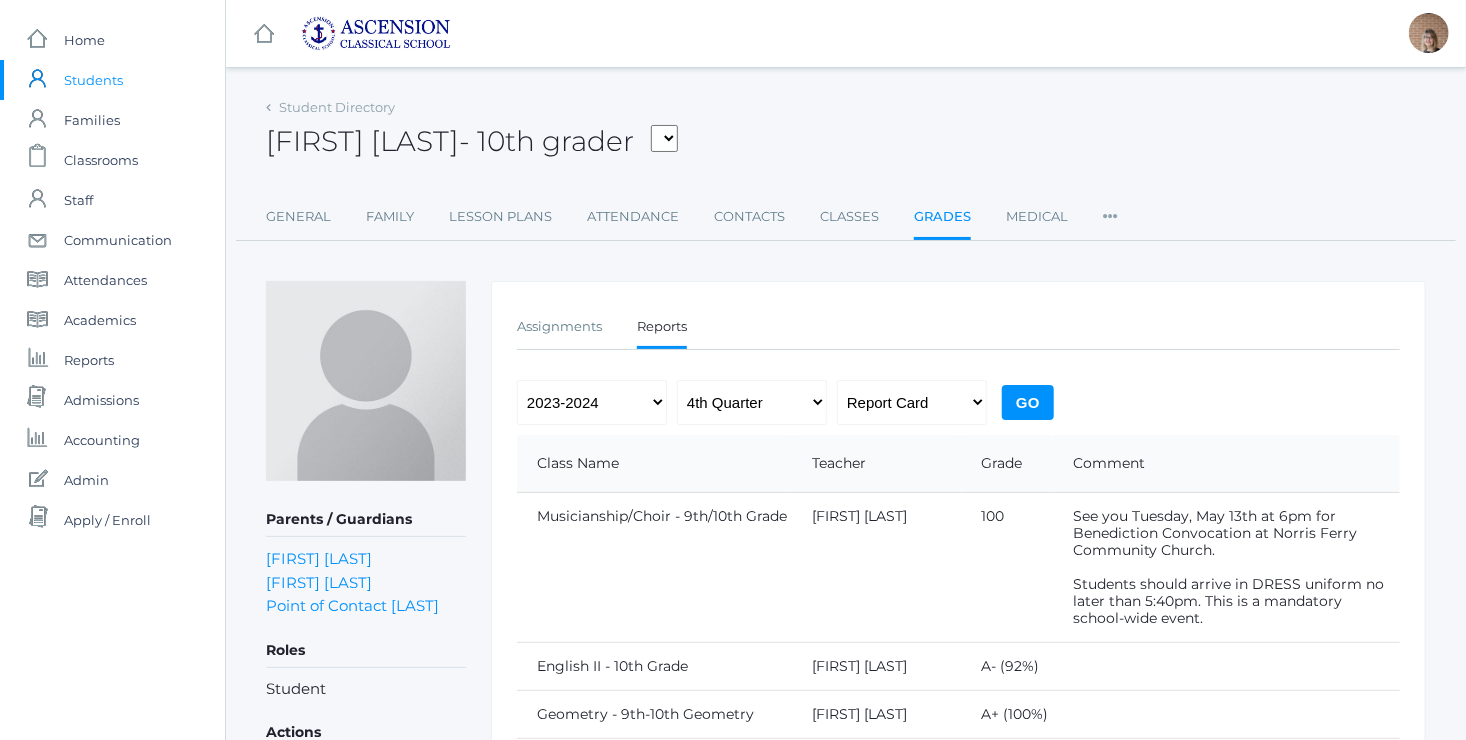 click on "Go" at bounding box center (1028, 402) 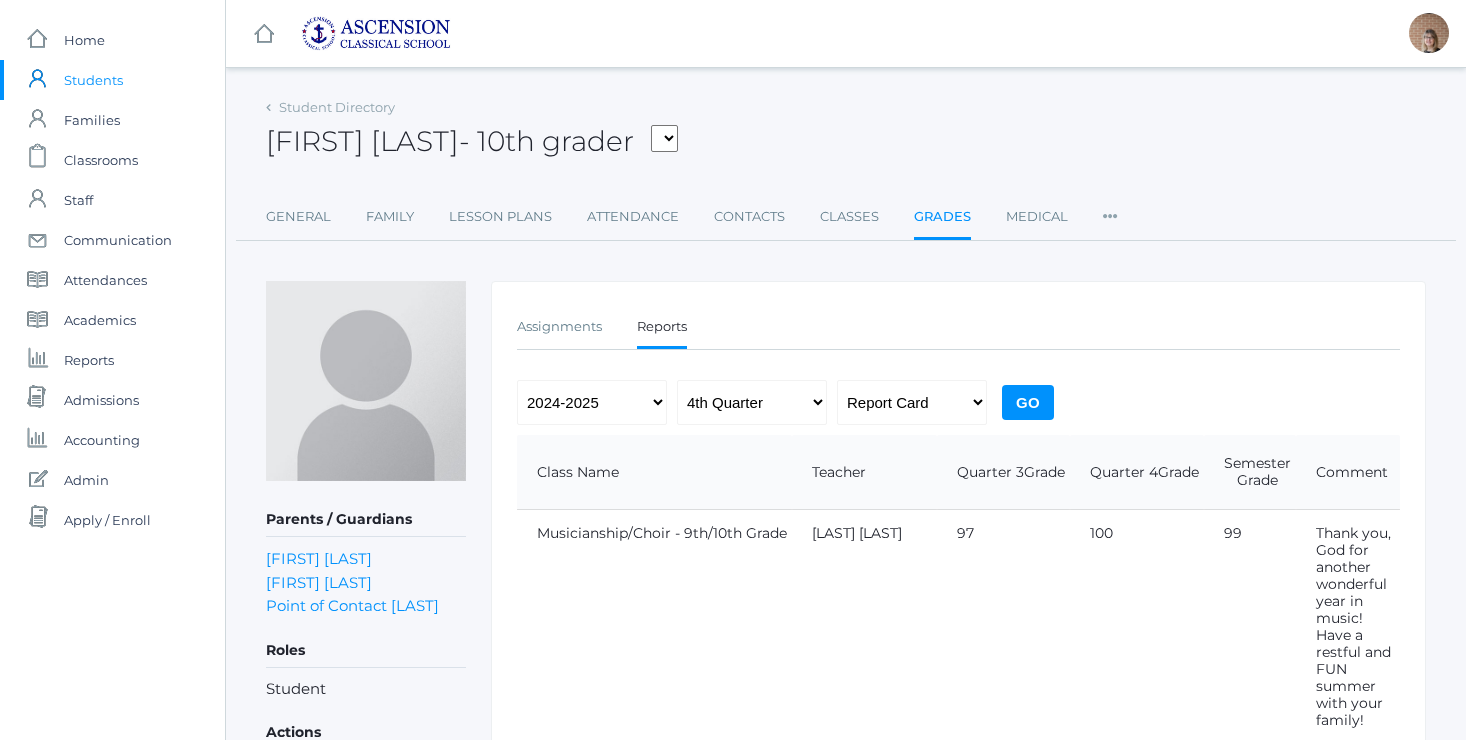 scroll, scrollTop: 0, scrollLeft: 0, axis: both 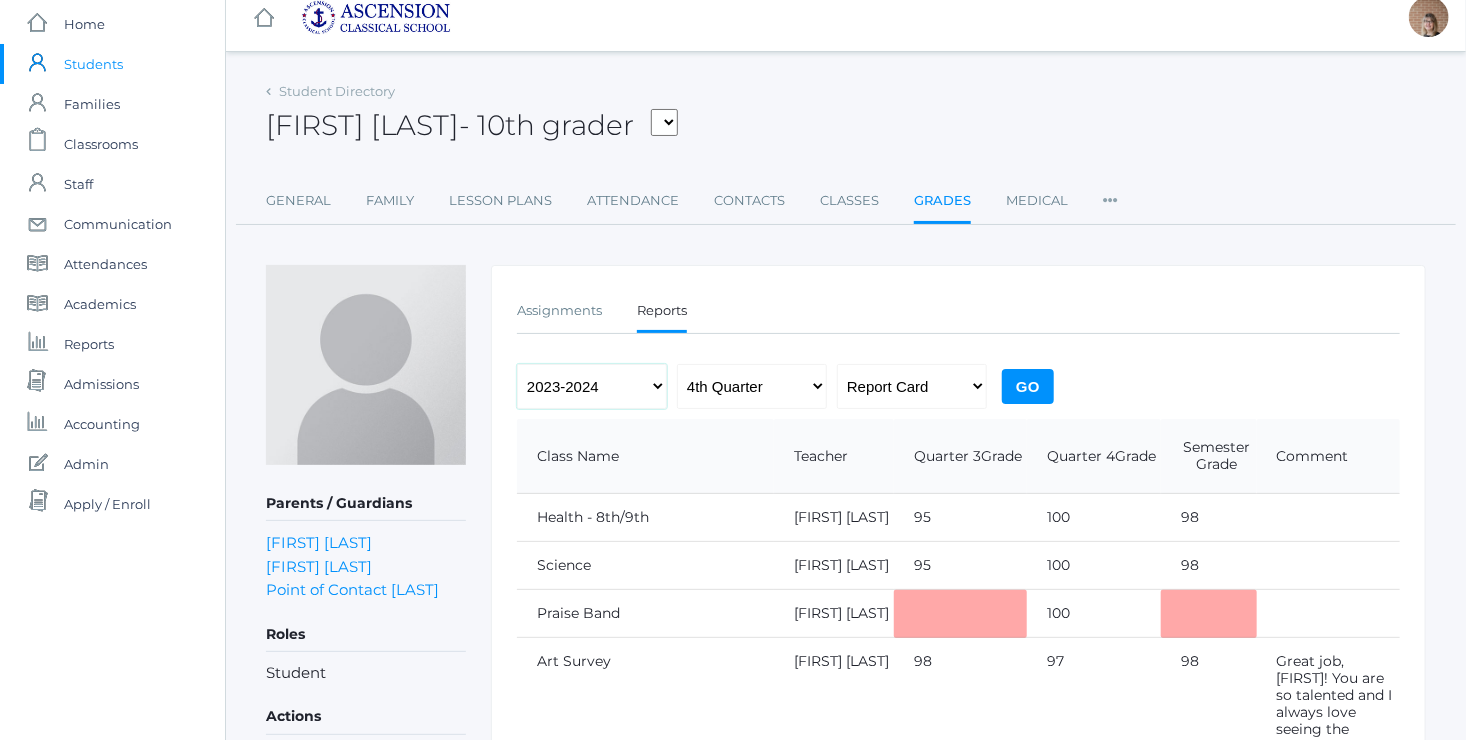 click on "2022-2023
2023-2024
2024-2025" at bounding box center (592, 386) 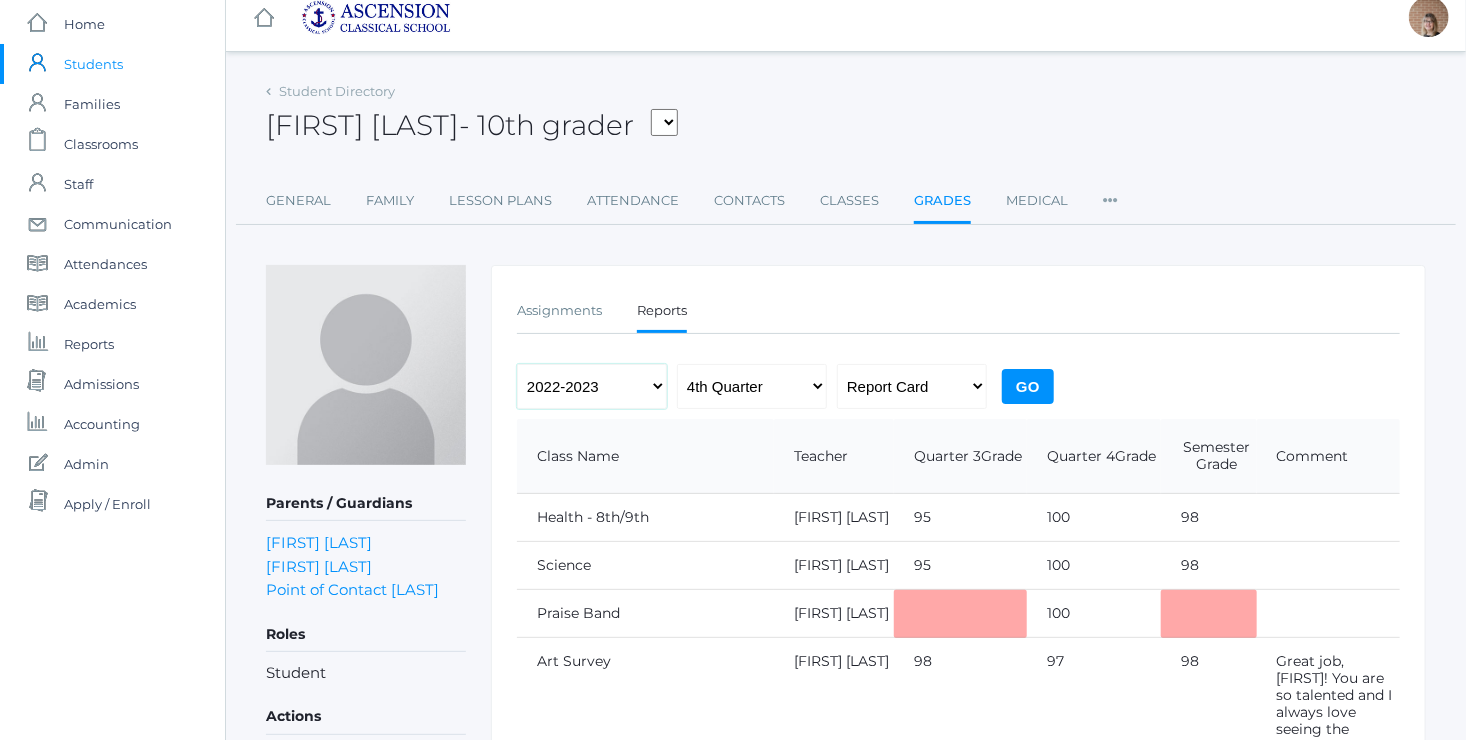 click on "2022-2023
2023-2024
2024-2025" at bounding box center (592, 386) 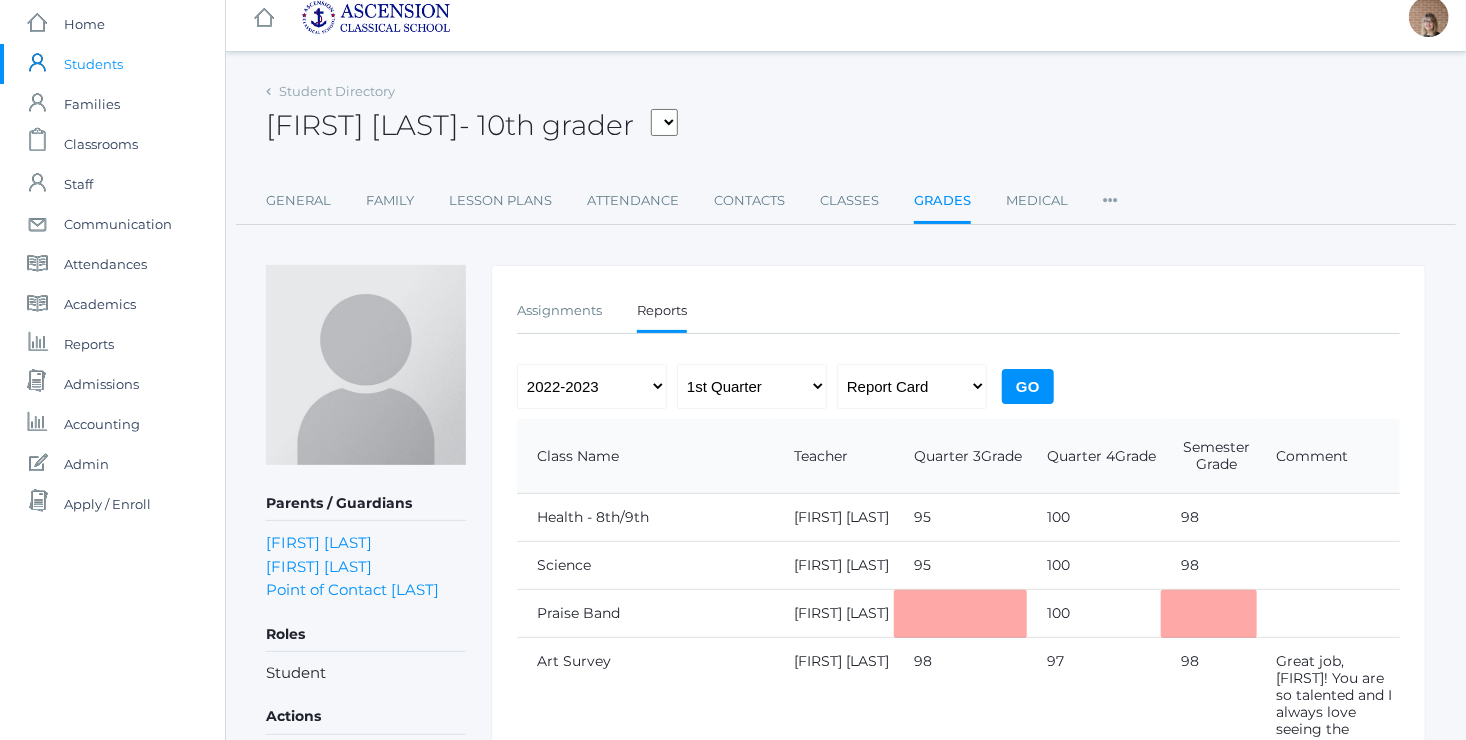 click on "Go" at bounding box center [1028, 386] 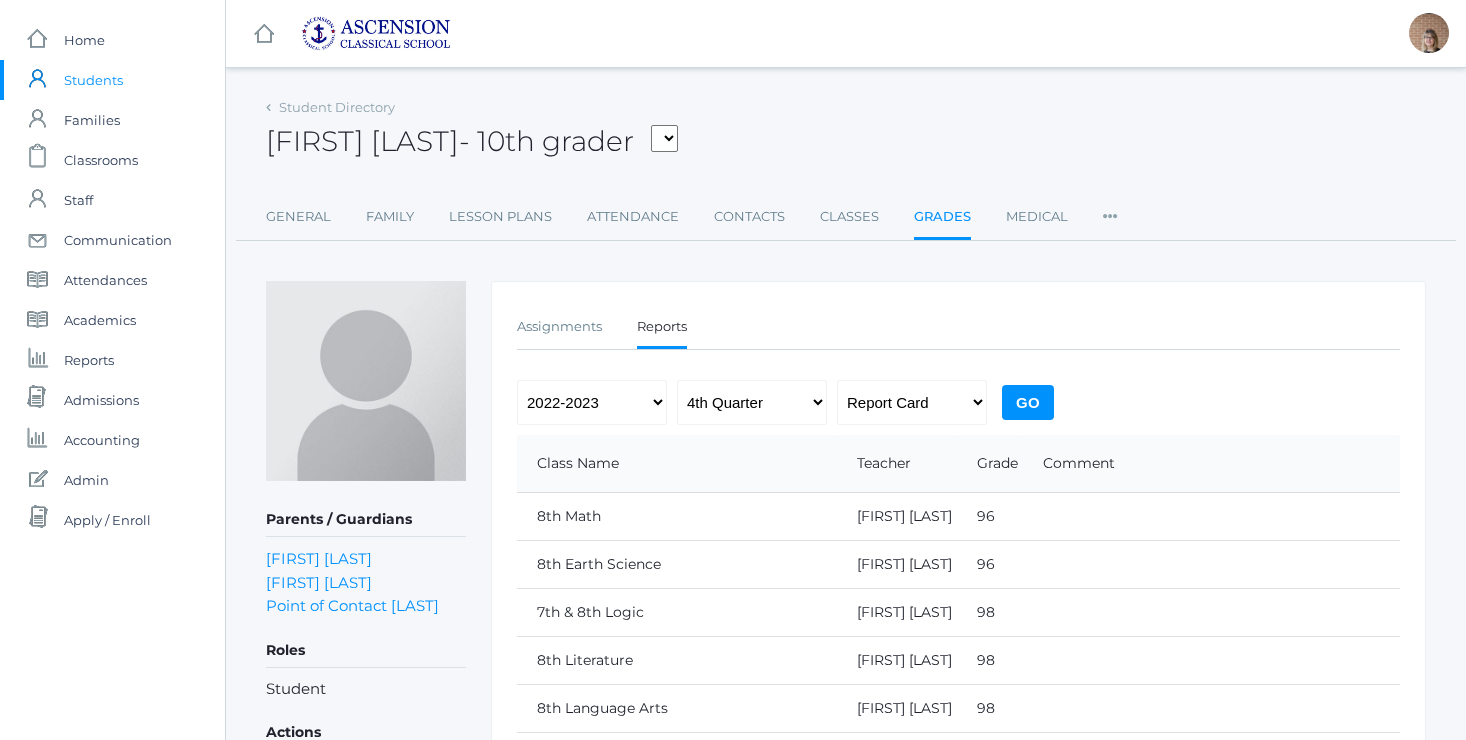 scroll, scrollTop: 0, scrollLeft: 0, axis: both 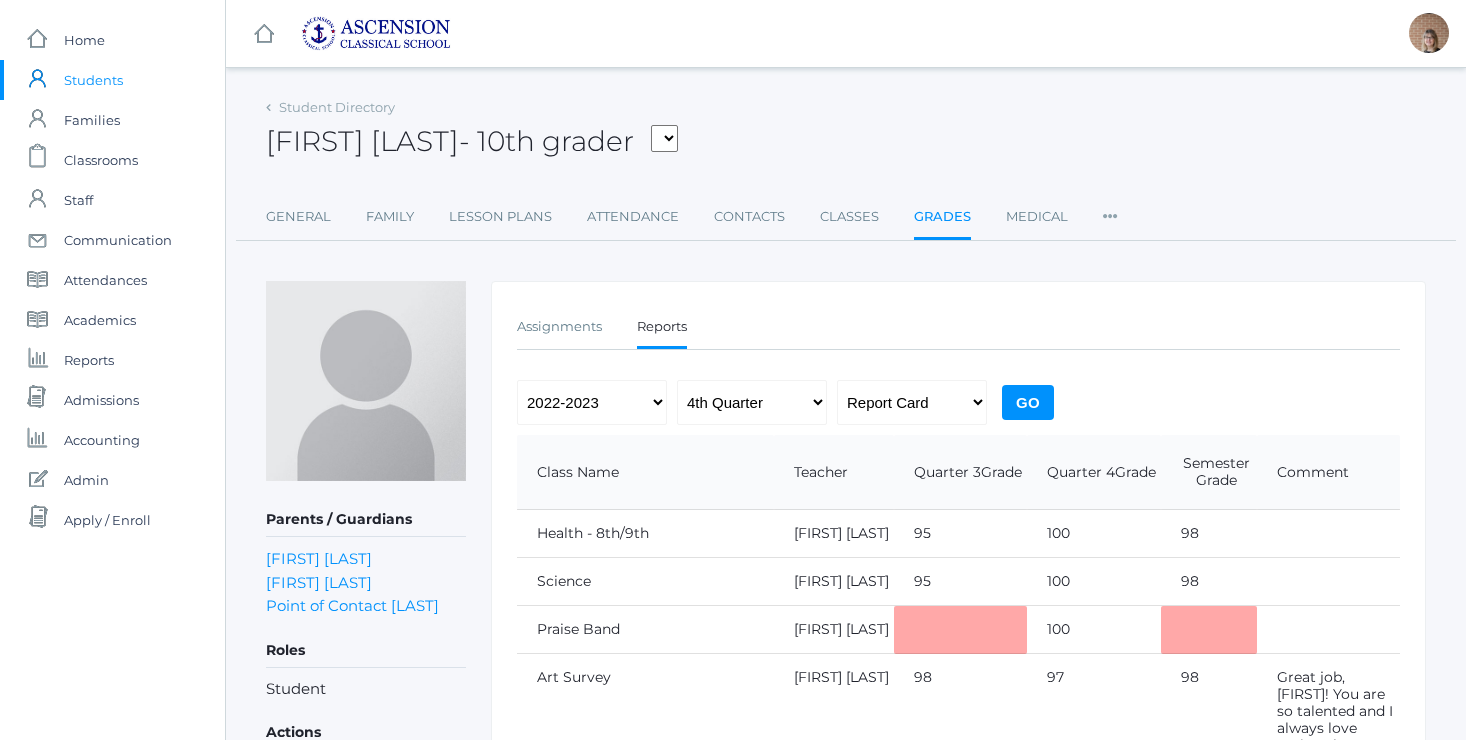 select on "2022-2023" 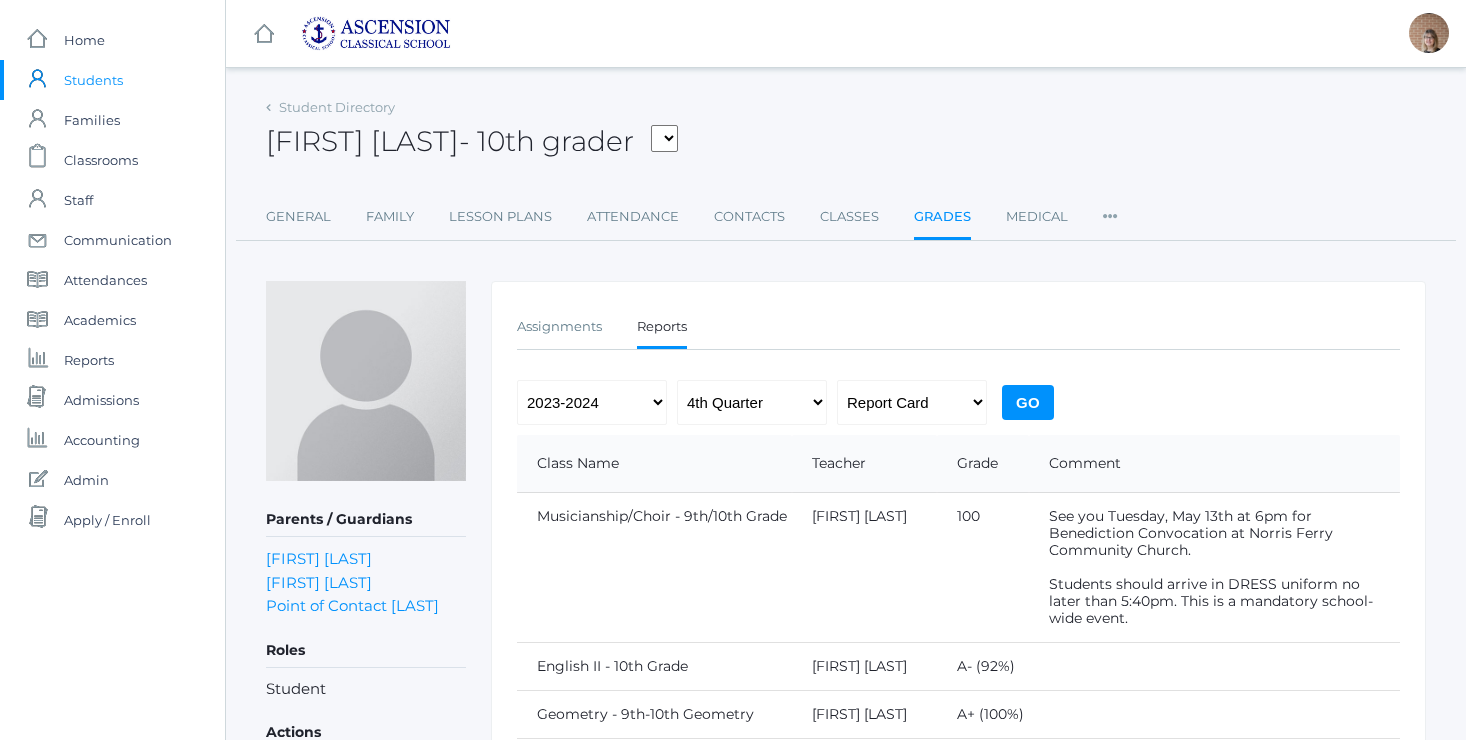 select on "2023-2024" 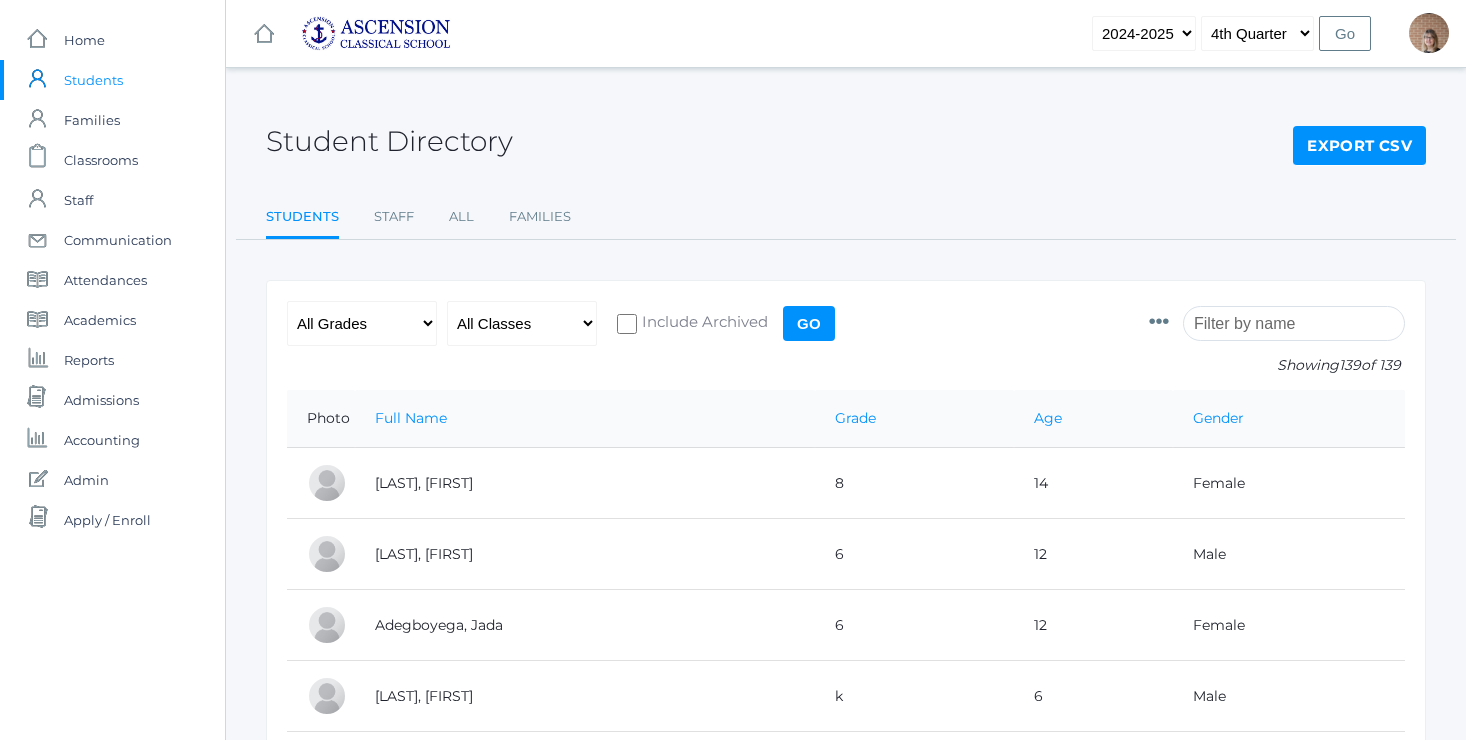 scroll, scrollTop: 4258, scrollLeft: 0, axis: vertical 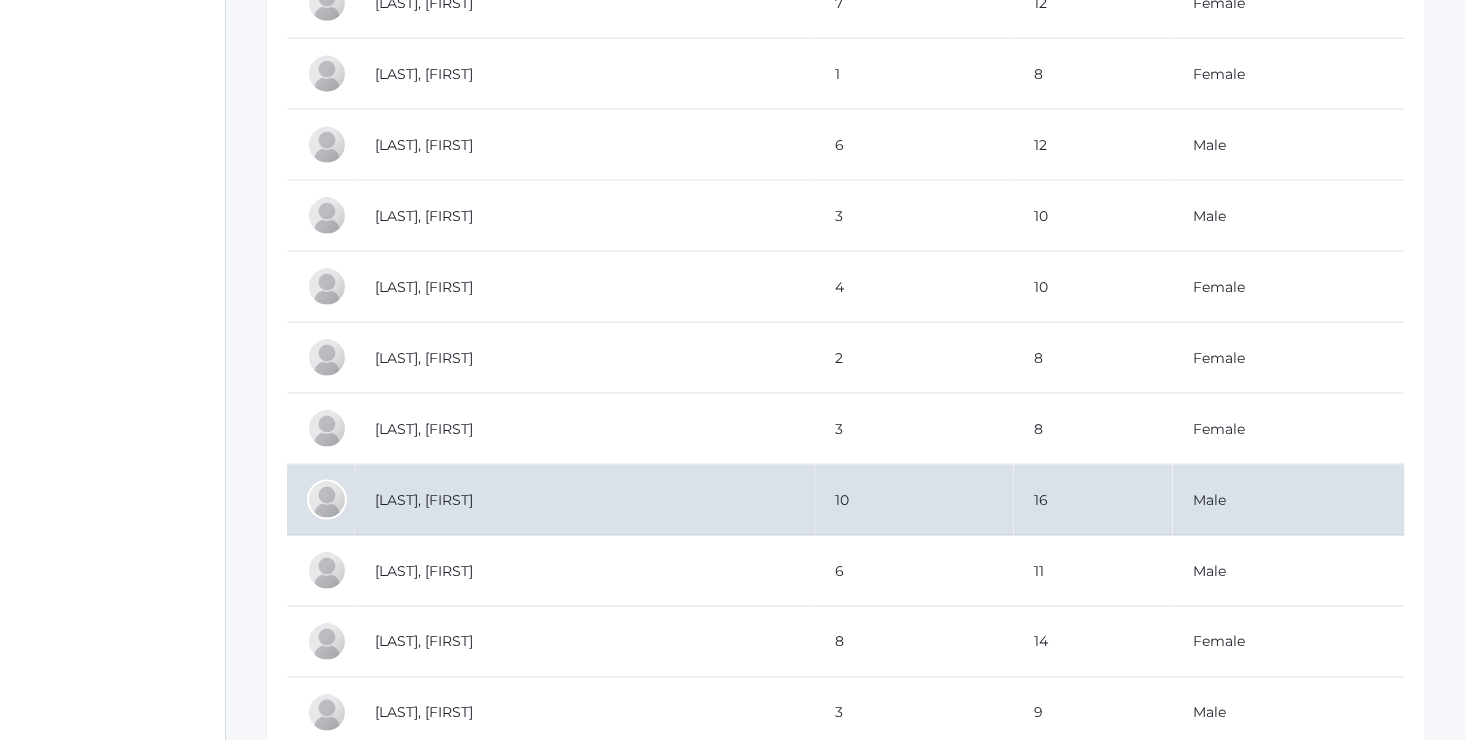 click on "[LAST], [FIRST]" at bounding box center [585, 500] 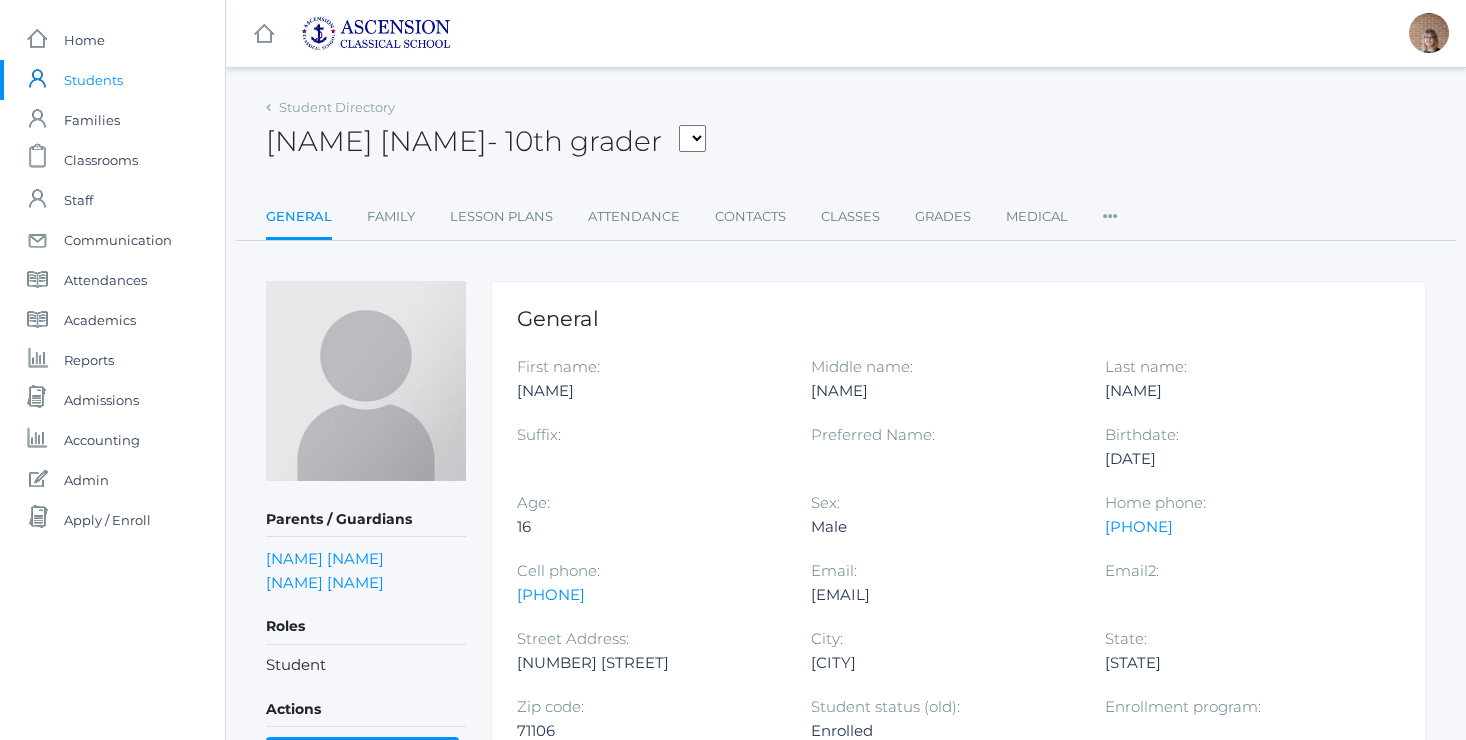scroll, scrollTop: 0, scrollLeft: 0, axis: both 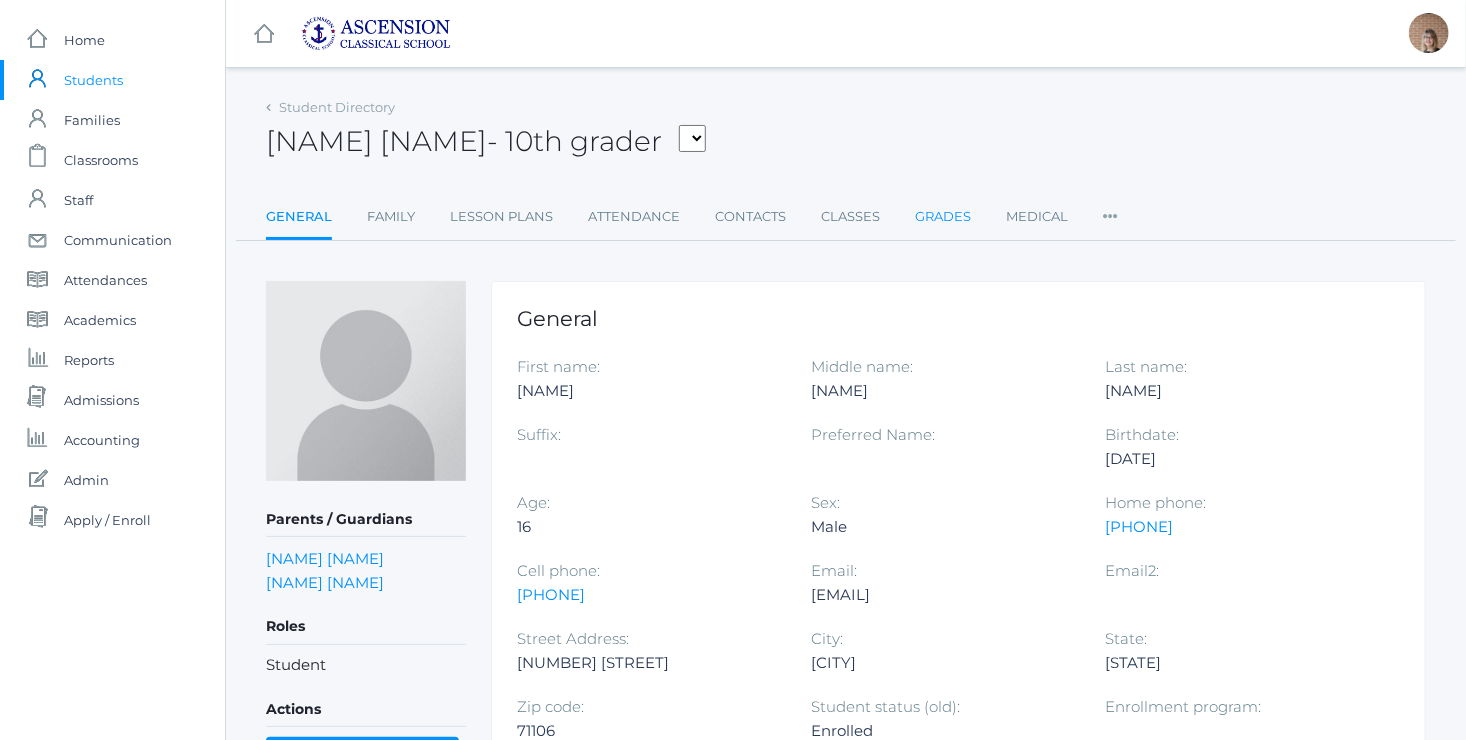 click on "Grades" at bounding box center [943, 217] 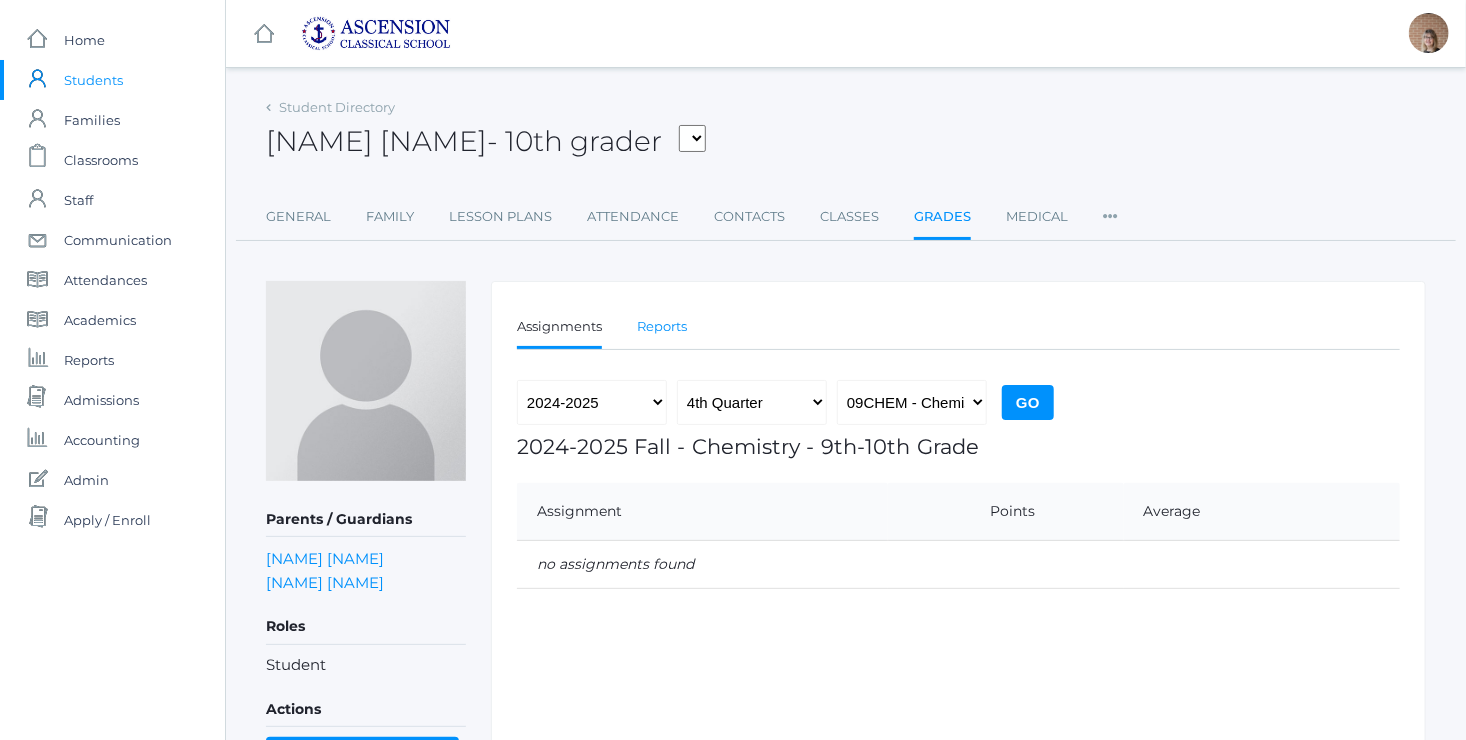 click on "Reports" at bounding box center (662, 327) 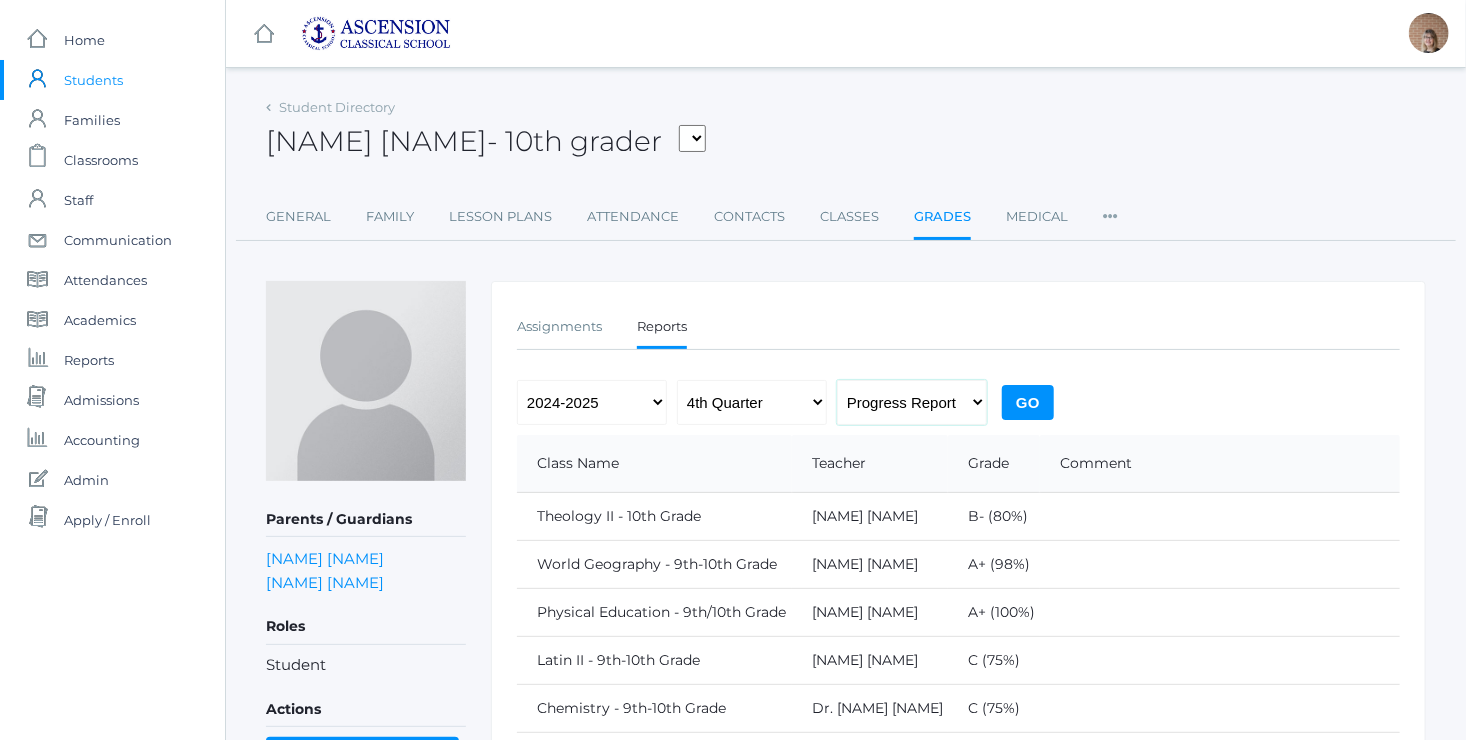 click on "Progress Report
Report Card" at bounding box center (912, 402) 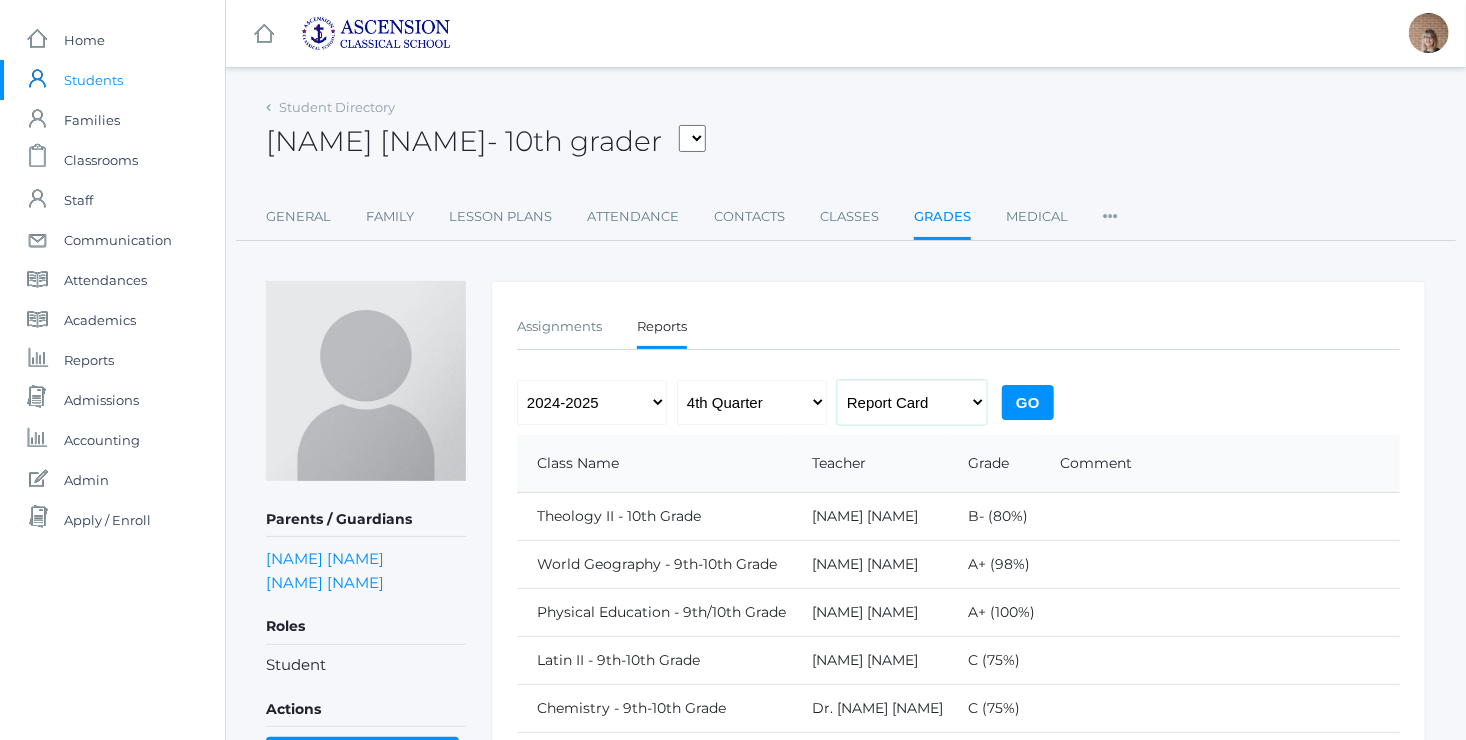click on "Progress Report
Report Card" at bounding box center (912, 402) 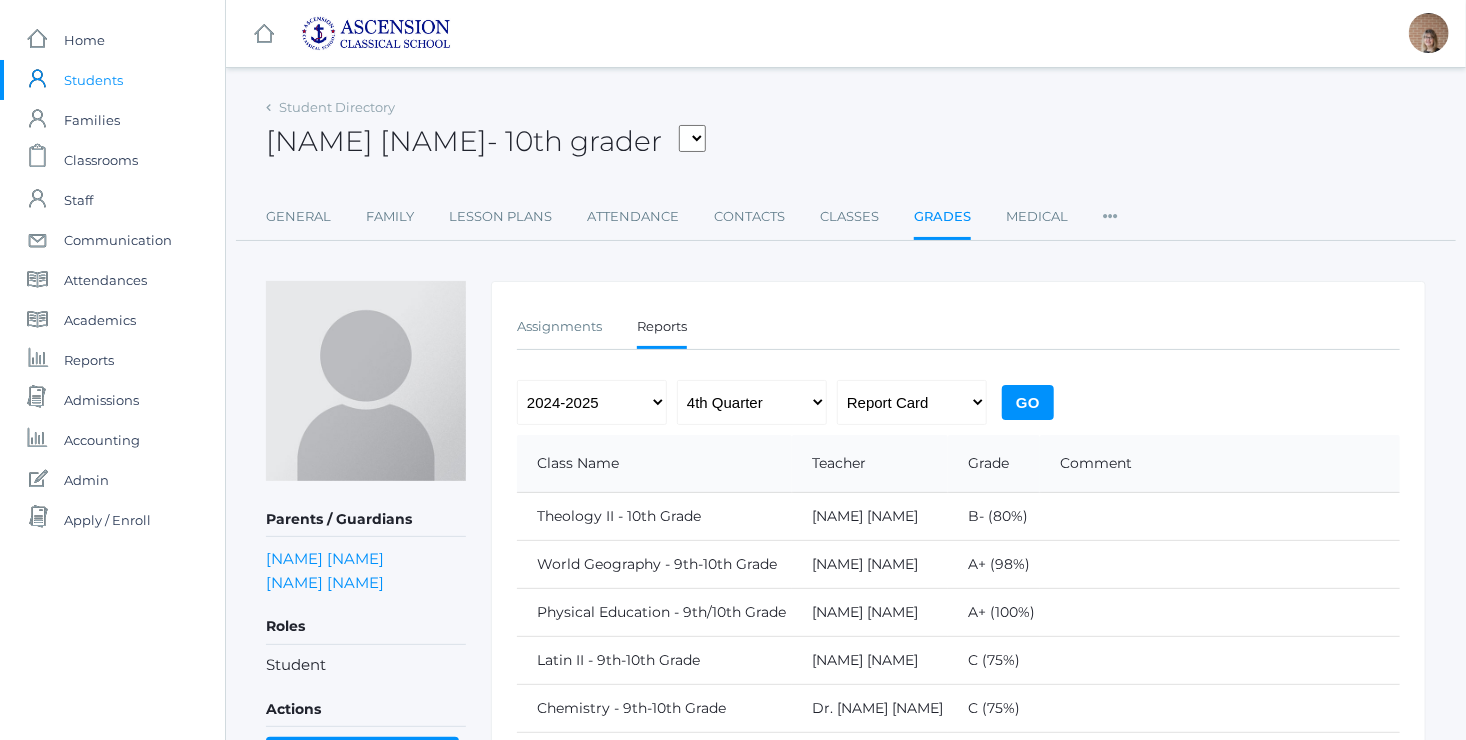 click on "Go" at bounding box center (1028, 402) 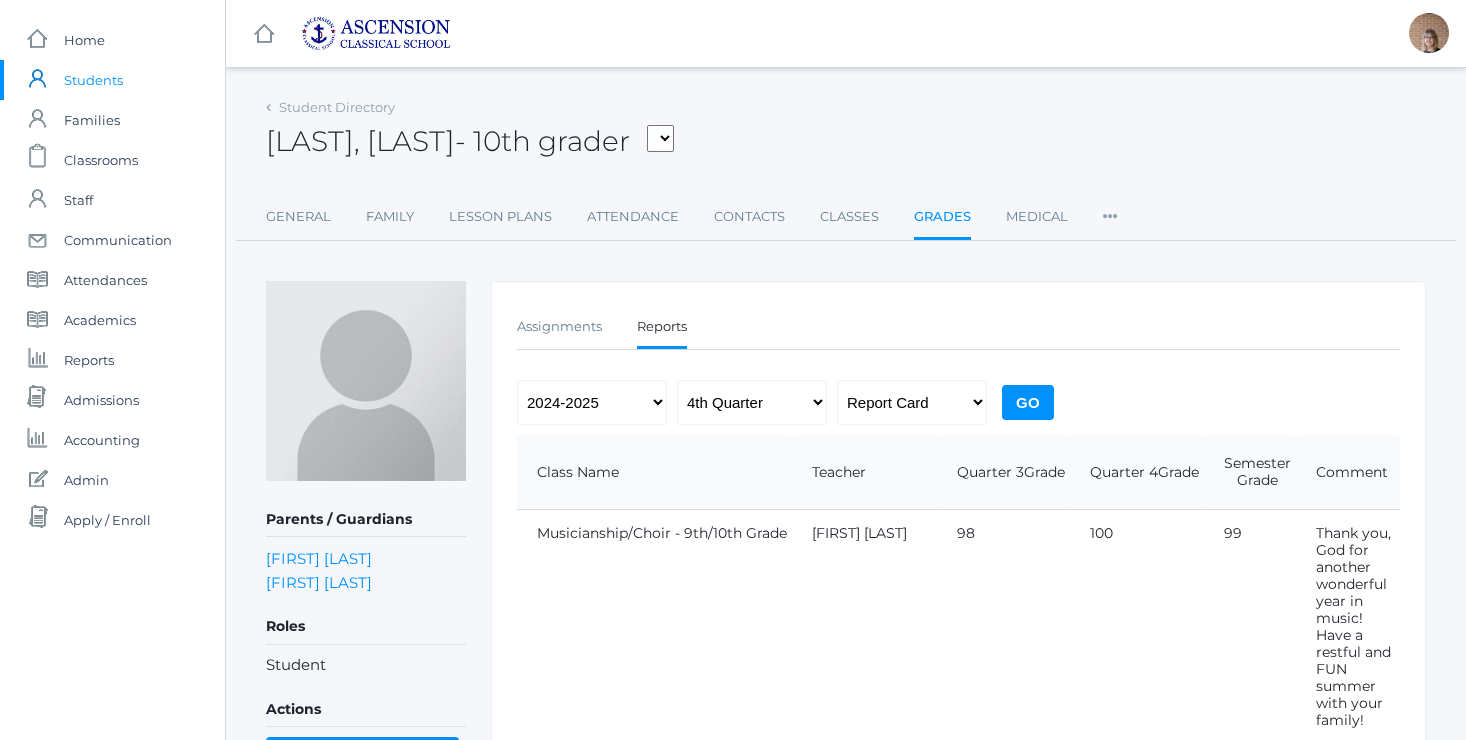 scroll, scrollTop: 0, scrollLeft: 0, axis: both 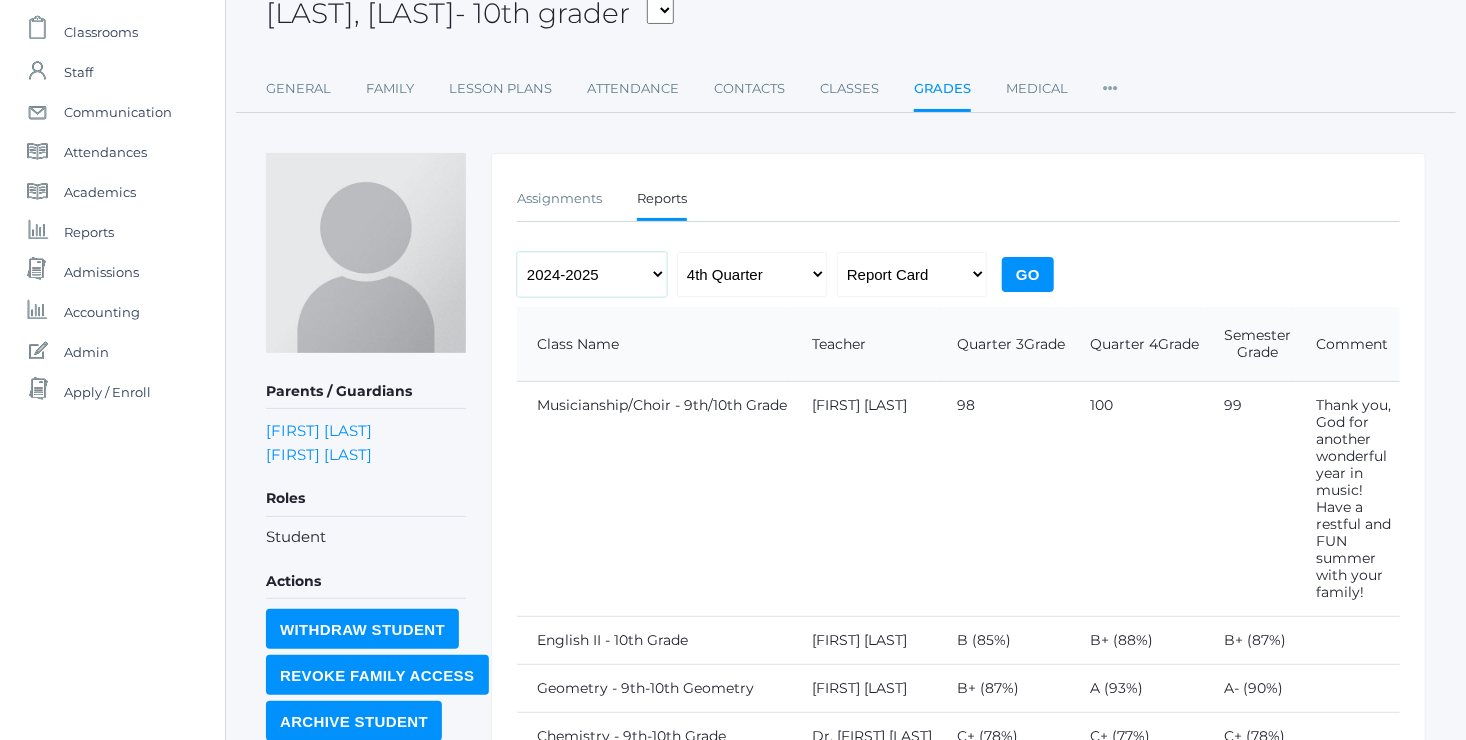 click on "2022-2023
2023-2024
2024-2025" at bounding box center [592, 274] 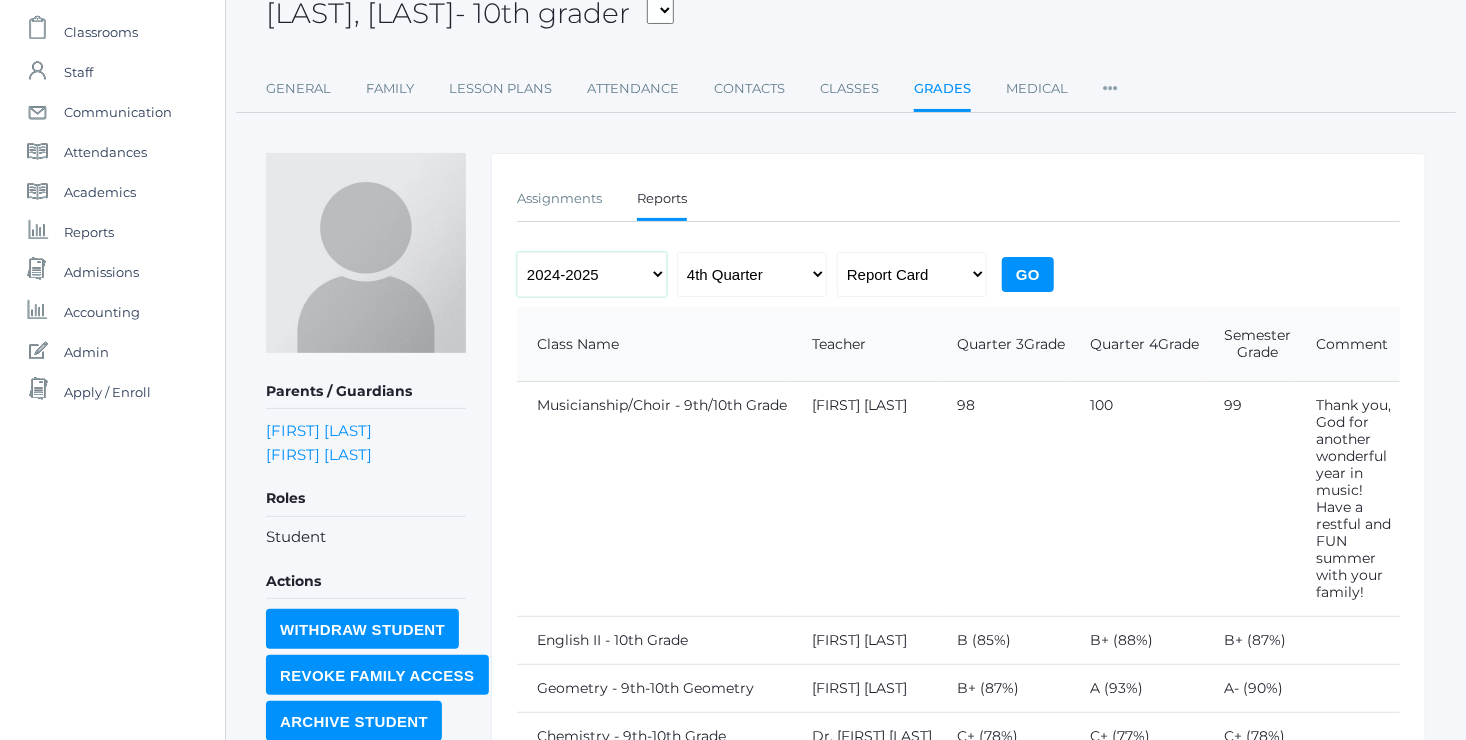 select on "2023-2024" 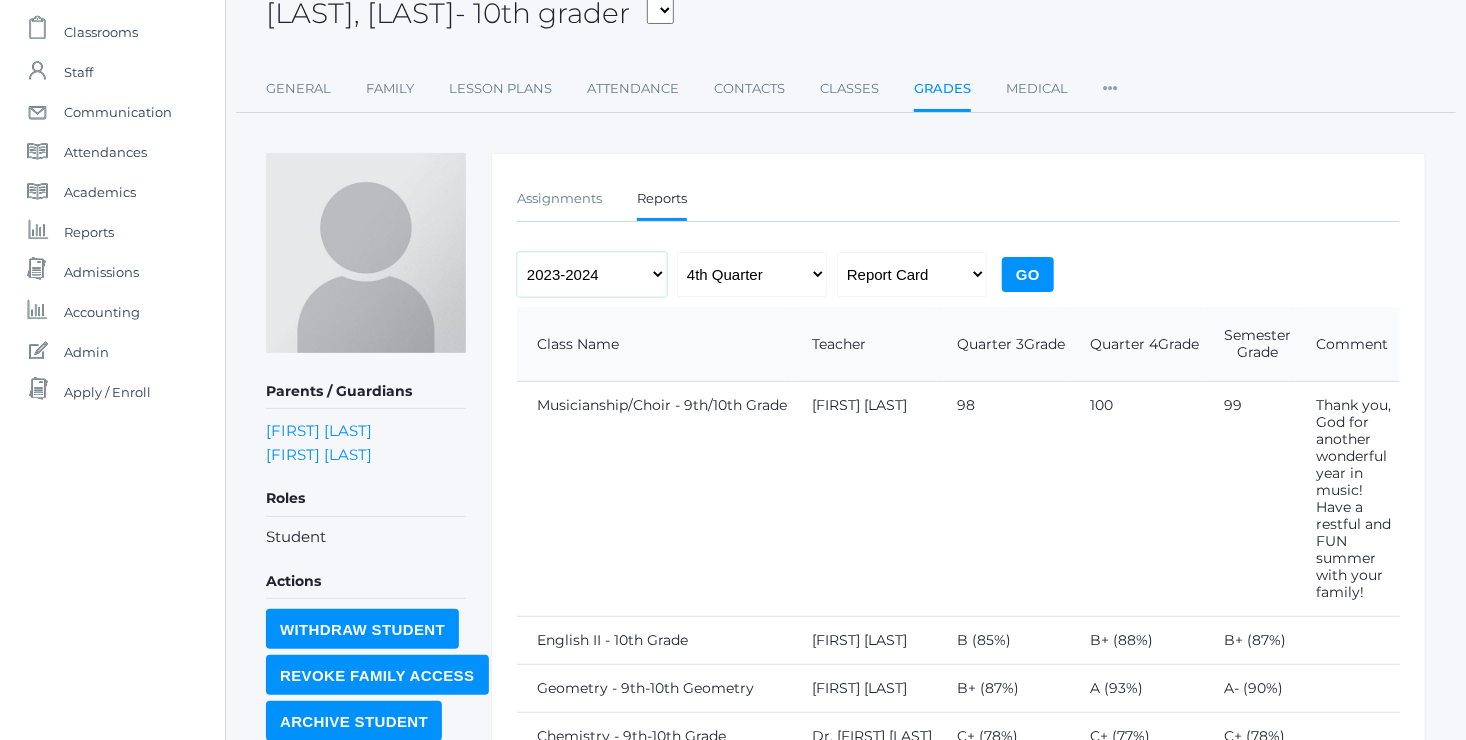 click on "2022-2023
2023-2024
2024-2025" at bounding box center (592, 274) 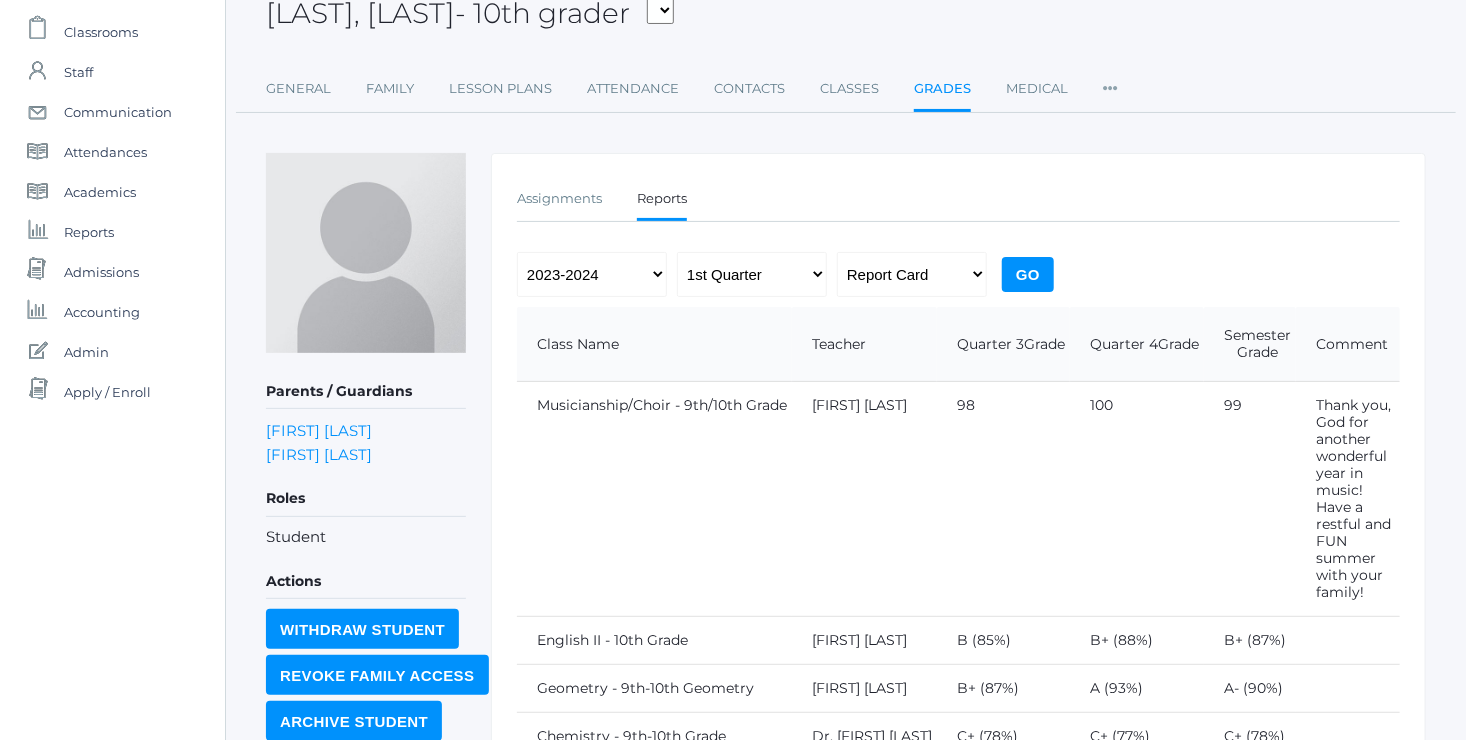 click on "Go" at bounding box center (1028, 274) 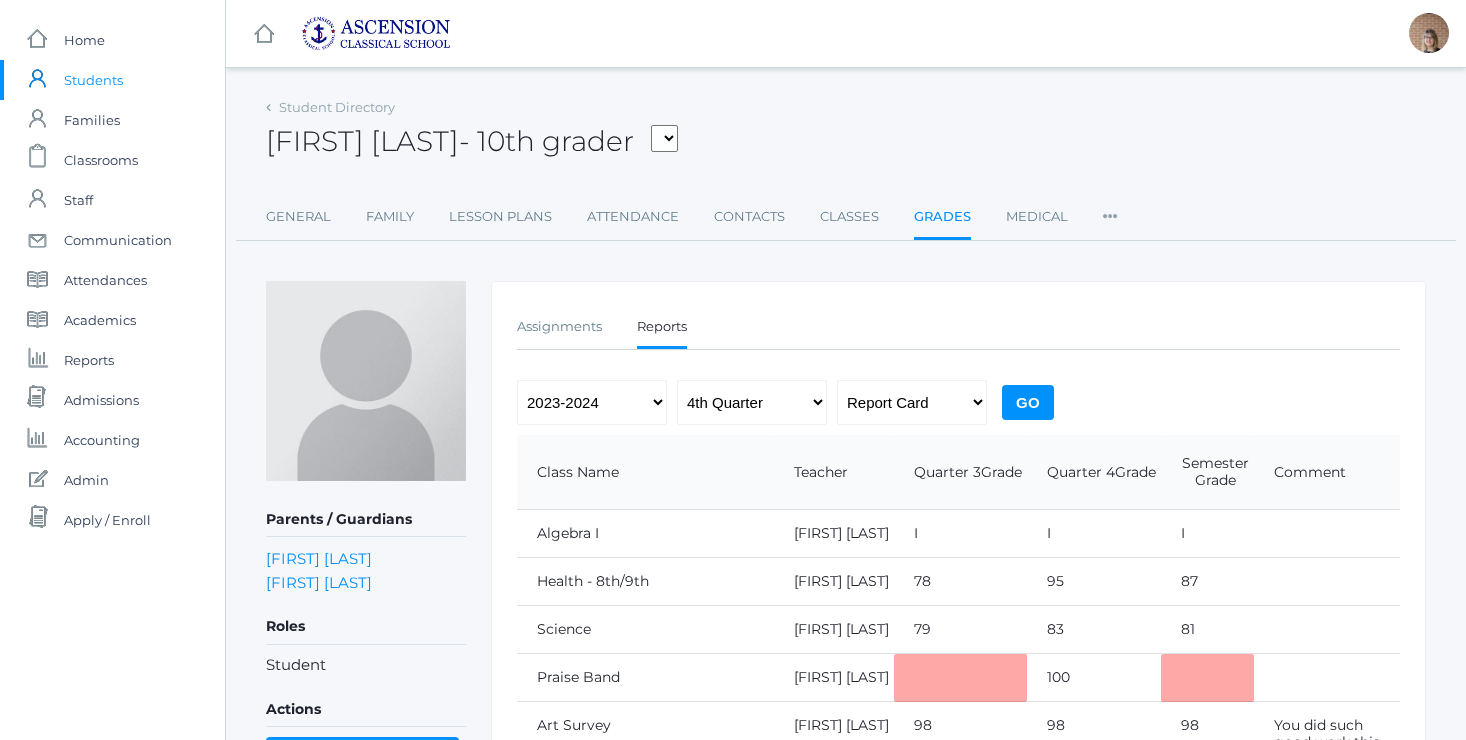 scroll, scrollTop: 0, scrollLeft: 0, axis: both 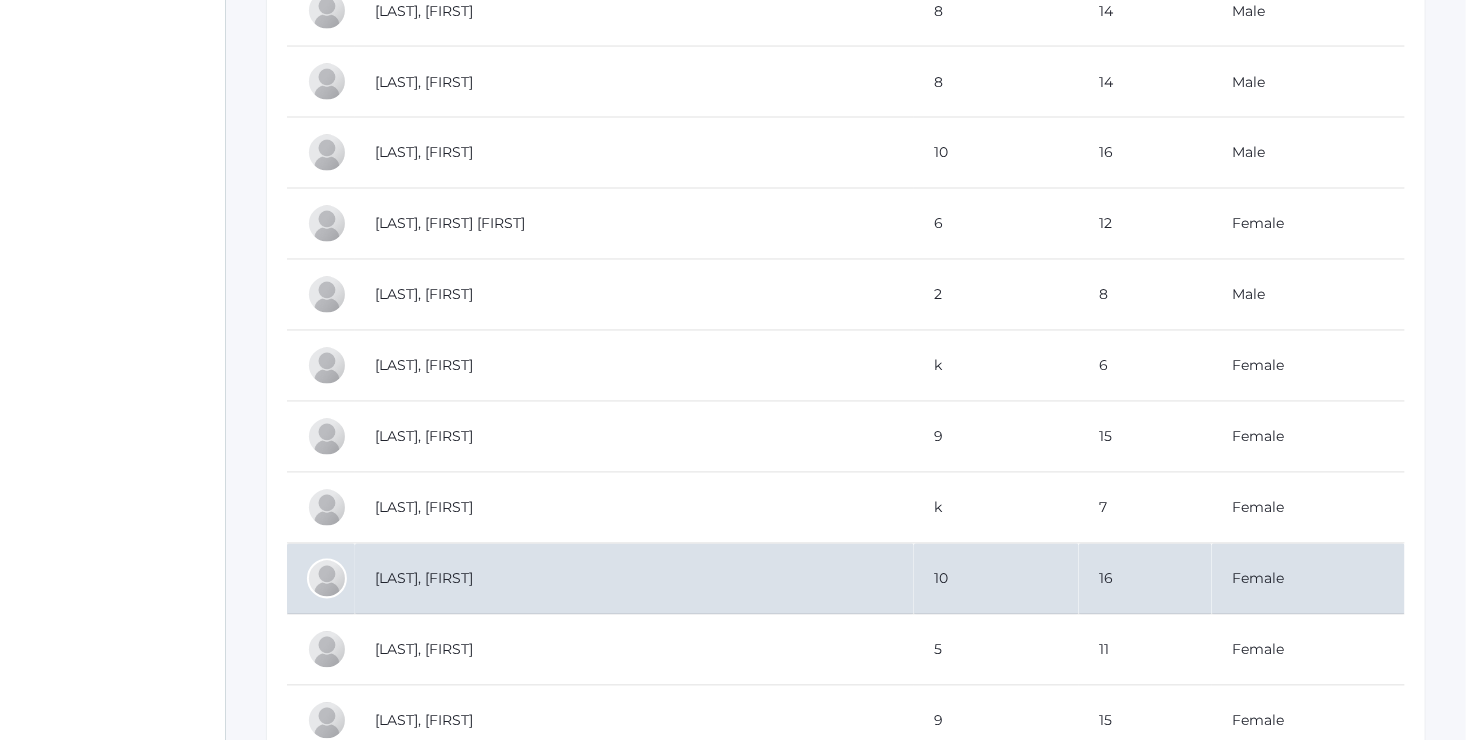 click on "[LAST], [FIRST]" at bounding box center (634, 579) 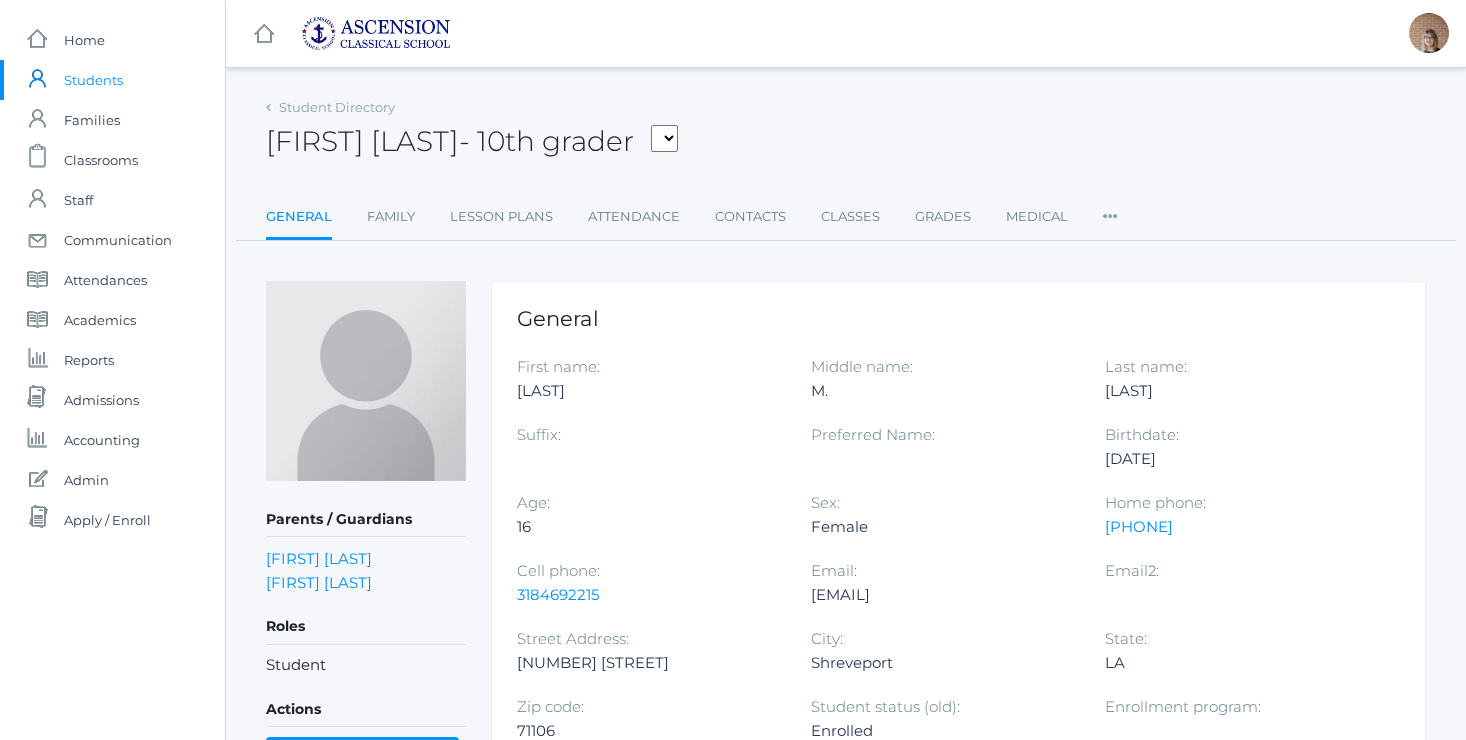 scroll, scrollTop: 0, scrollLeft: 0, axis: both 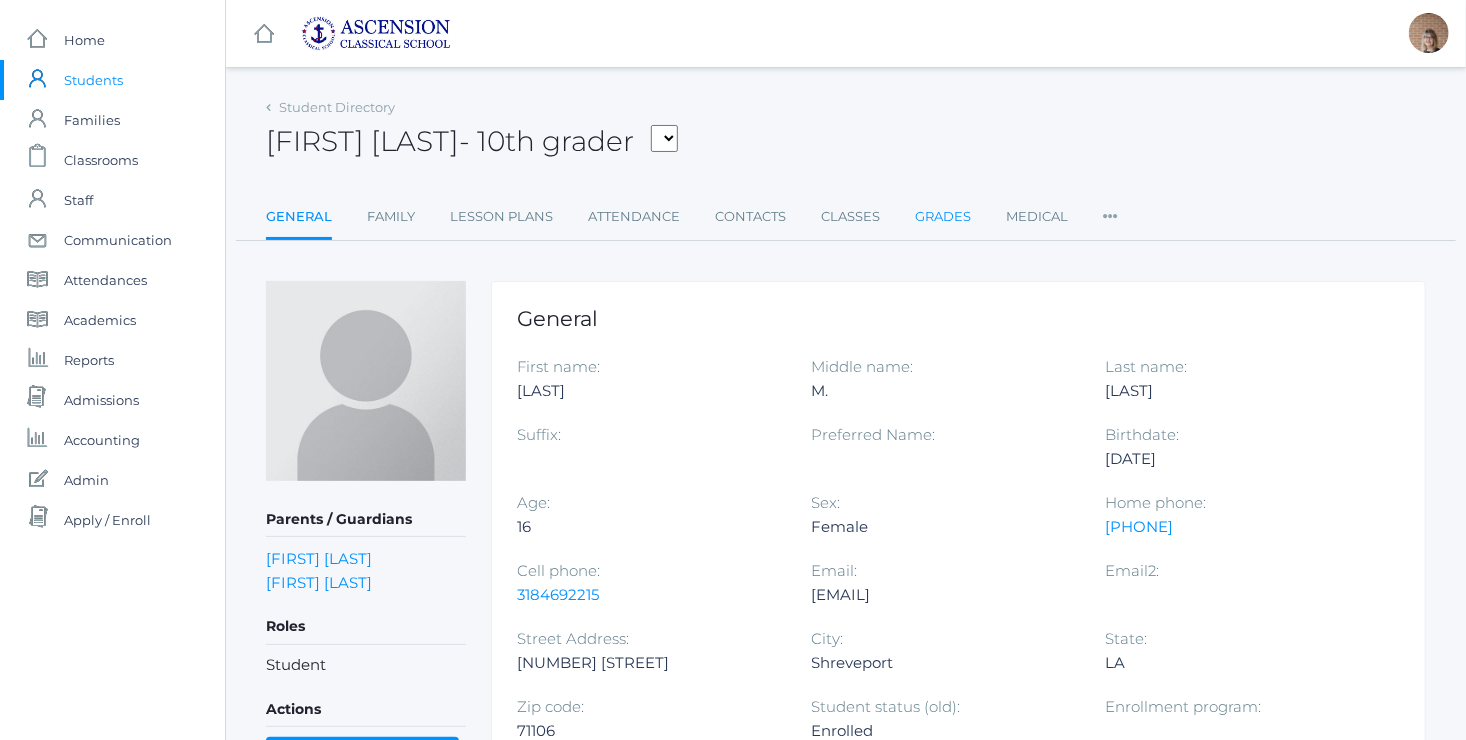 click on "Grades" at bounding box center [943, 217] 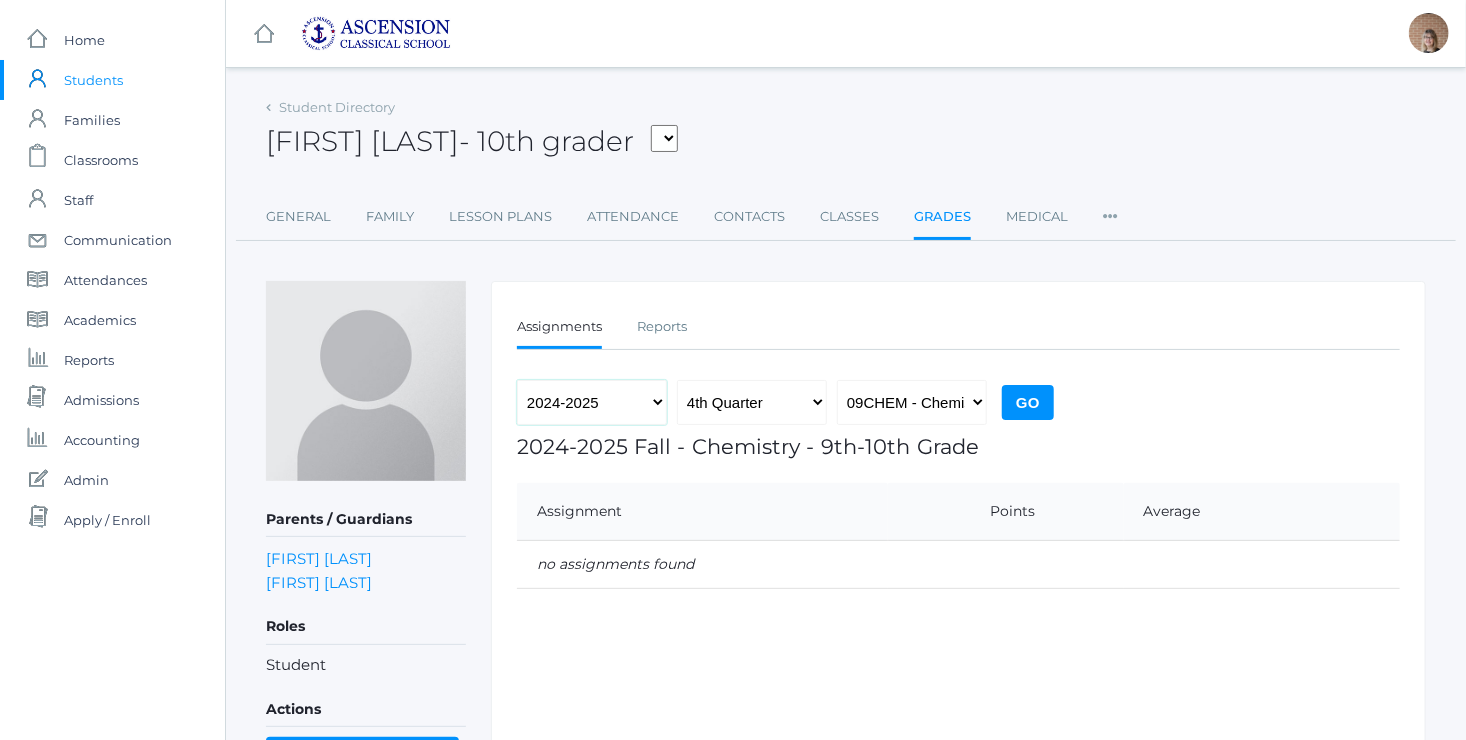 click on "2022-2023
2023-2024
2024-2025" at bounding box center [592, 402] 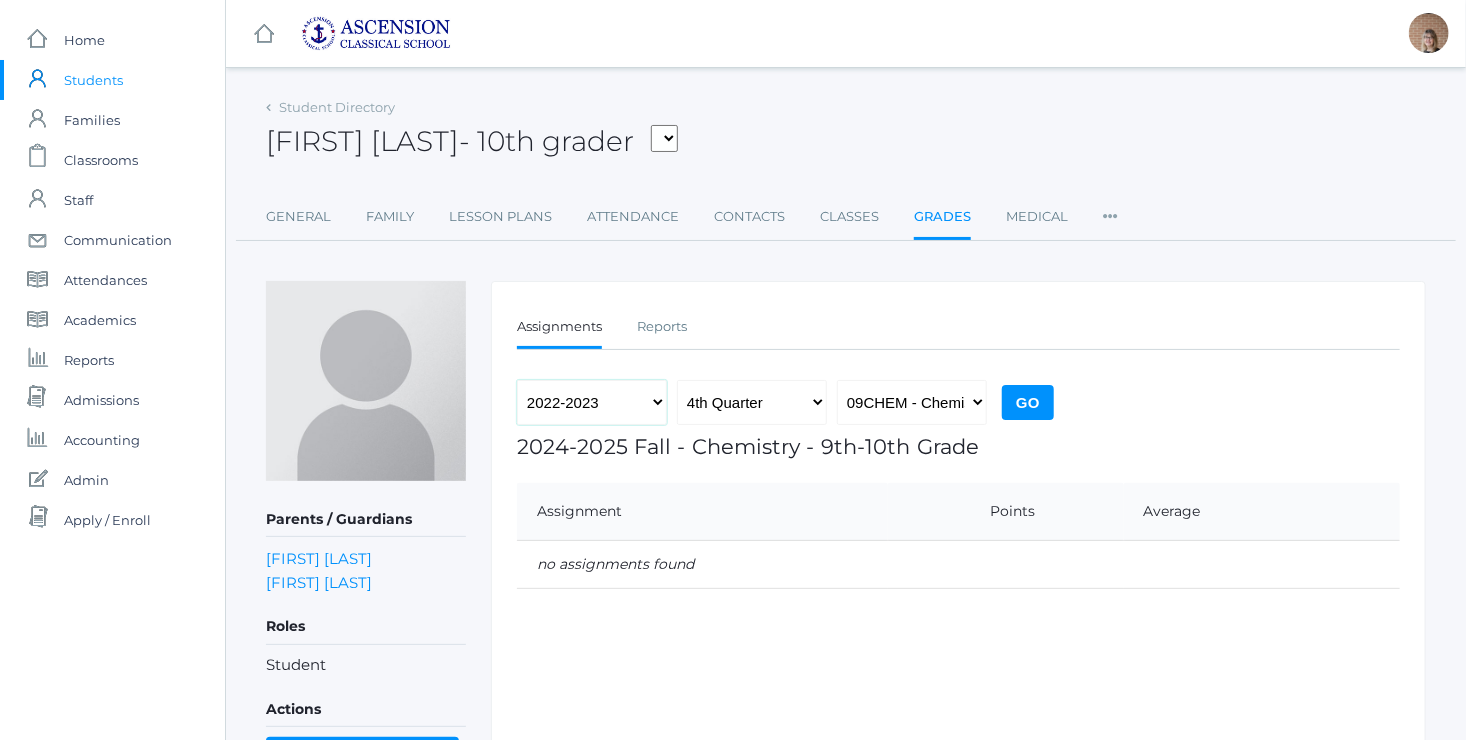 click on "2022-2023
2023-2024
2024-2025" at bounding box center [592, 402] 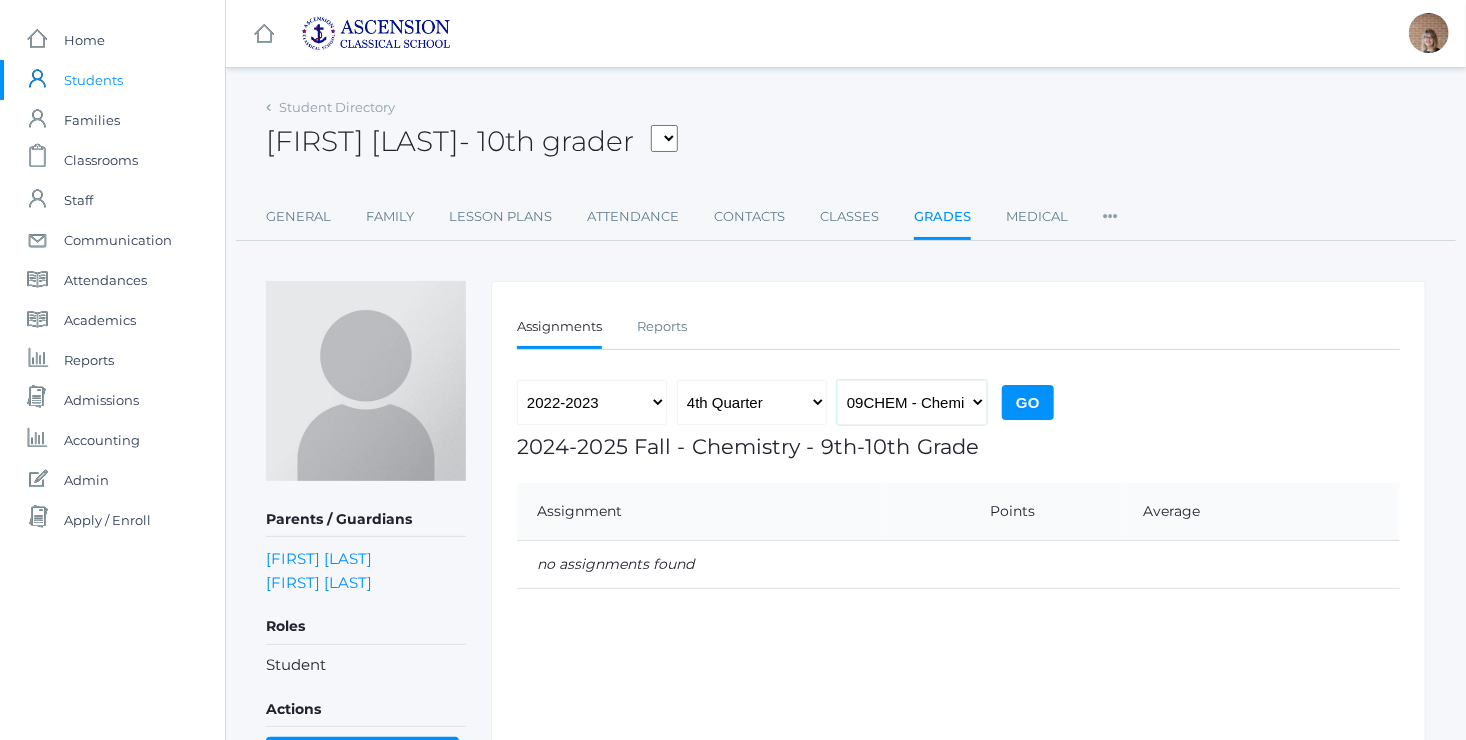 click on "09CHEM - Chemistry  9th-10th Grade
English II  - English II 10th Grade
09HIS - European History 10th Grade
09GEO - Geometry 9th-10th Geometry
10HOME - Homeroom-10
09LAT - Latin II 9th-10th Grade
MUSICRHET - Musicianship/Choir  9th/10th Grade
PERHET - Physical Education 9th/10th  Grade
10THEO - Theology II 10th Grade
09THEO - Theology II
09LWH - World Geography 9th-10th Grade" at bounding box center (912, 402) 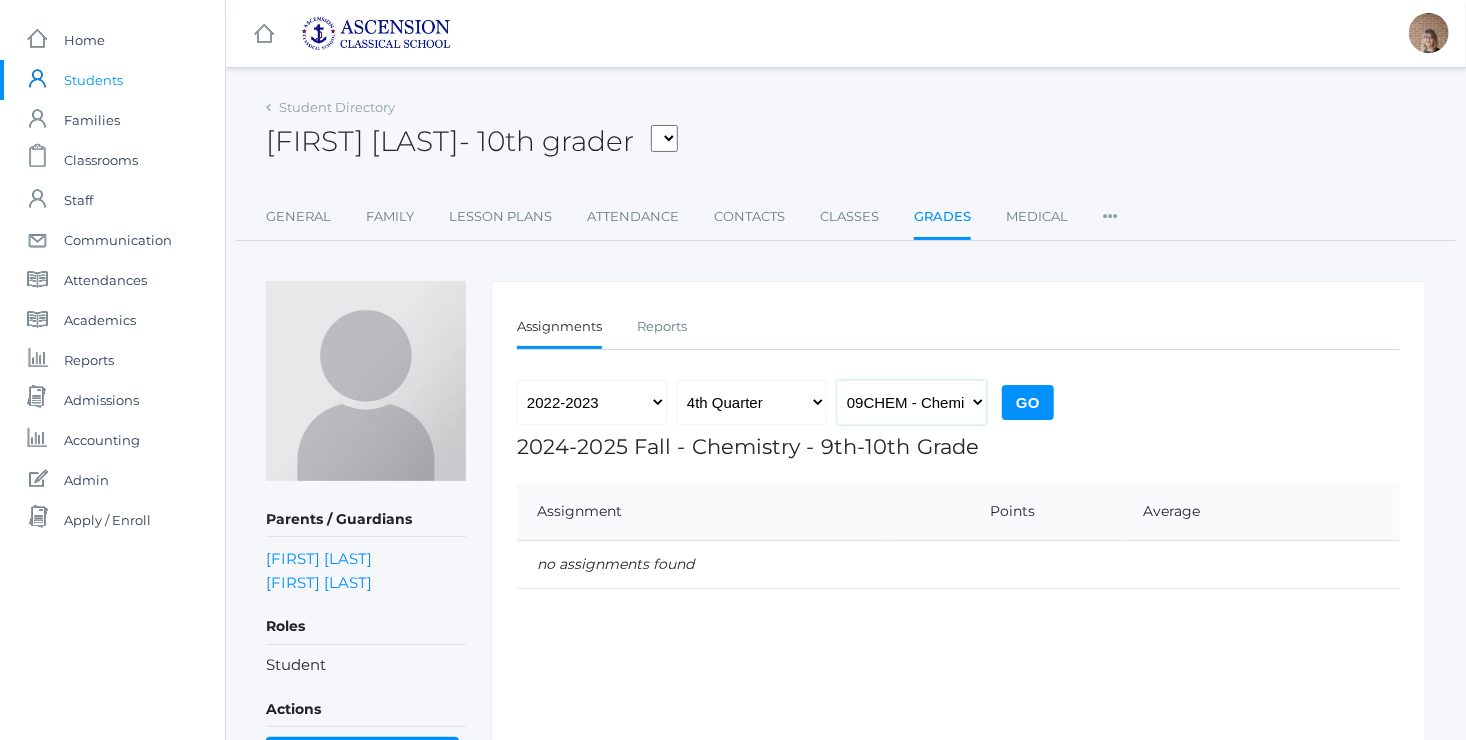 click on "09CHEM - Chemistry  9th-10th Grade
English II  - English II 10th Grade
09HIS - European History 10th Grade
09GEO - Geometry 9th-10th Geometry
10HOME - Homeroom-10
09LAT - Latin II 9th-10th Grade
MUSICRHET - Musicianship/Choir  9th/10th Grade
PERHET - Physical Education 9th/10th  Grade
10THEO - Theology II 10th Grade
09THEO - Theology II
09LWH - World Geography 9th-10th Grade" at bounding box center (912, 402) 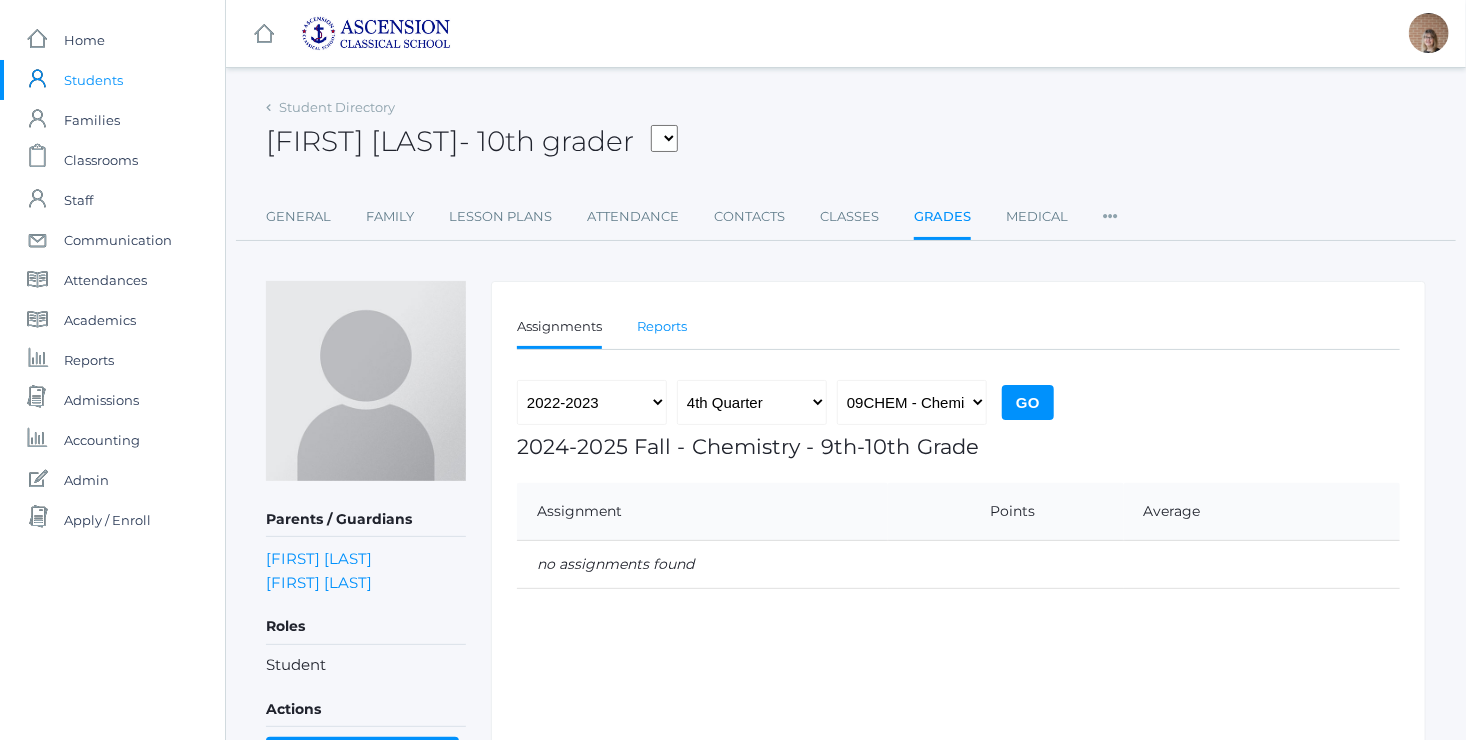 click on "Reports" at bounding box center (662, 327) 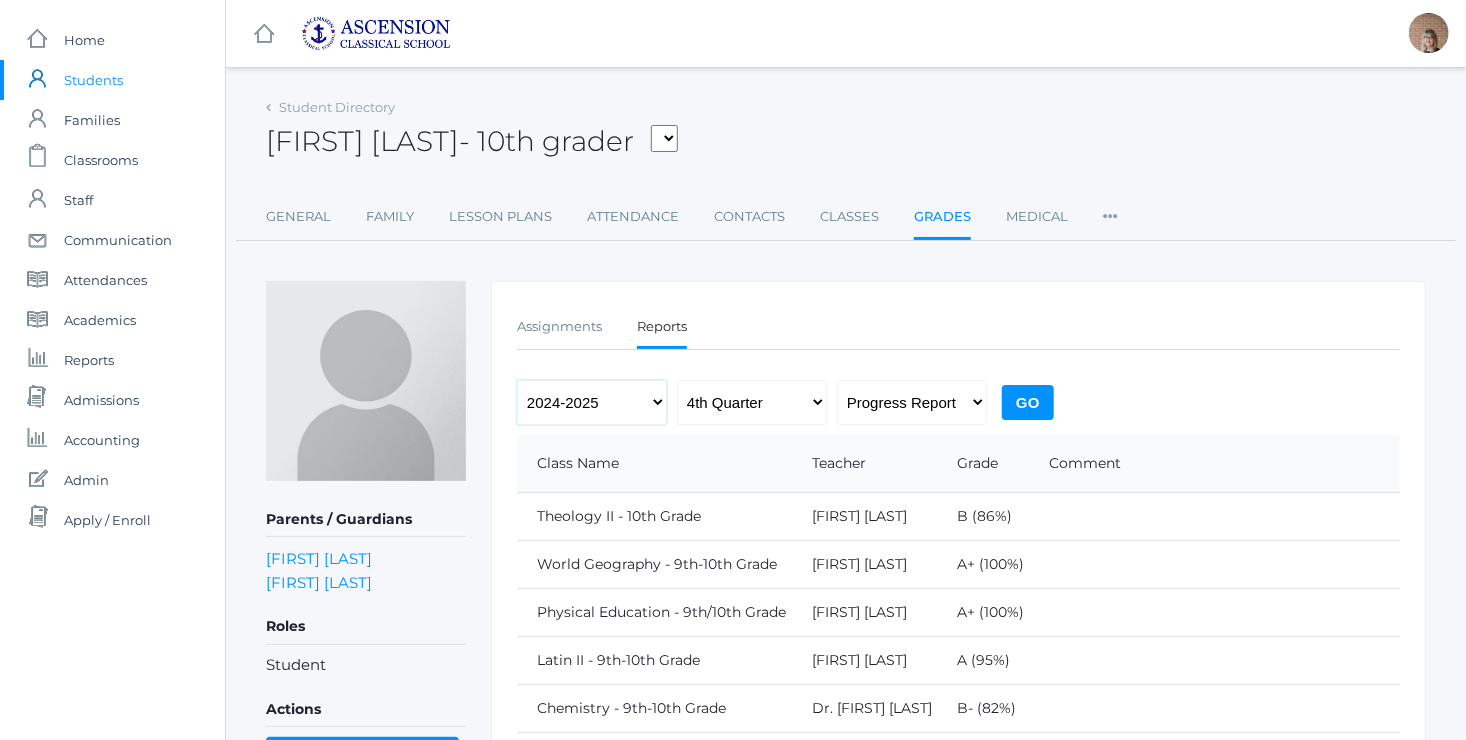 click on "2022-2023
2023-2024
2024-2025" at bounding box center [592, 402] 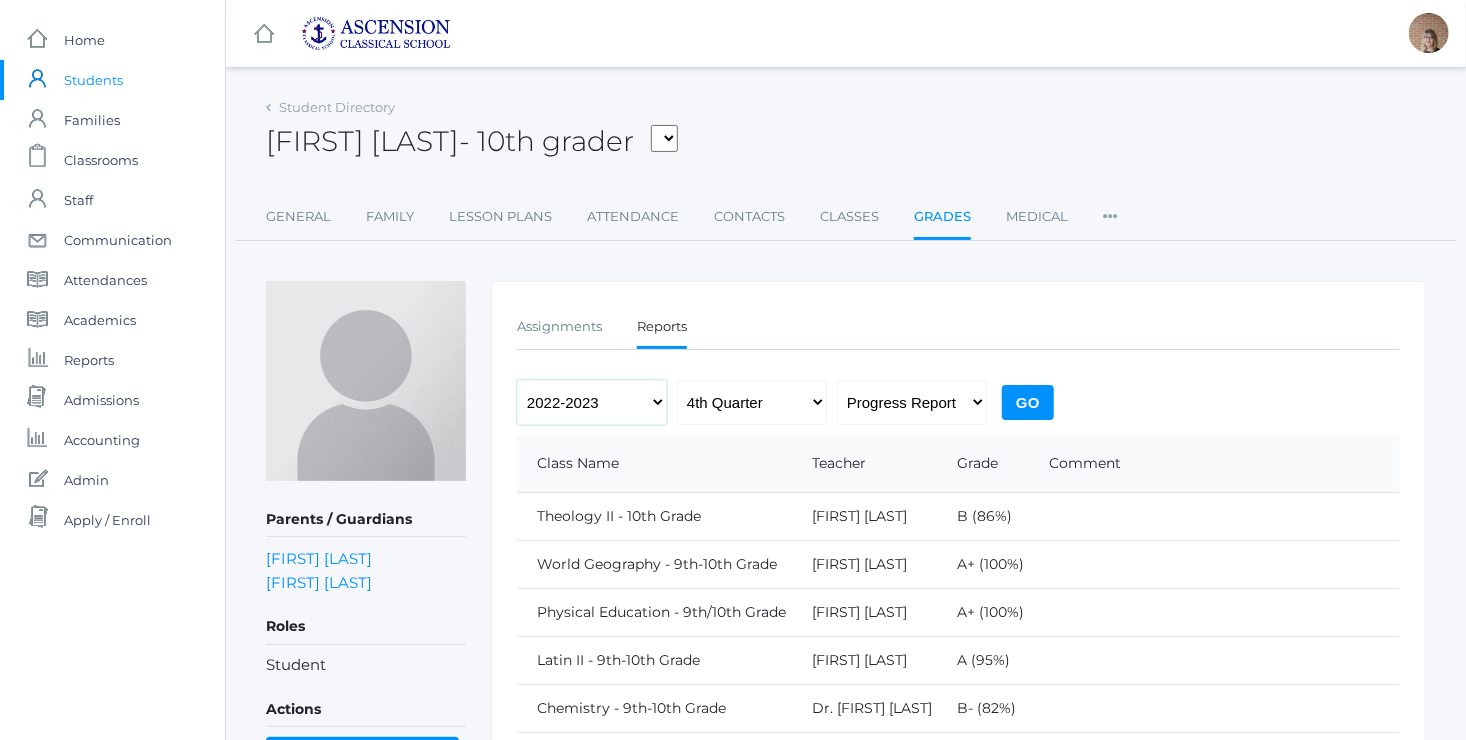 click on "2022-2023
2023-2024
2024-2025" at bounding box center [592, 402] 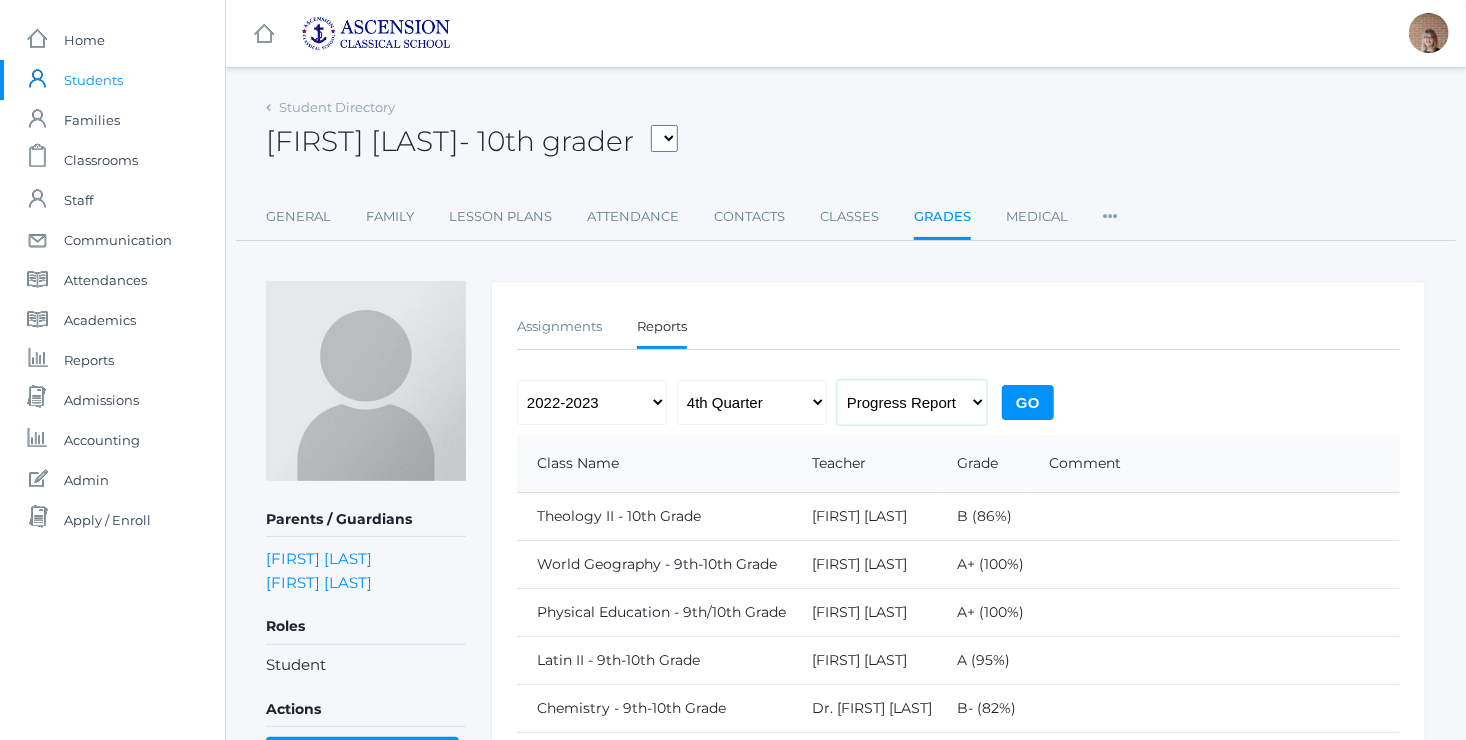 click on "Progress Report
Report Card" at bounding box center [912, 402] 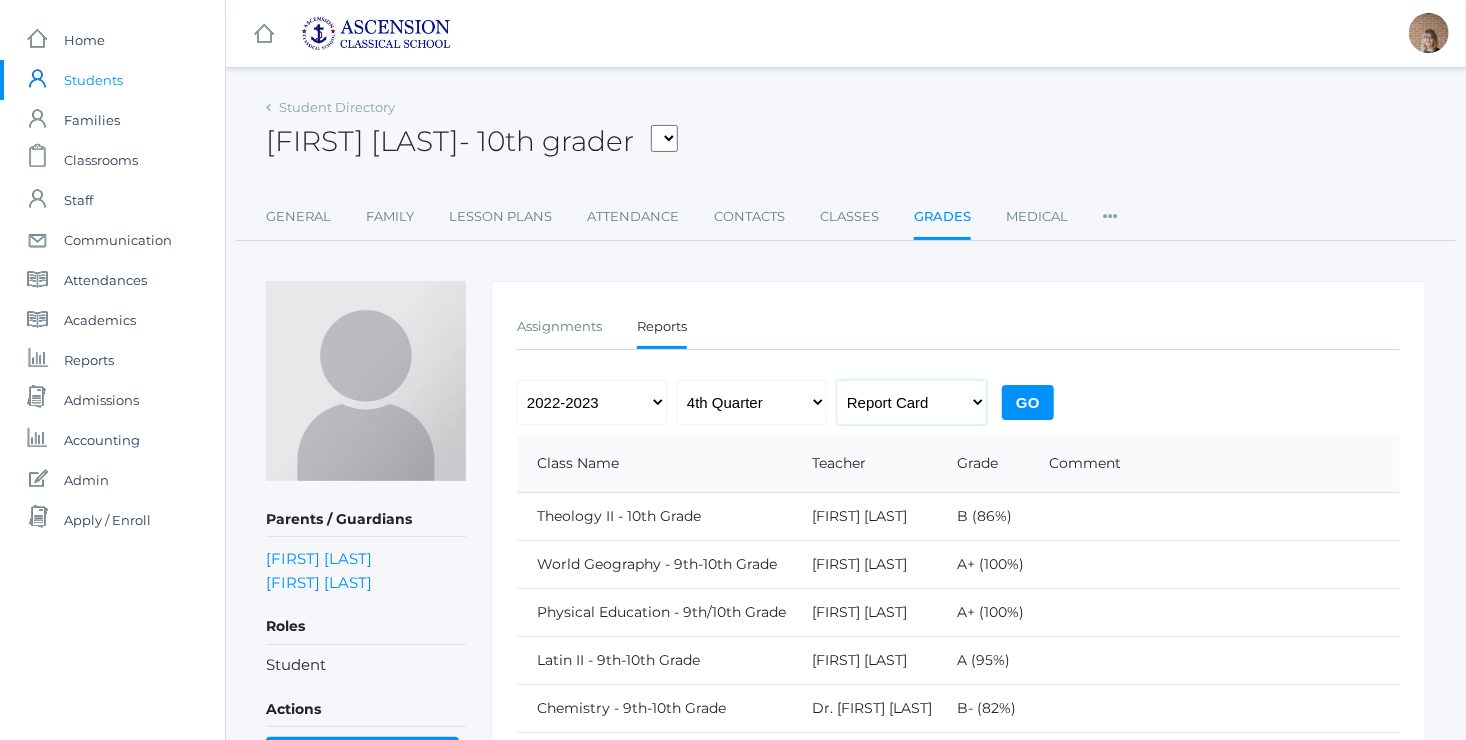 click on "Progress Report
Report Card" at bounding box center [912, 402] 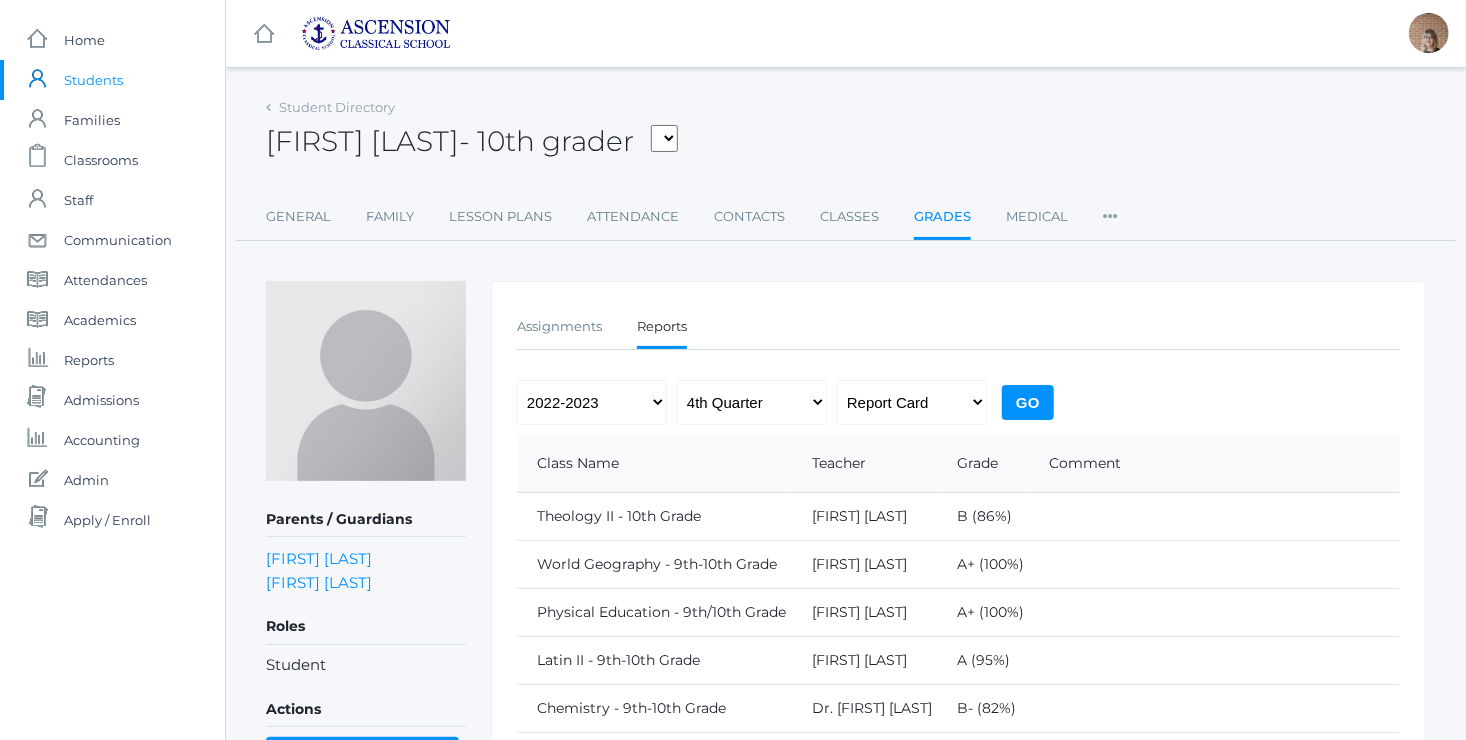 click on "Go" at bounding box center [1028, 402] 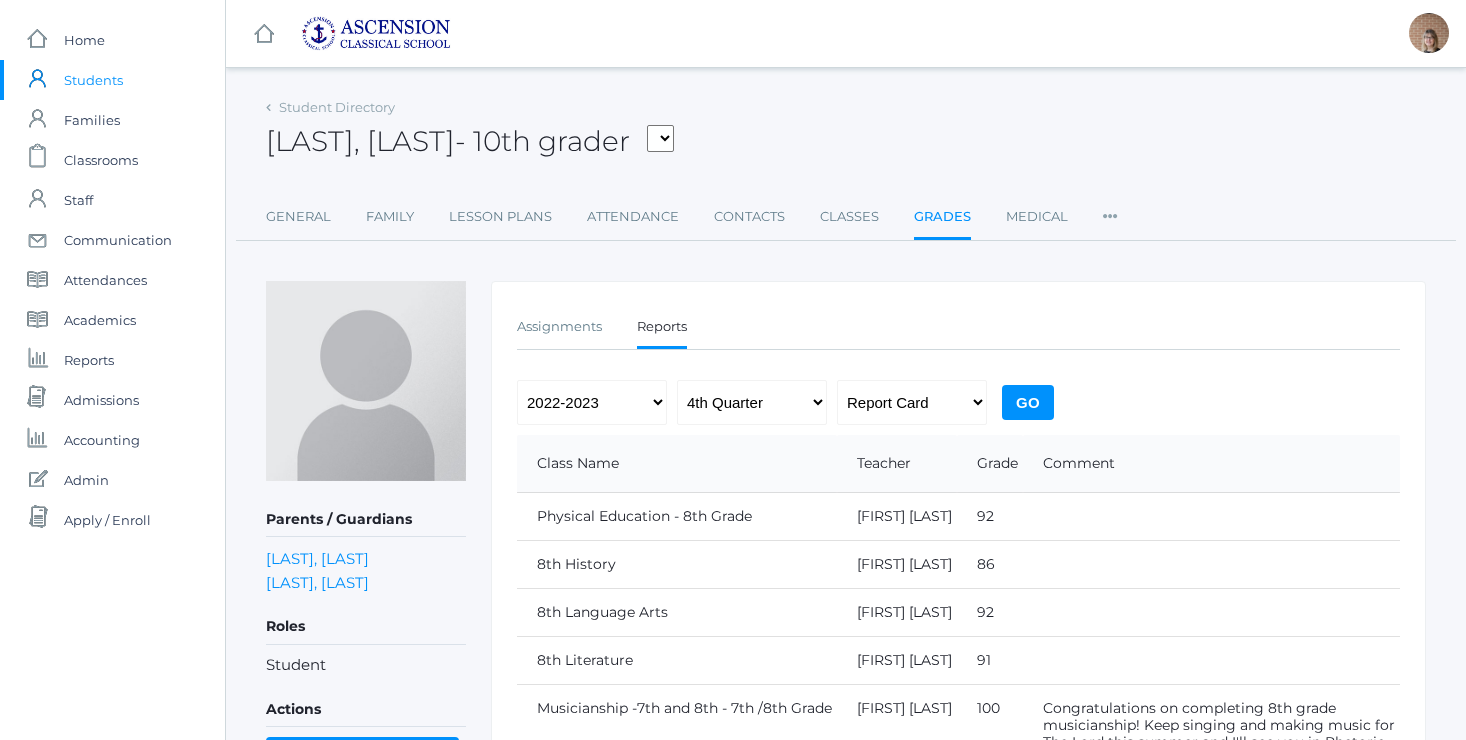 scroll, scrollTop: 0, scrollLeft: 0, axis: both 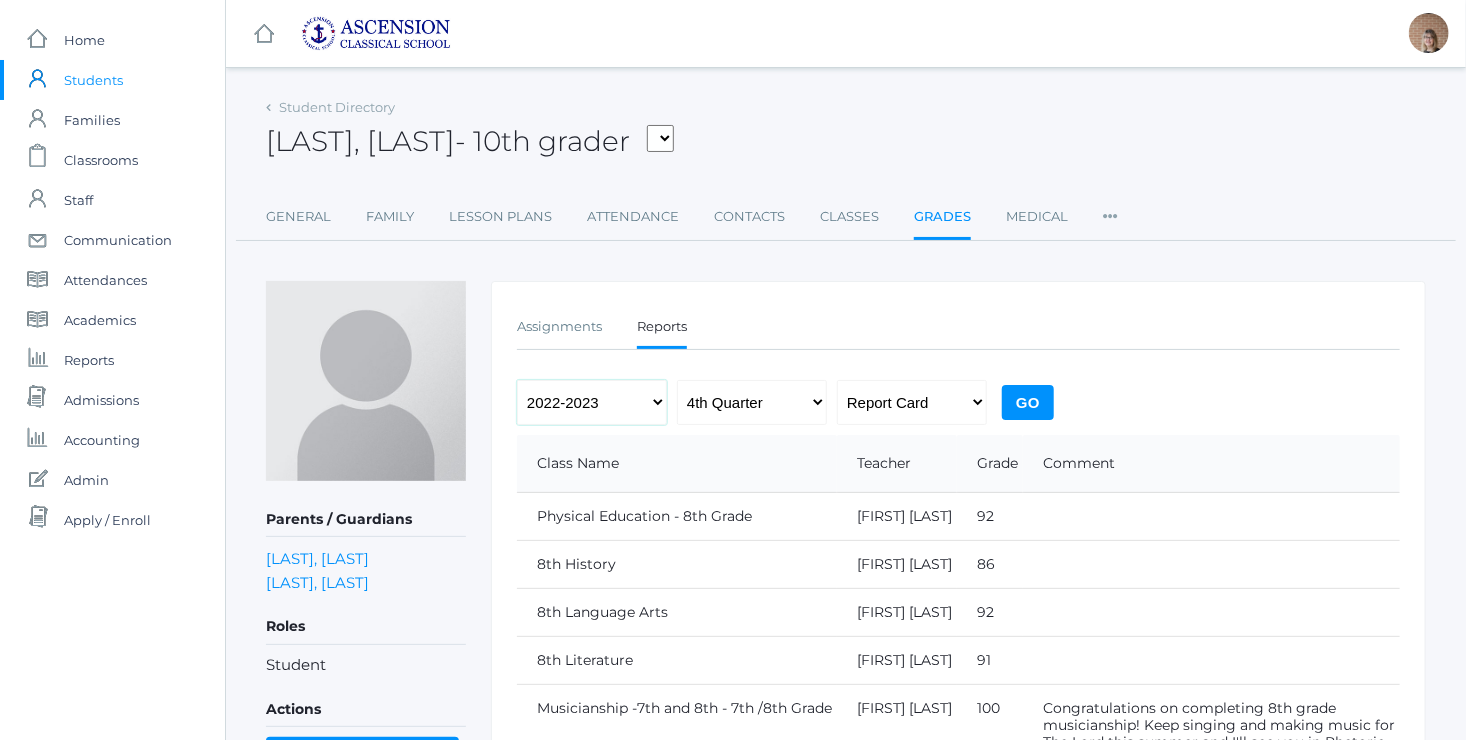 click on "2022-2023
2023-2024
2024-2025" at bounding box center (592, 402) 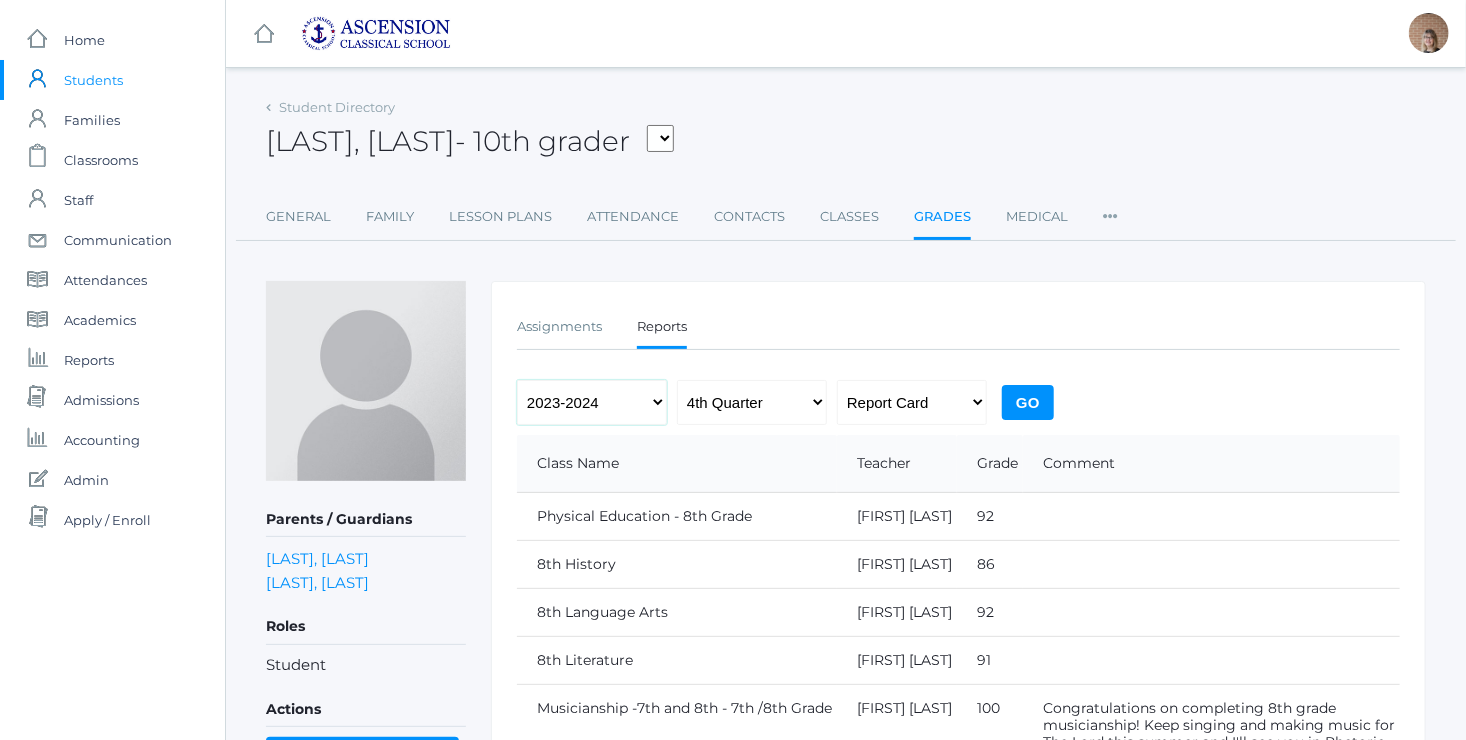 click on "2022-2023
2023-2024
2024-2025" at bounding box center [592, 402] 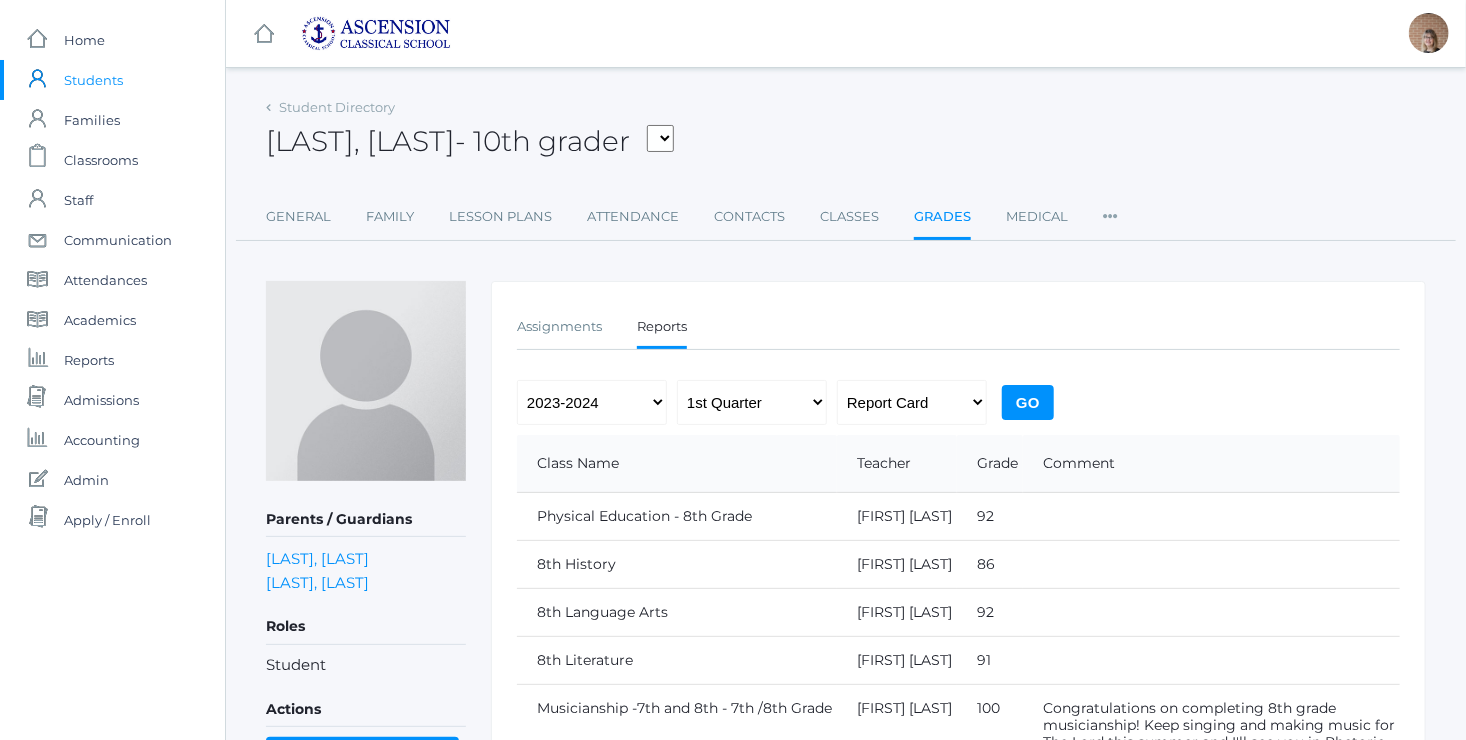 click on "Go" at bounding box center [1028, 402] 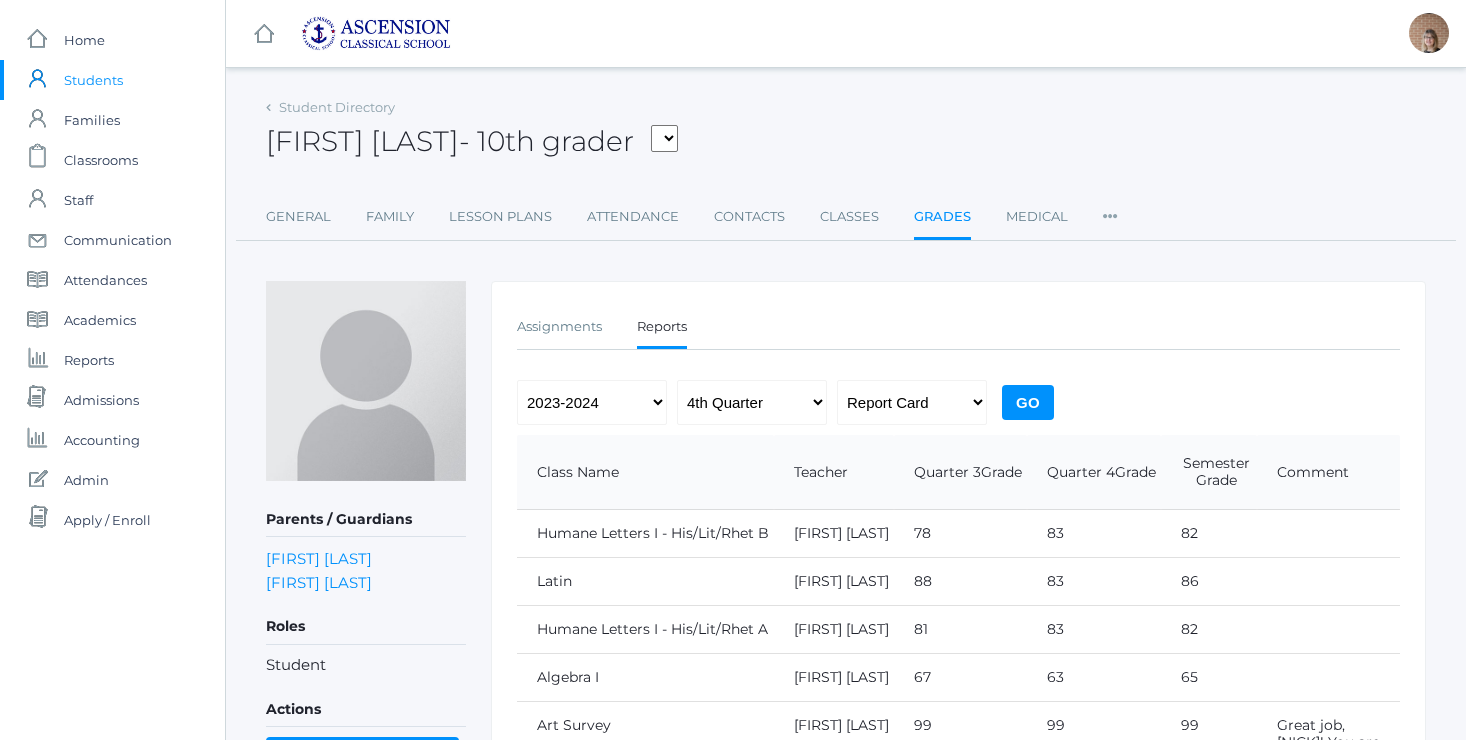 scroll, scrollTop: 0, scrollLeft: 0, axis: both 